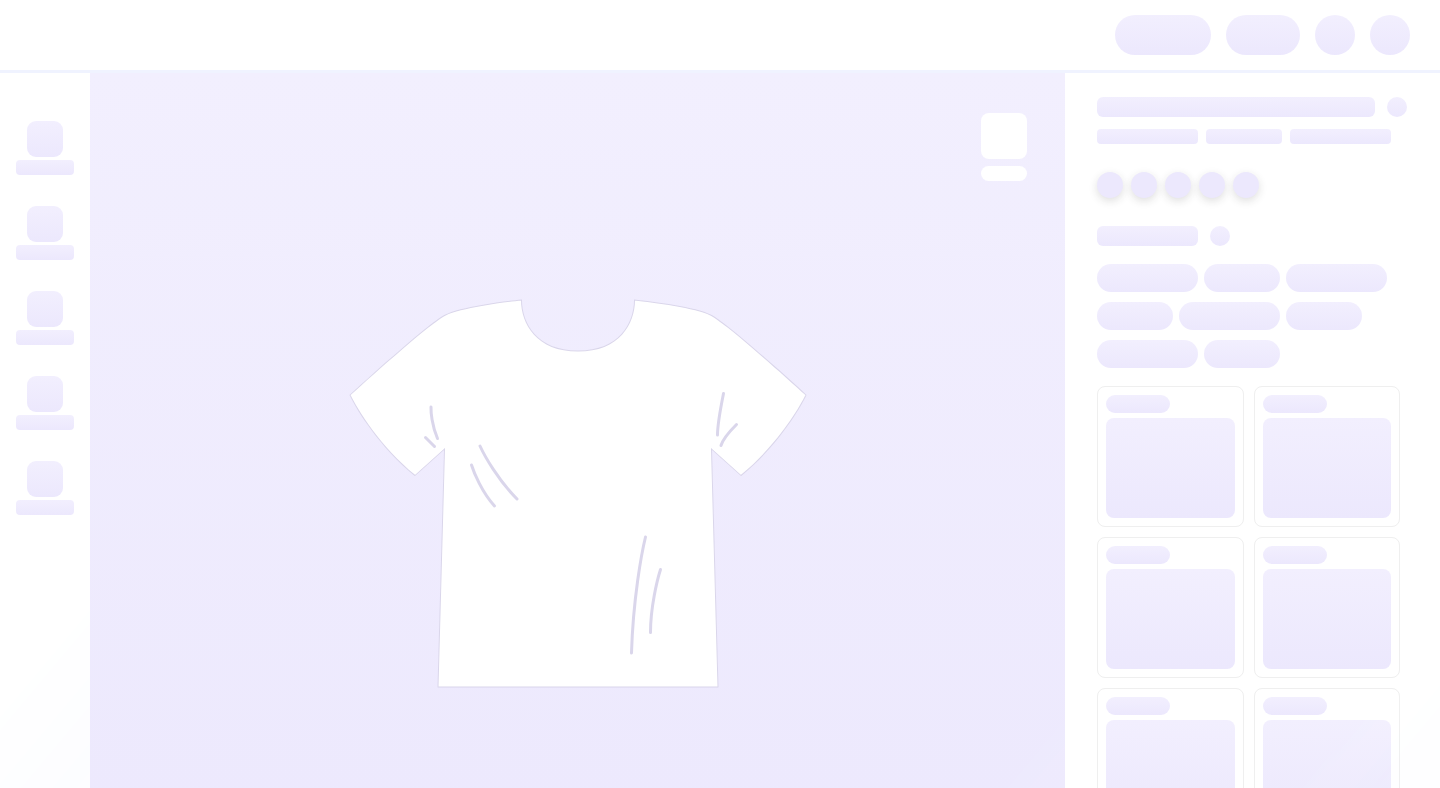 scroll, scrollTop: 0, scrollLeft: 0, axis: both 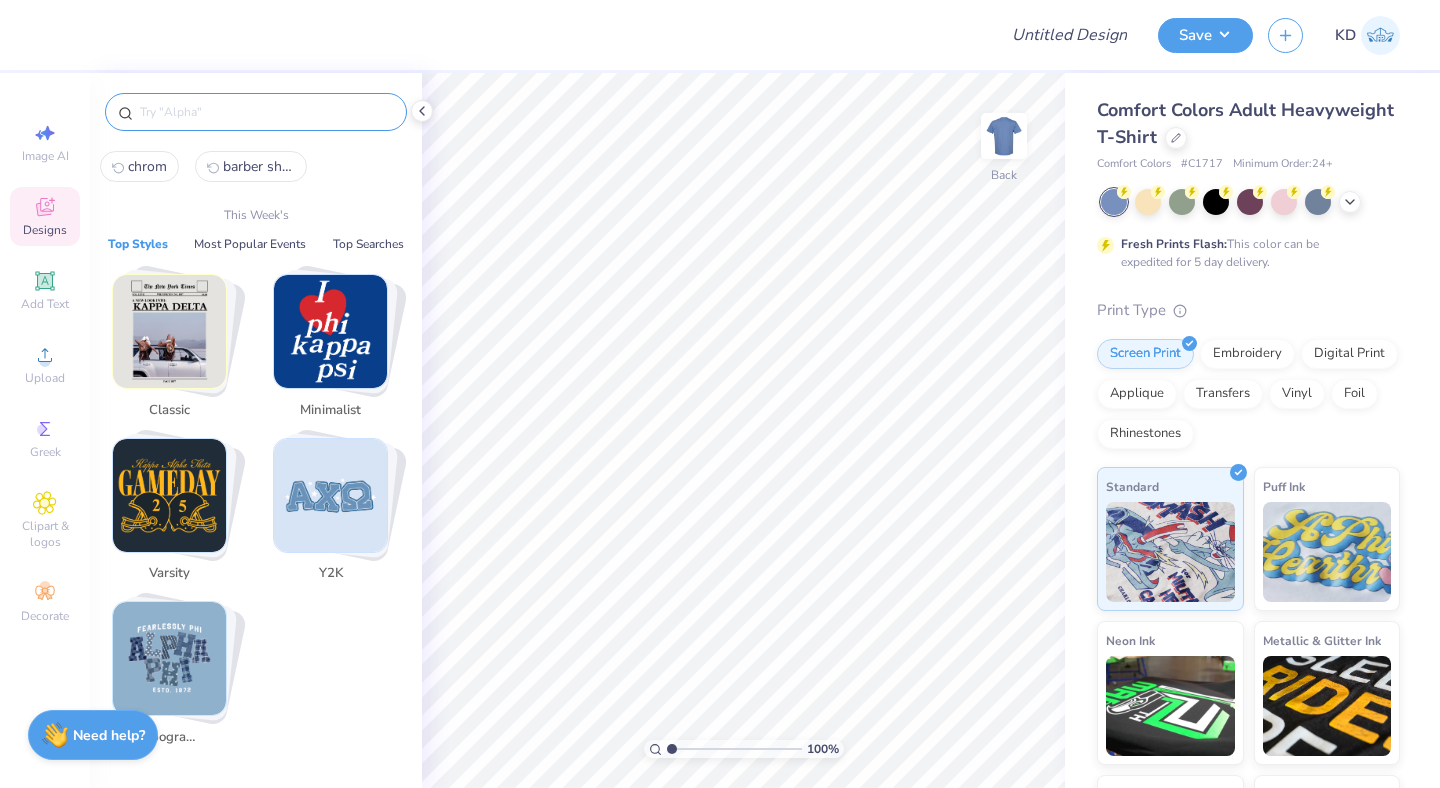 click at bounding box center [266, 112] 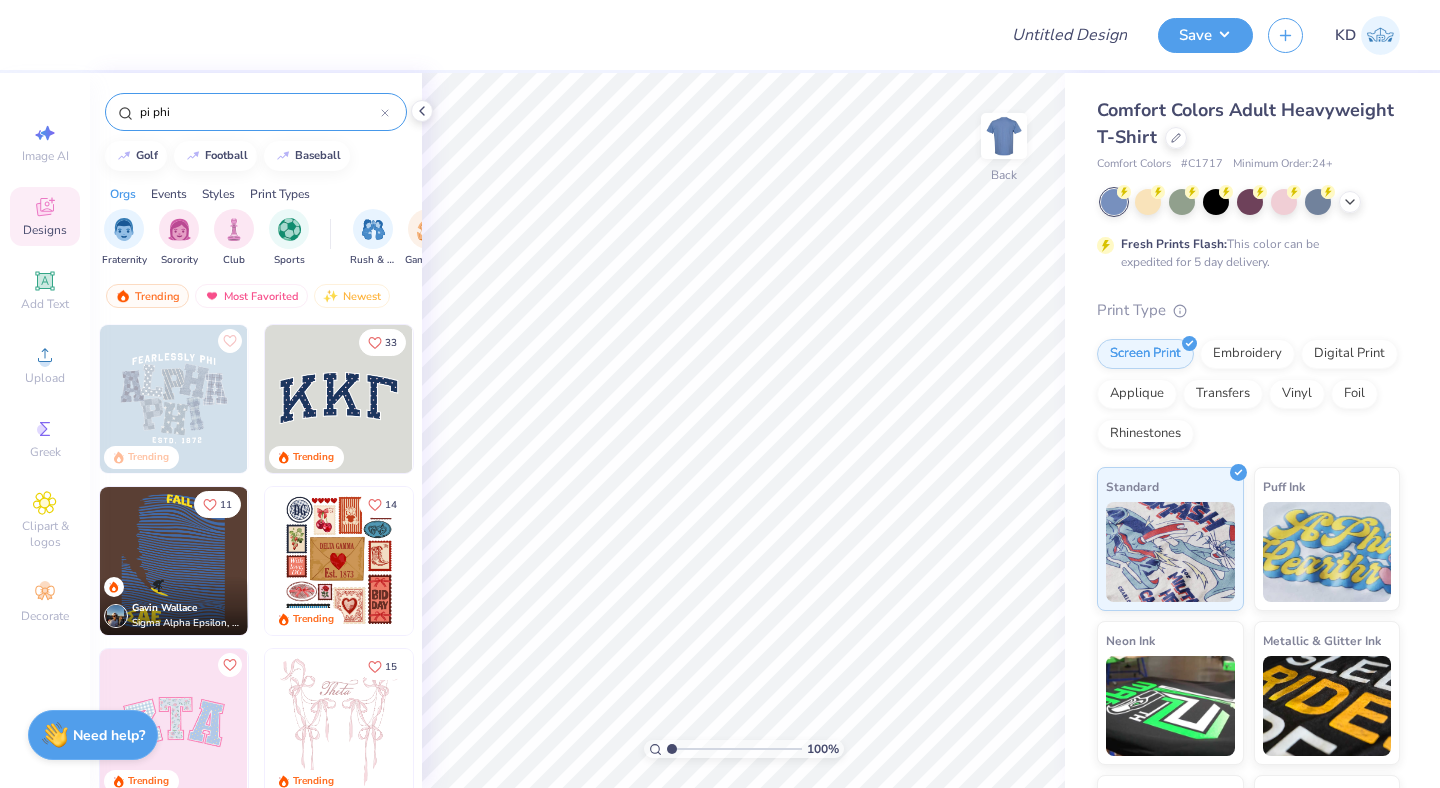 type on "pi phi" 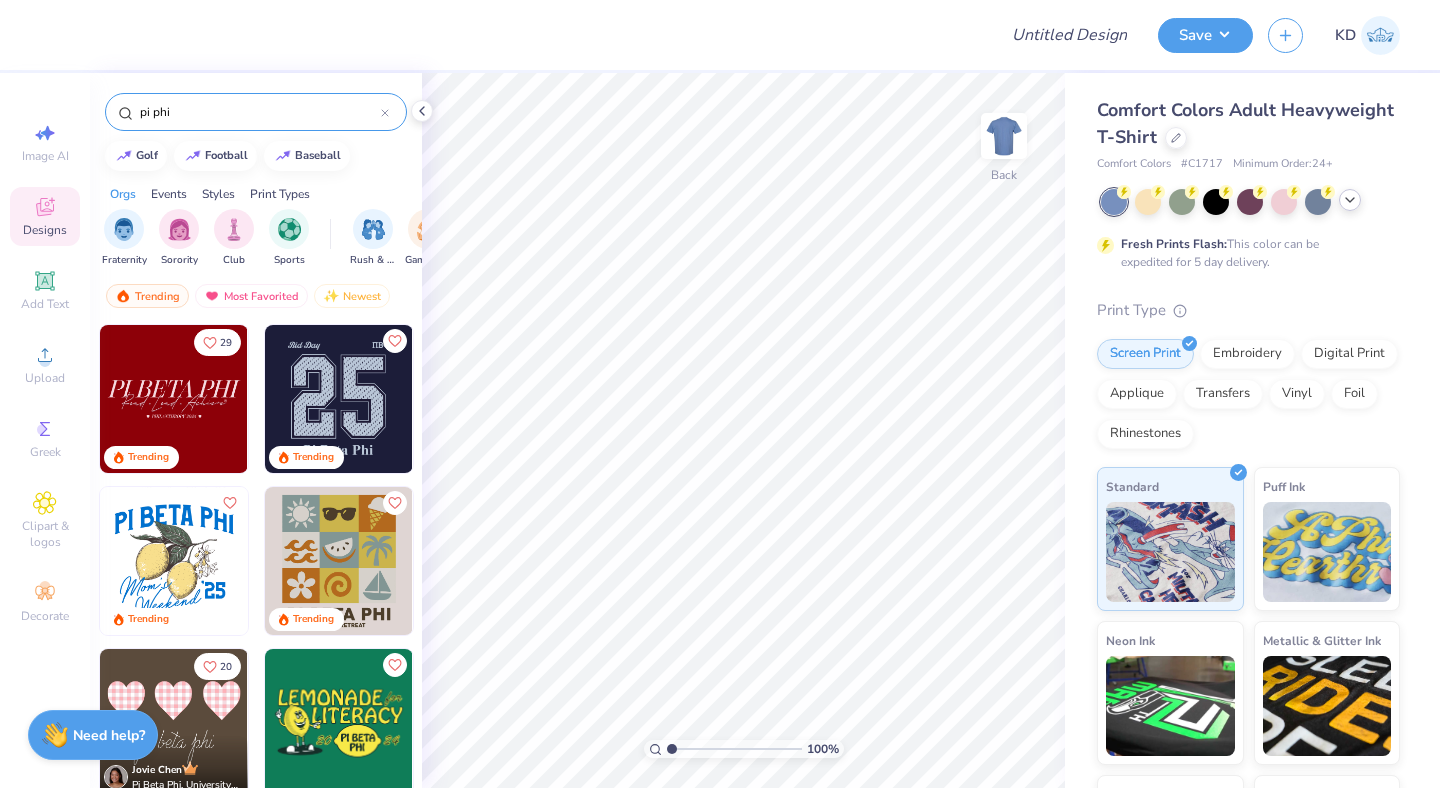 click 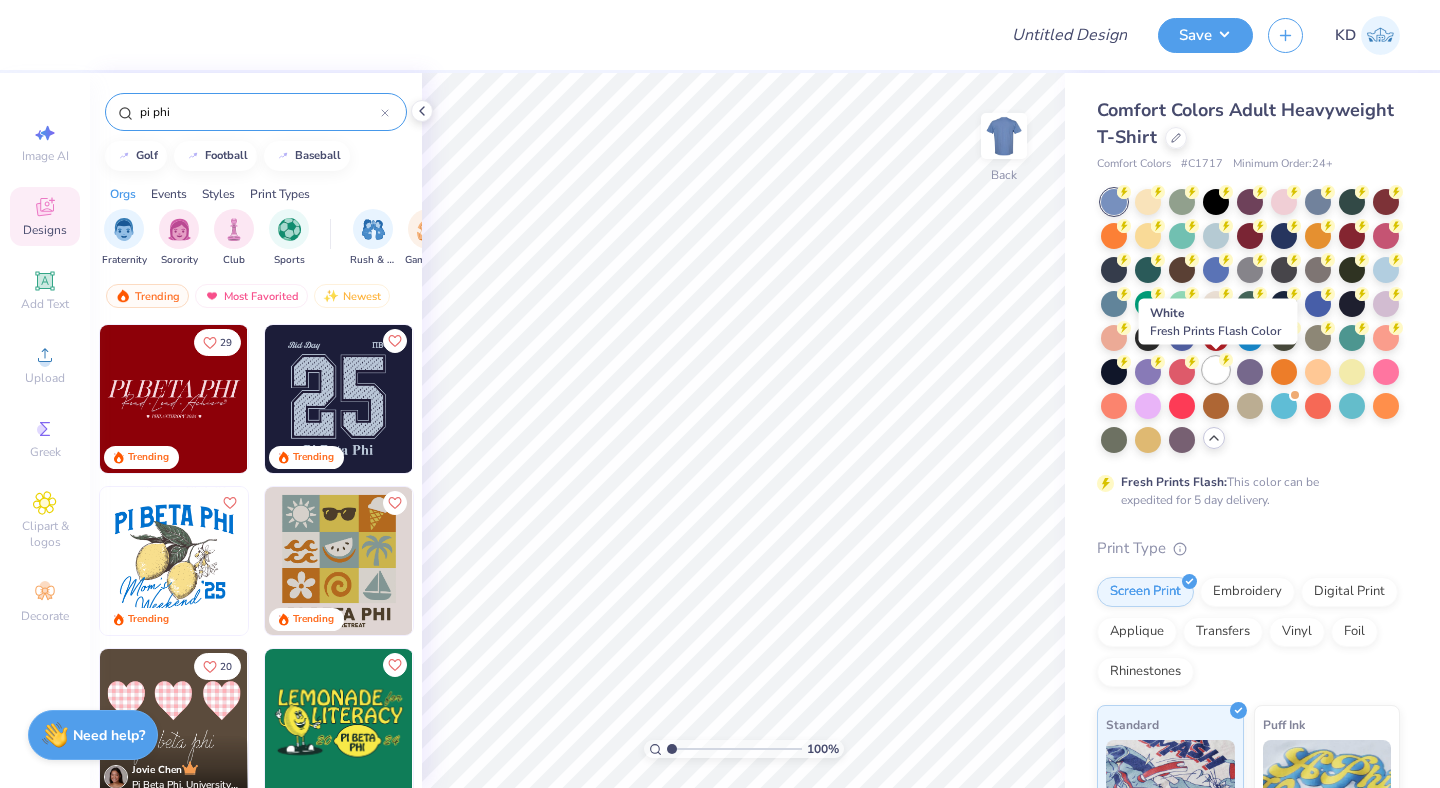 click at bounding box center [1216, 370] 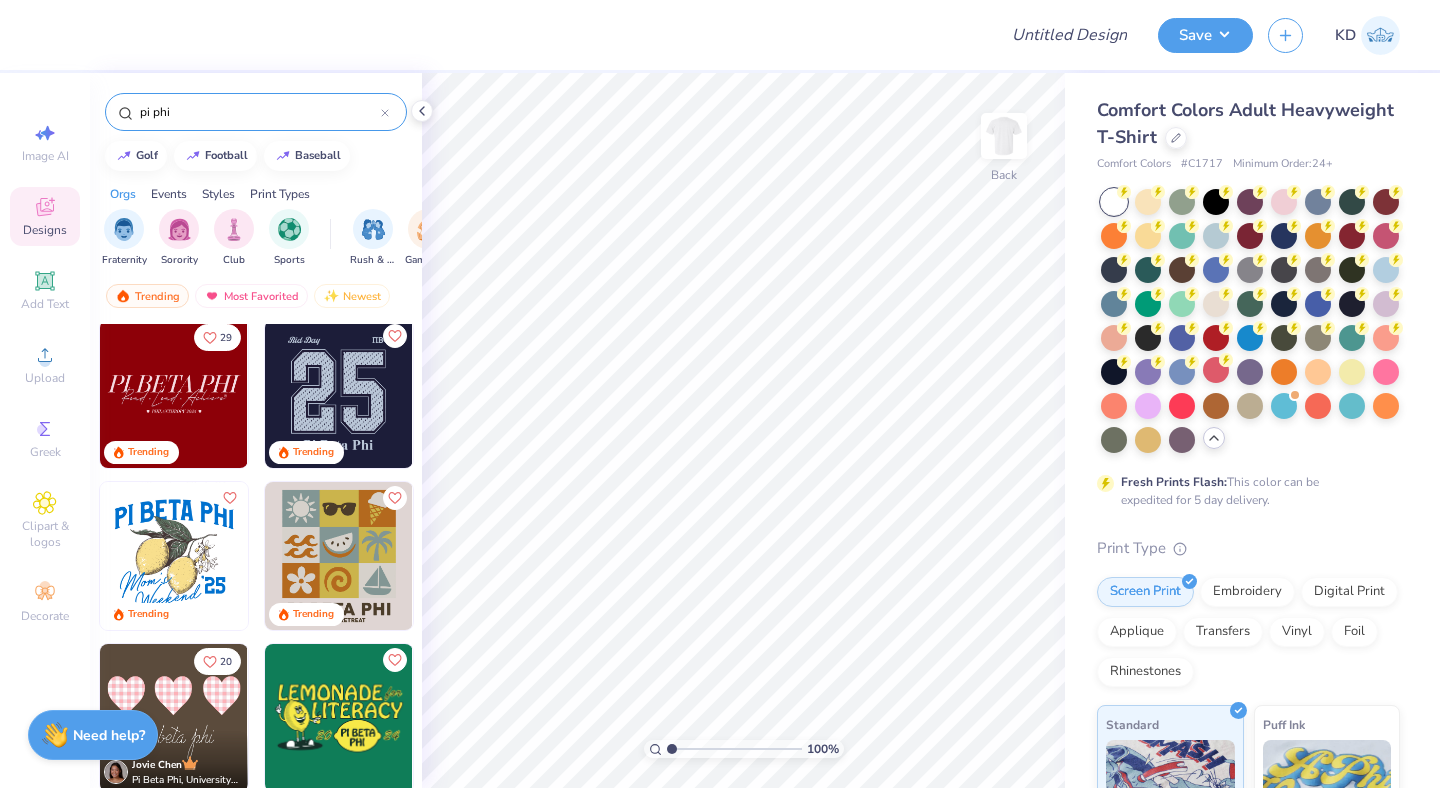 scroll, scrollTop: 0, scrollLeft: 0, axis: both 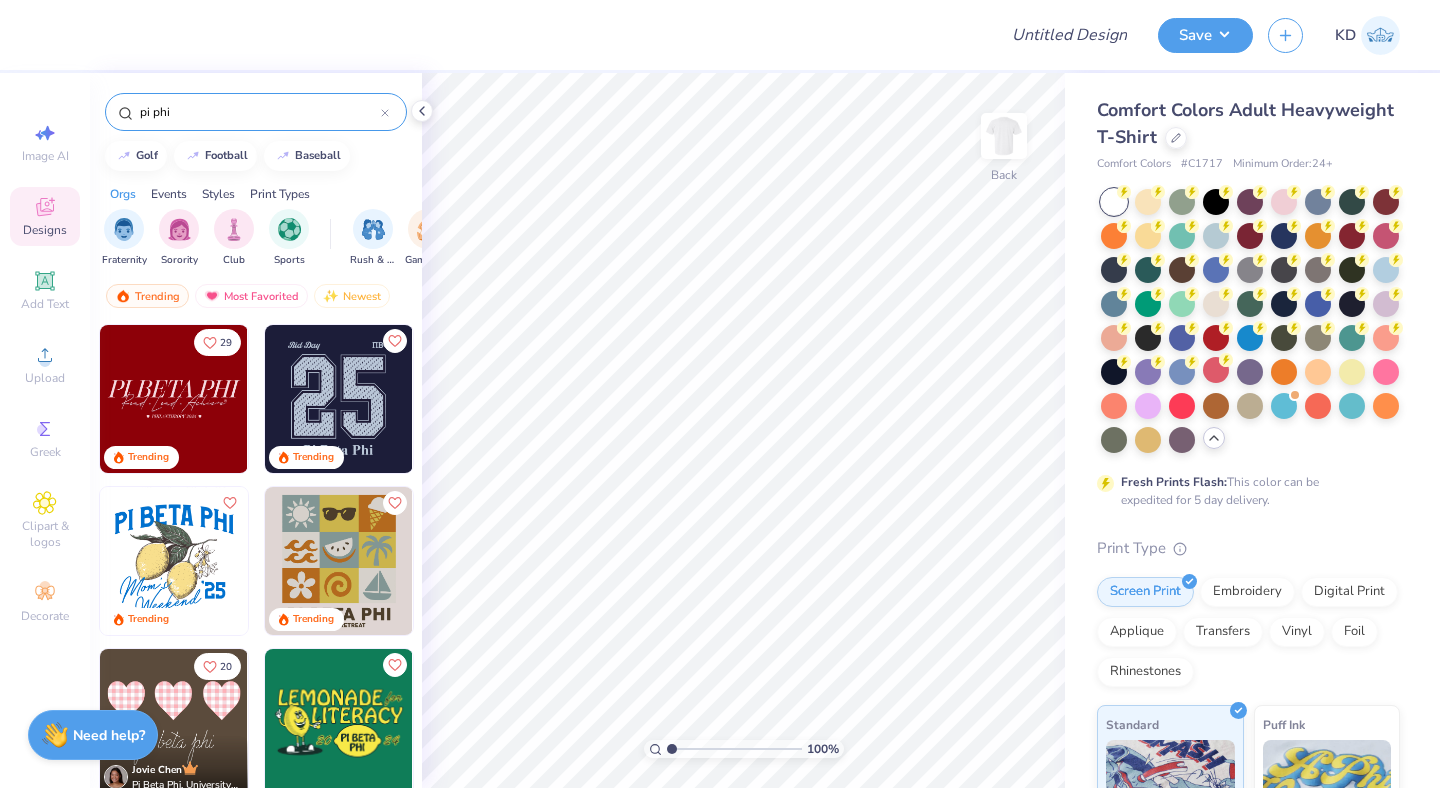 click at bounding box center [339, 399] 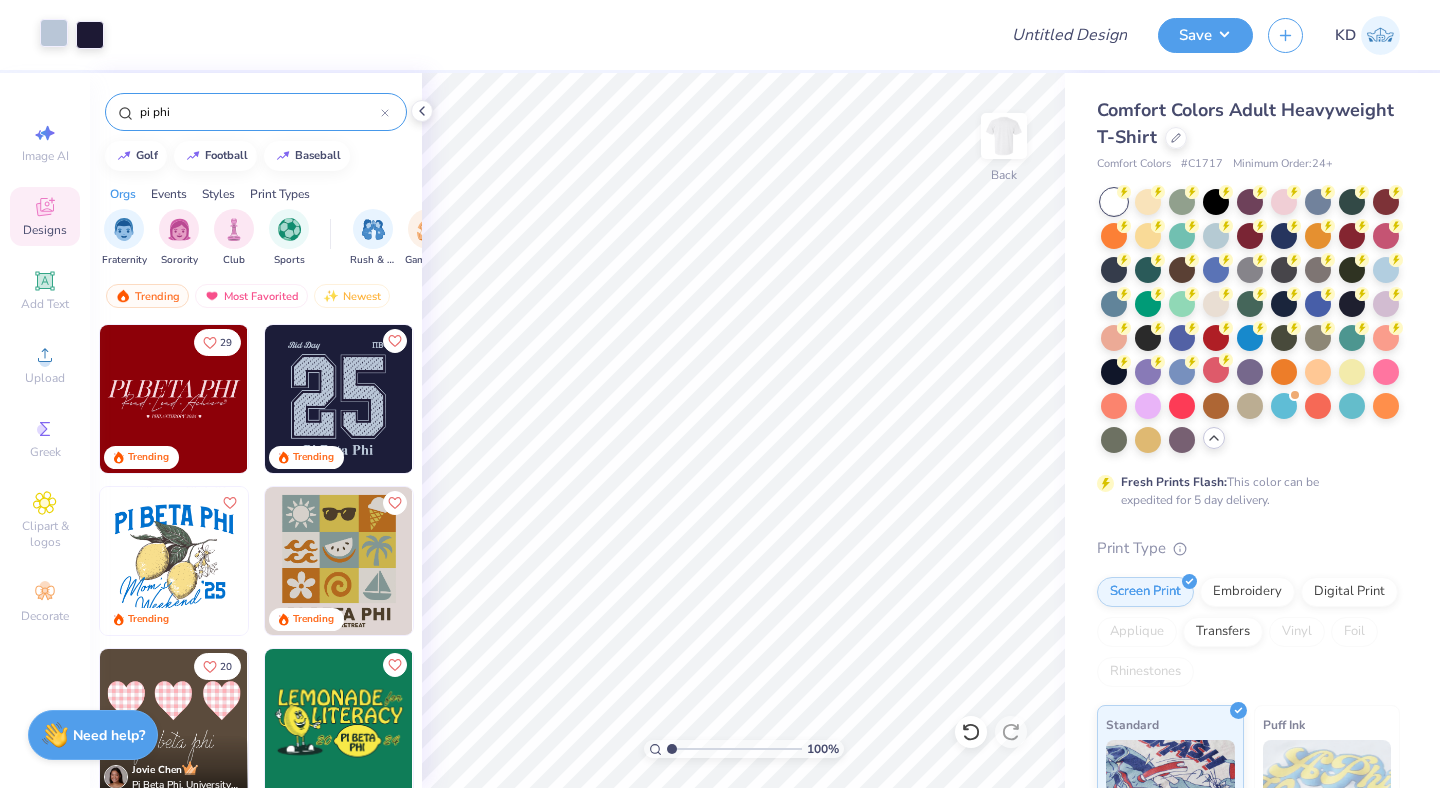 click at bounding box center (54, 33) 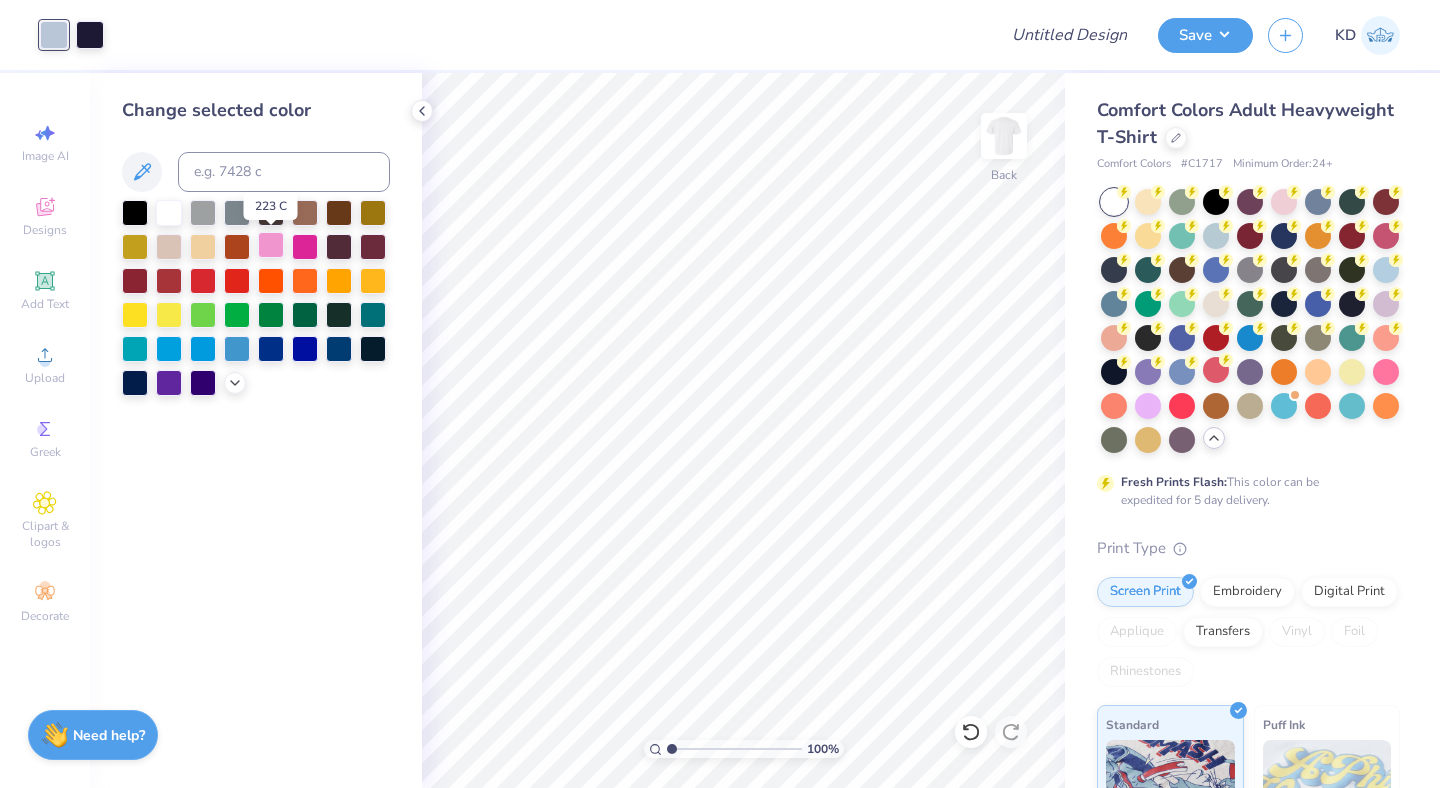 click at bounding box center [271, 245] 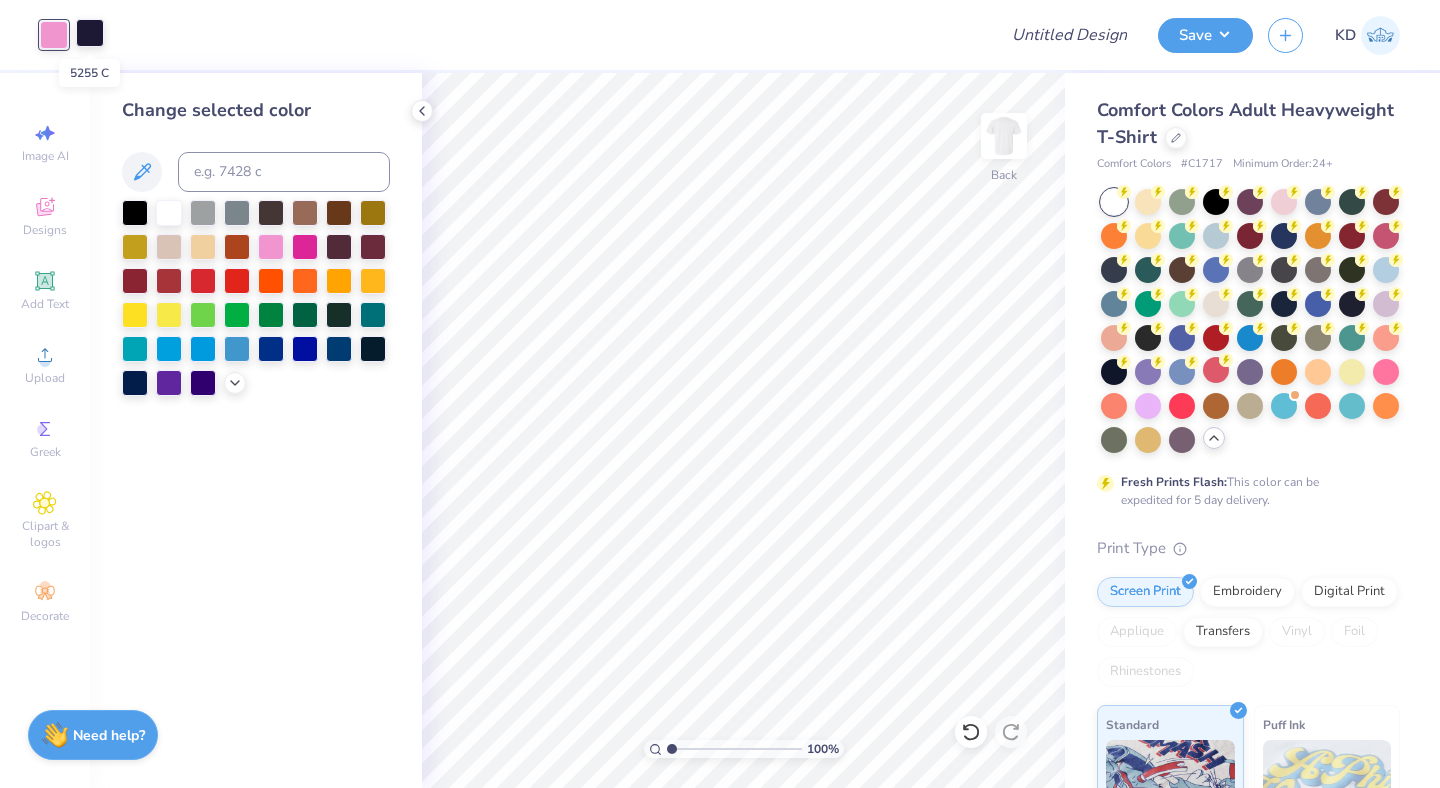 click at bounding box center [90, 33] 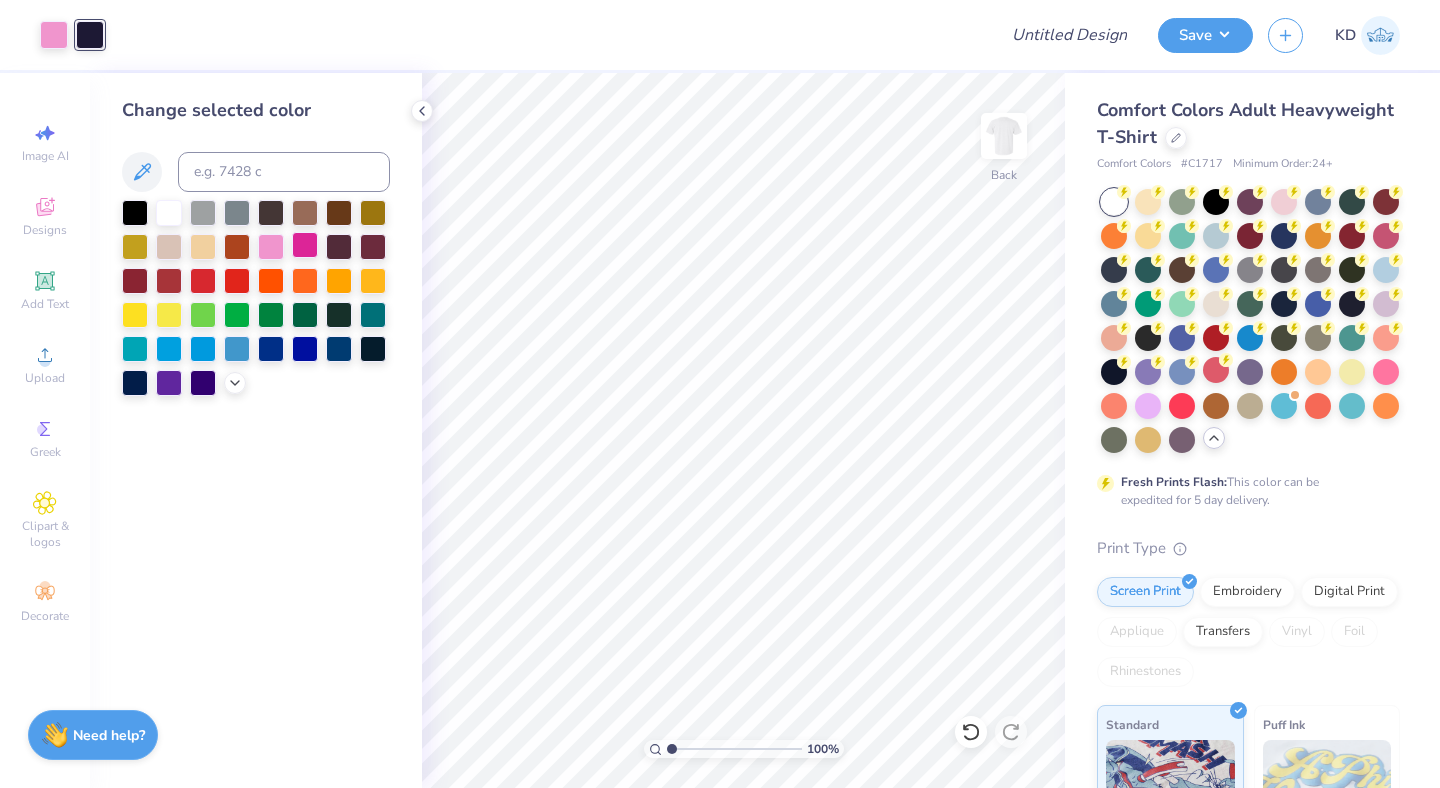 click at bounding box center [305, 245] 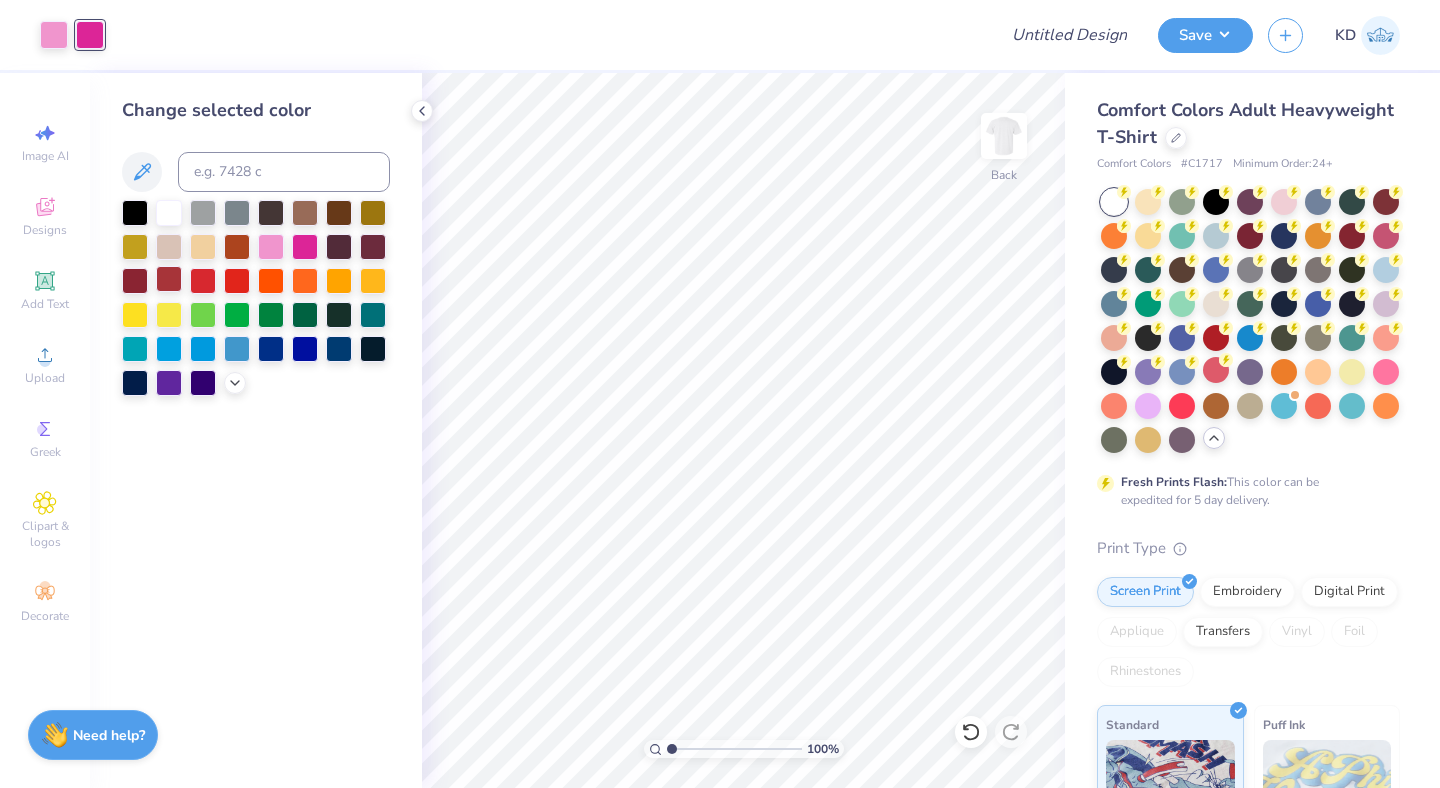 click at bounding box center [169, 279] 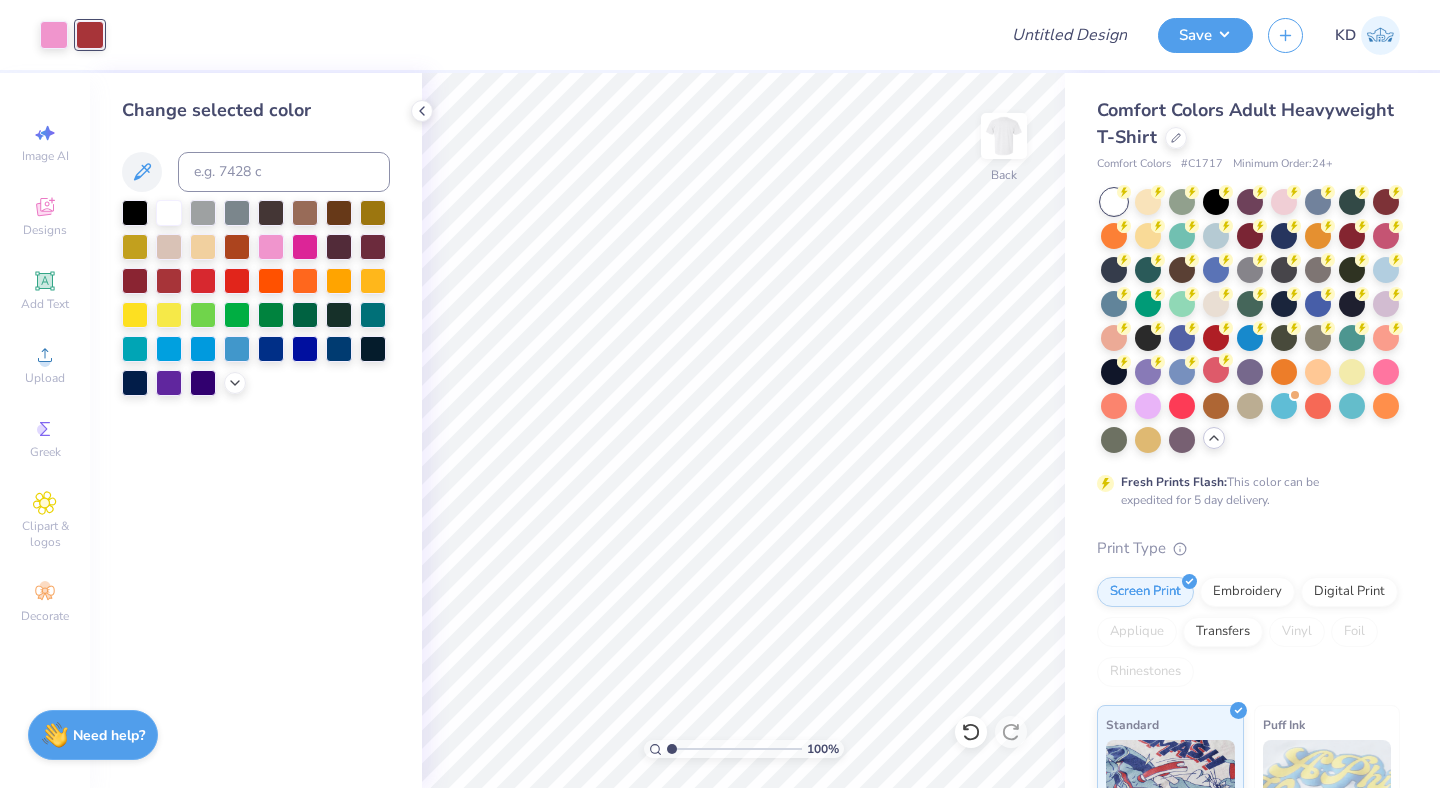 click at bounding box center (256, 298) 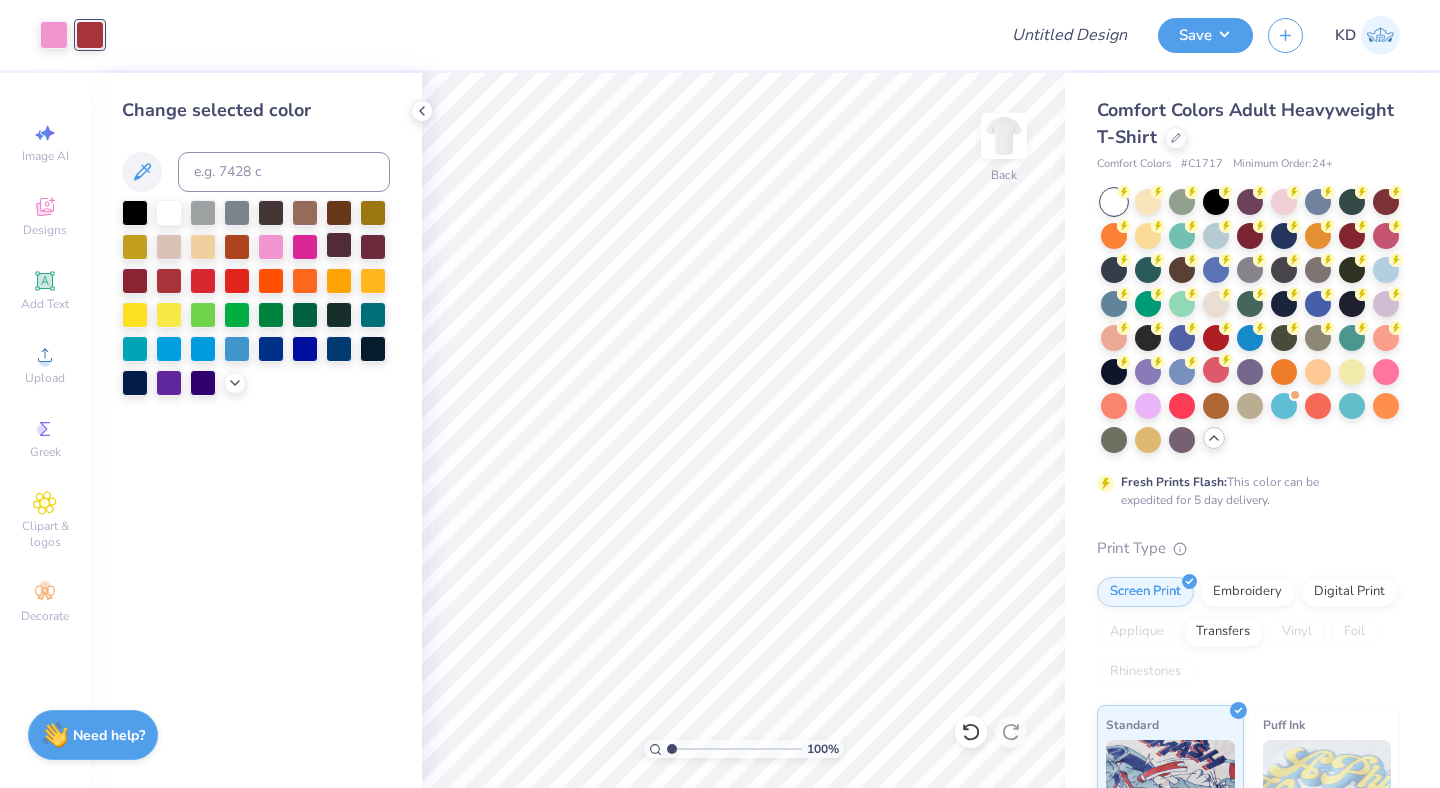 click at bounding box center [339, 245] 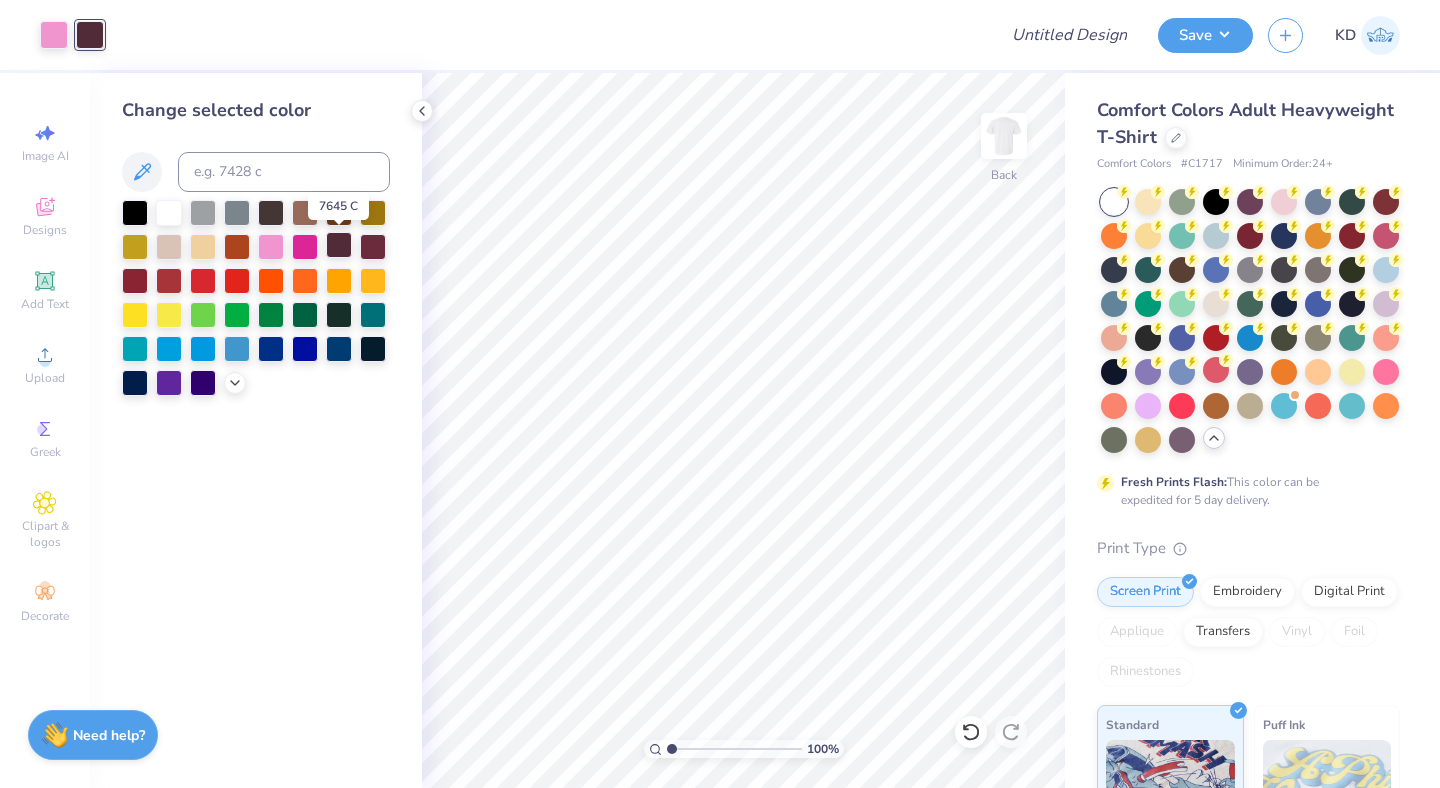 click at bounding box center (339, 245) 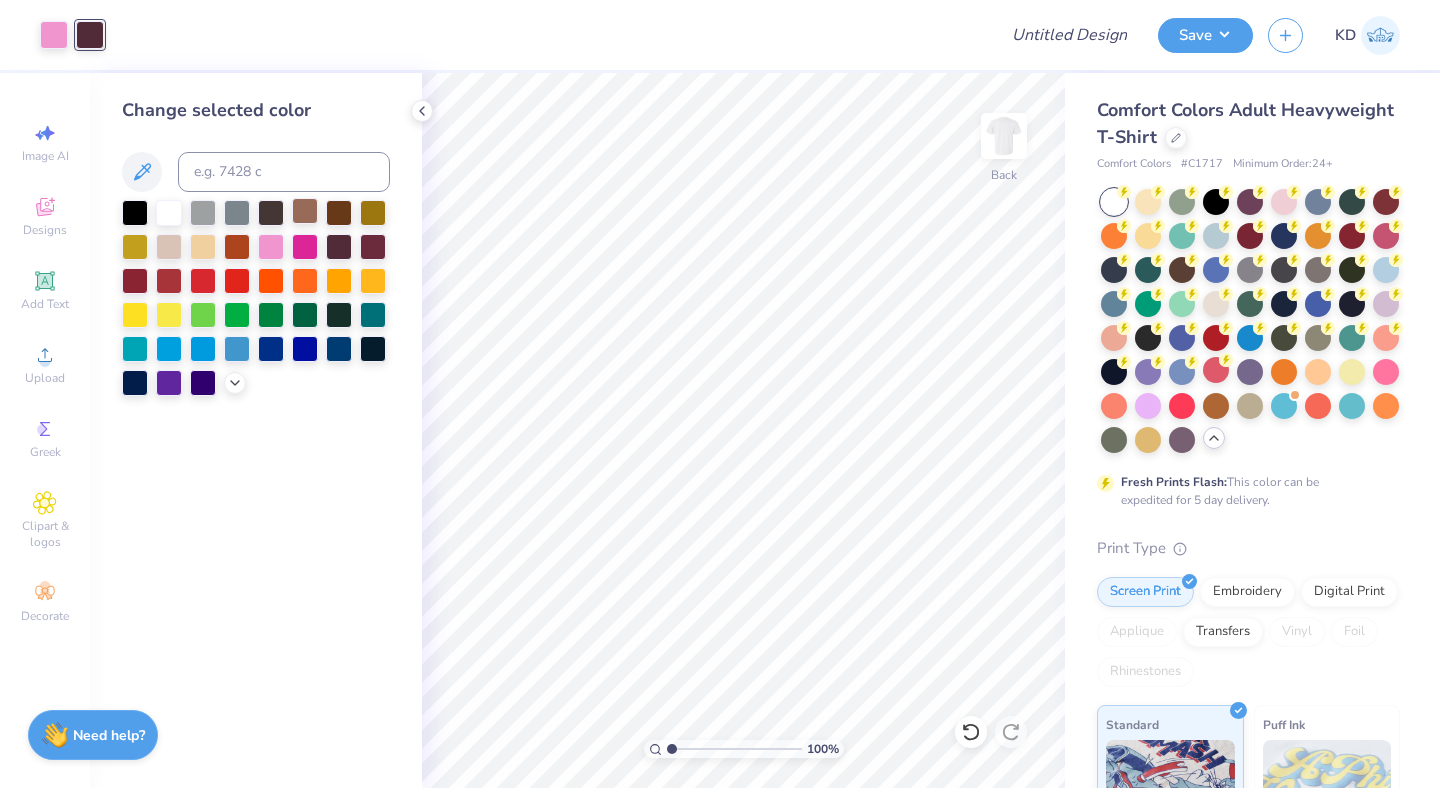 click at bounding box center [305, 211] 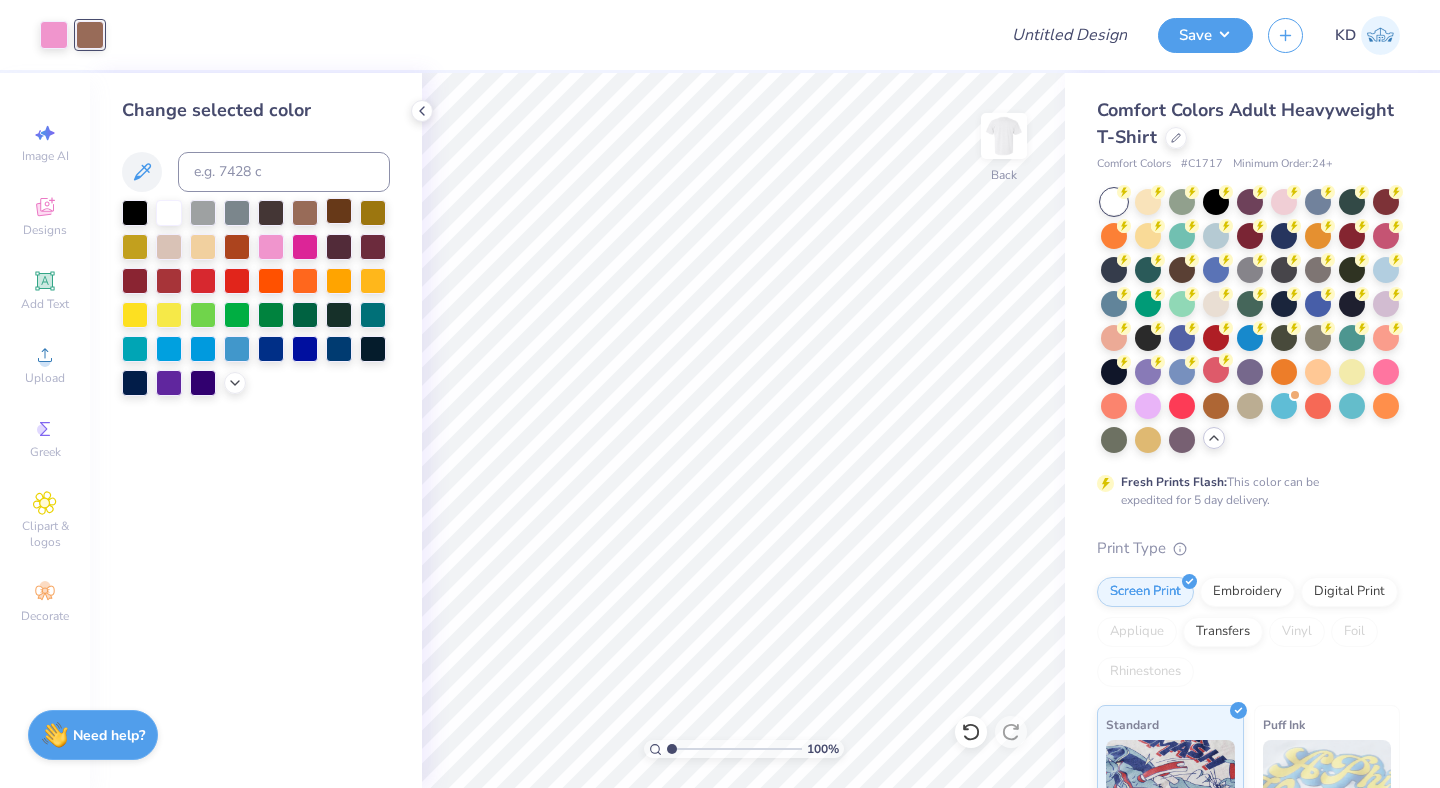 click at bounding box center [339, 211] 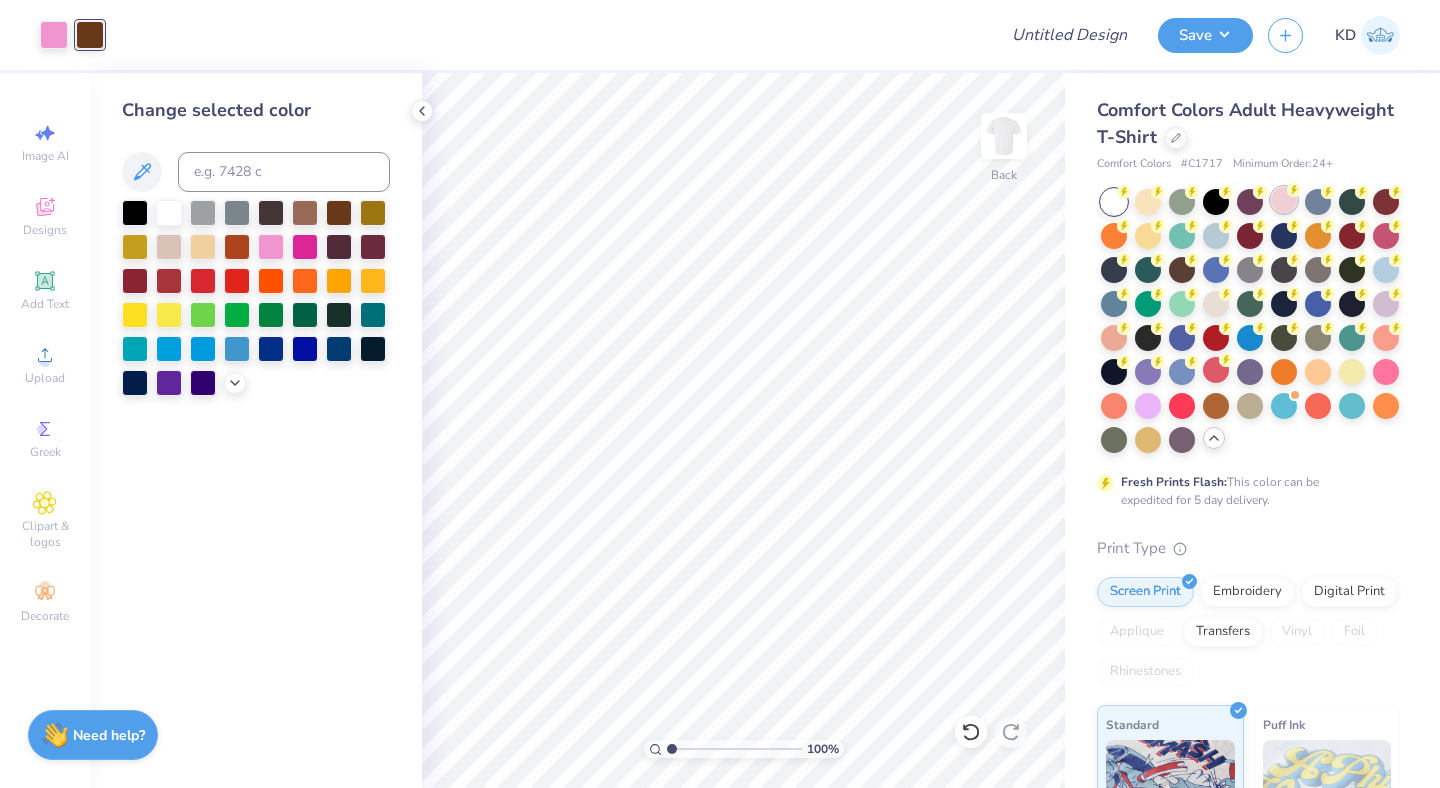 click at bounding box center [1284, 200] 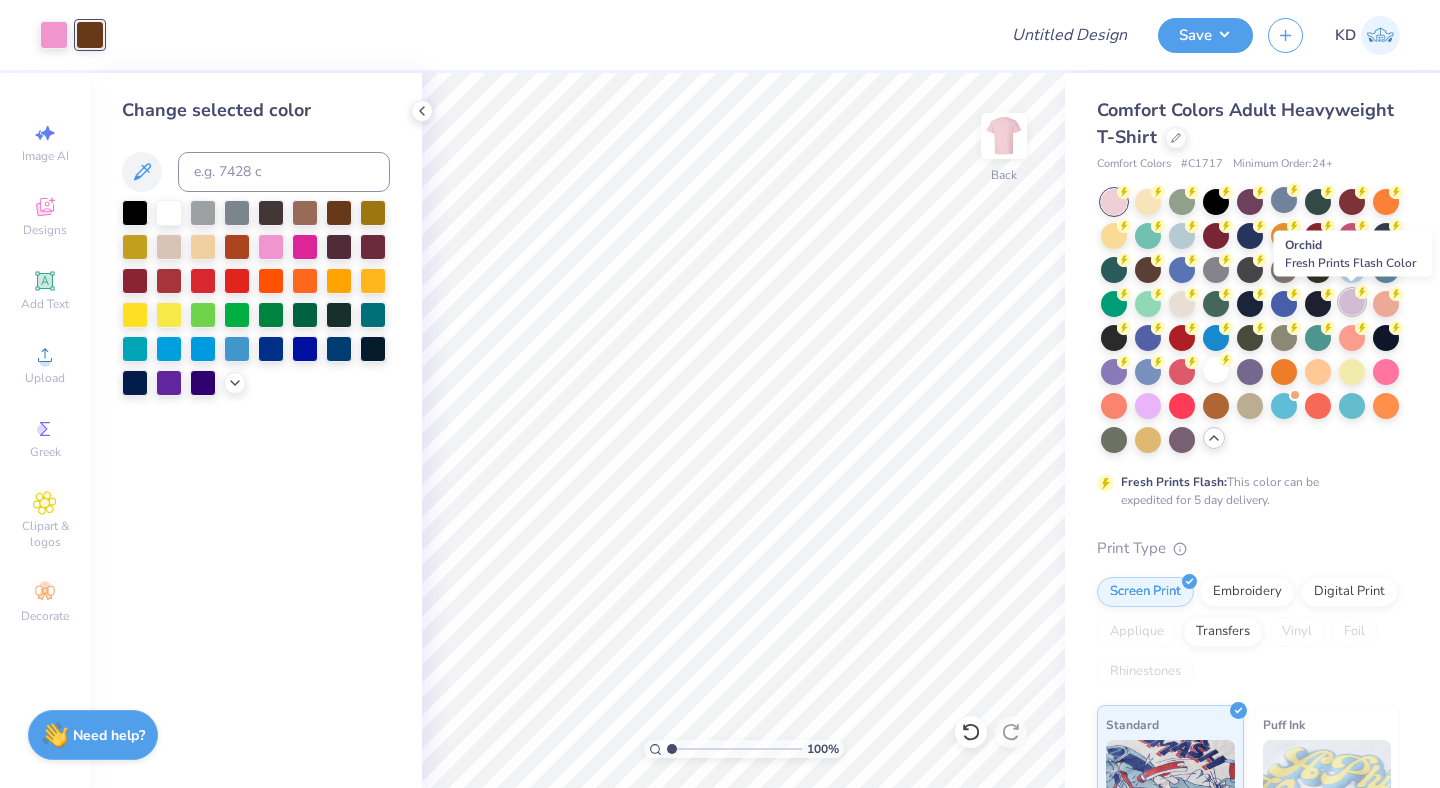 click at bounding box center [1352, 302] 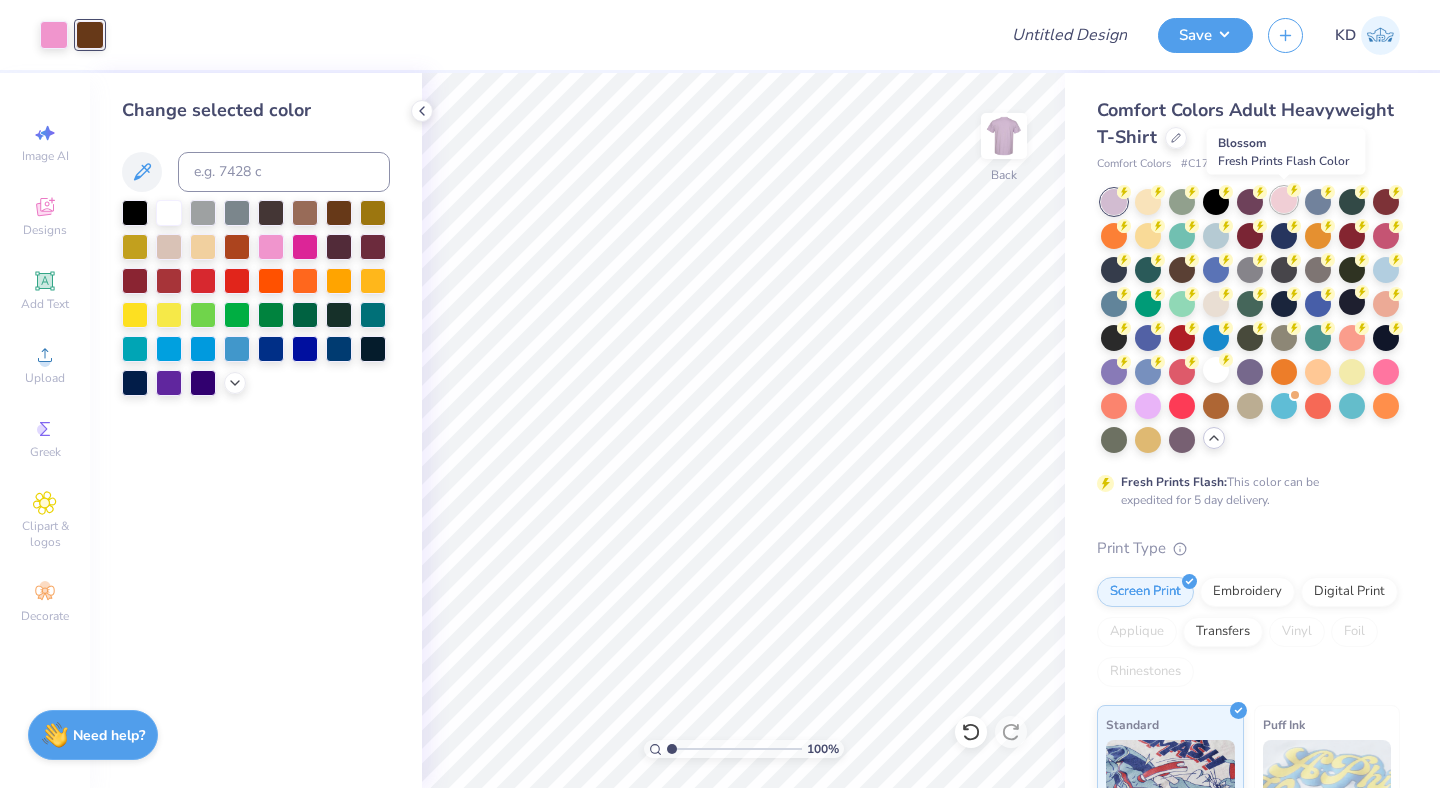 click at bounding box center (1284, 200) 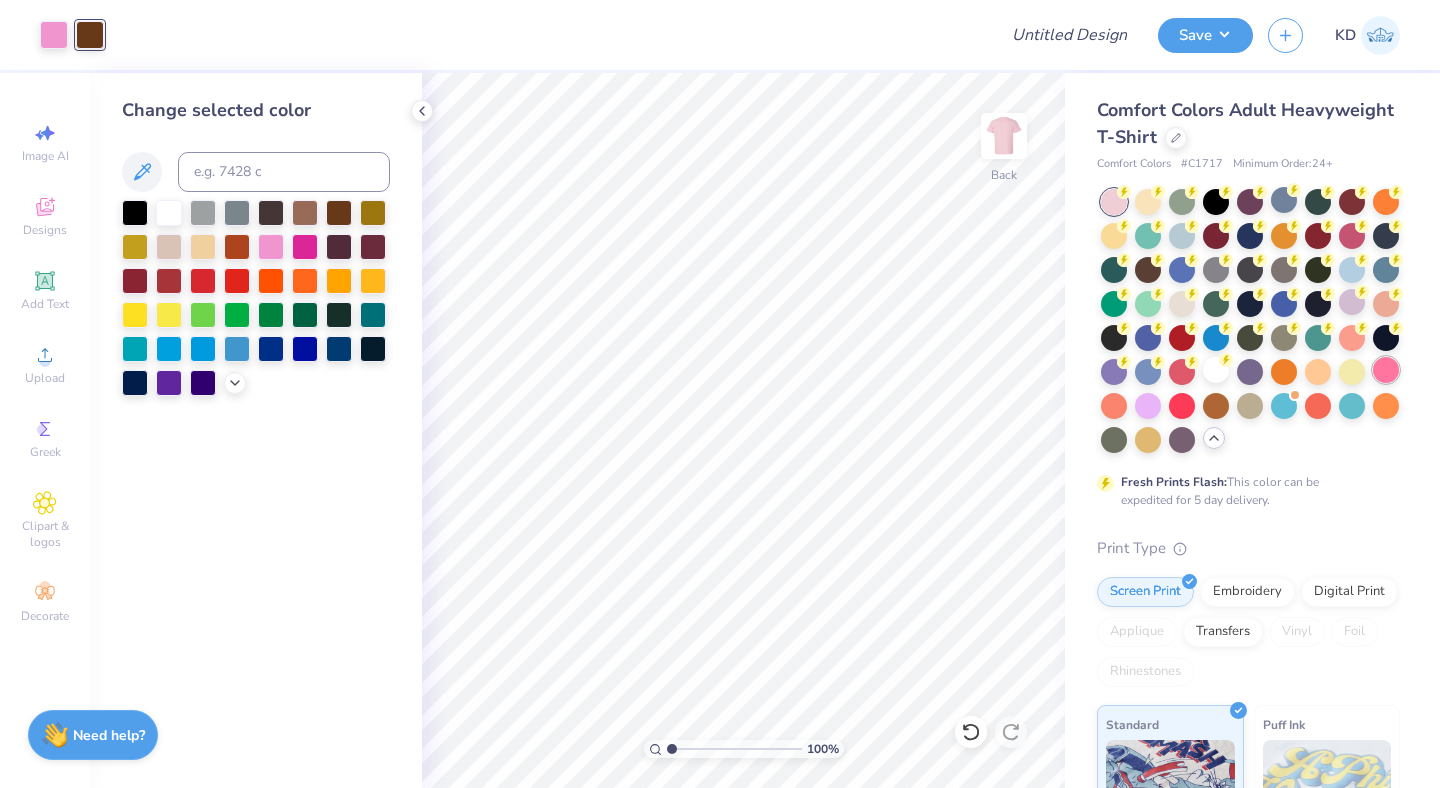 click at bounding box center [1386, 370] 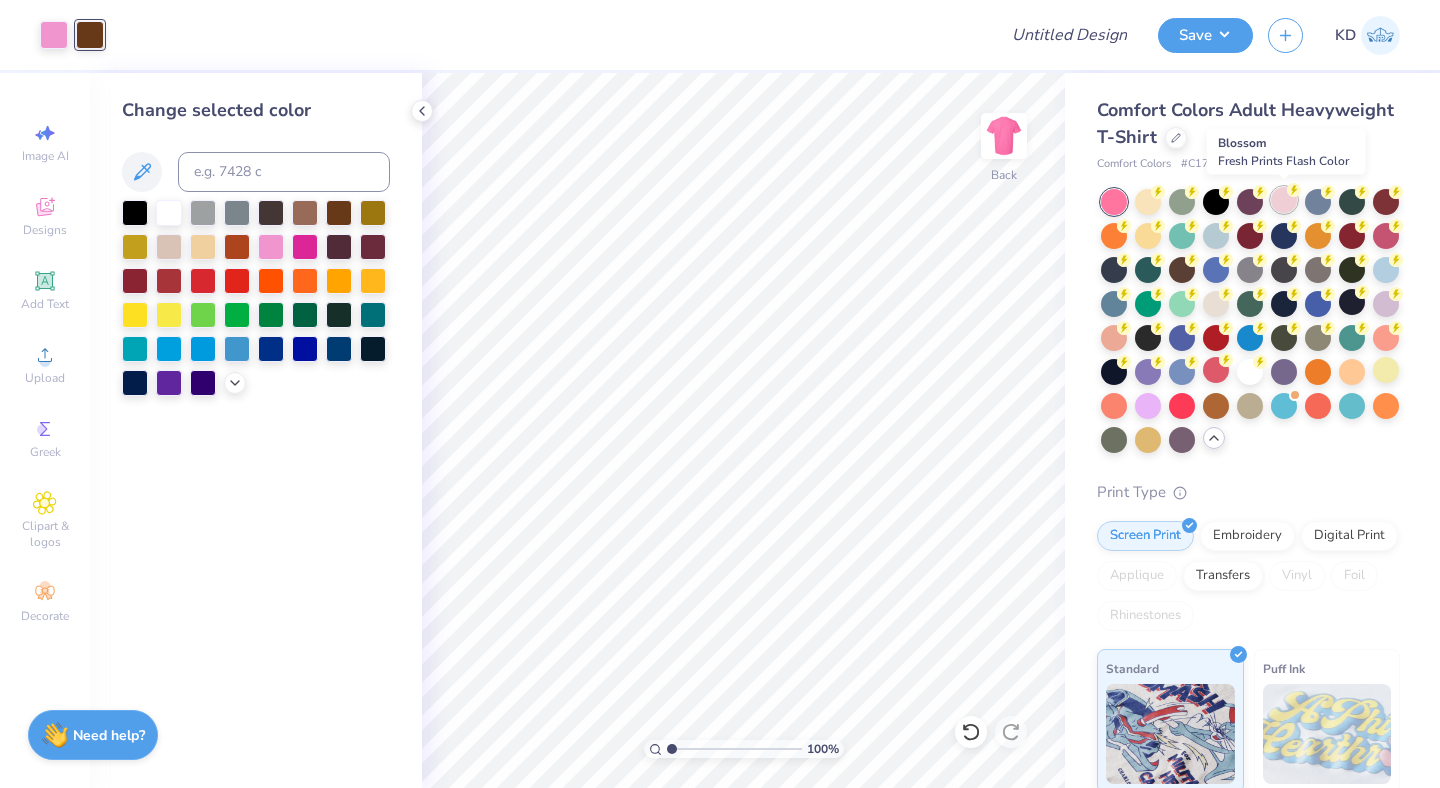 click at bounding box center [1284, 200] 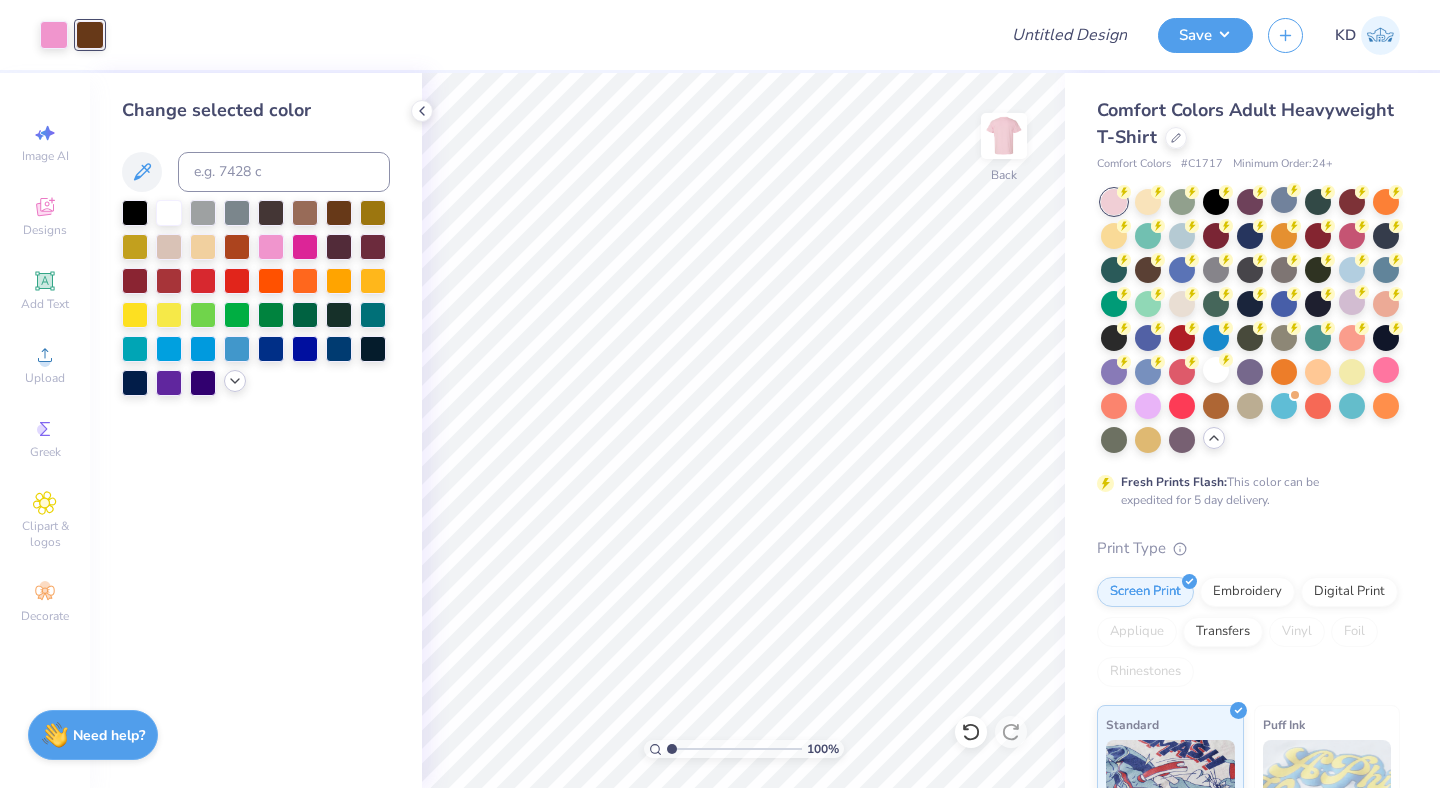 click 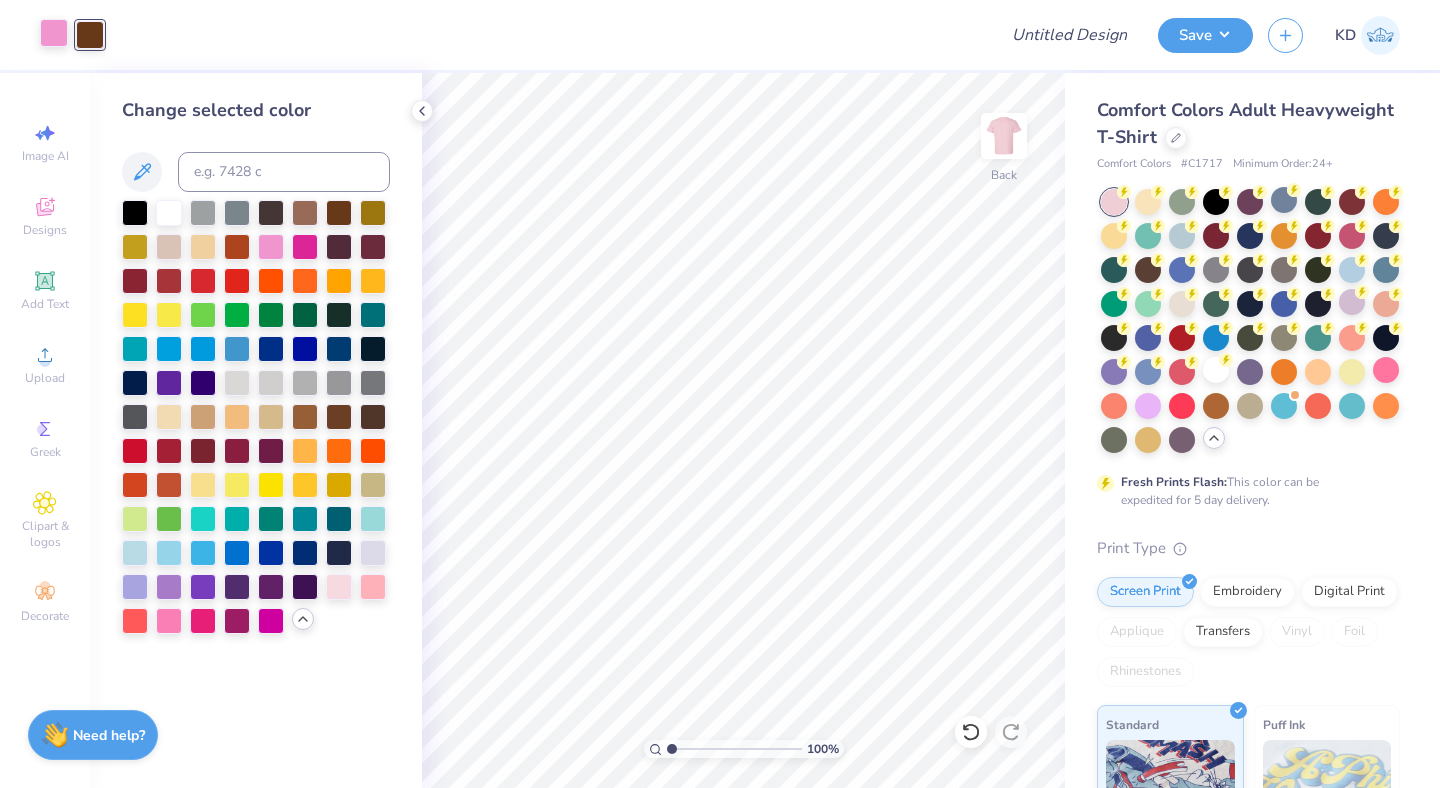 click on "Art colors" at bounding box center [52, 35] 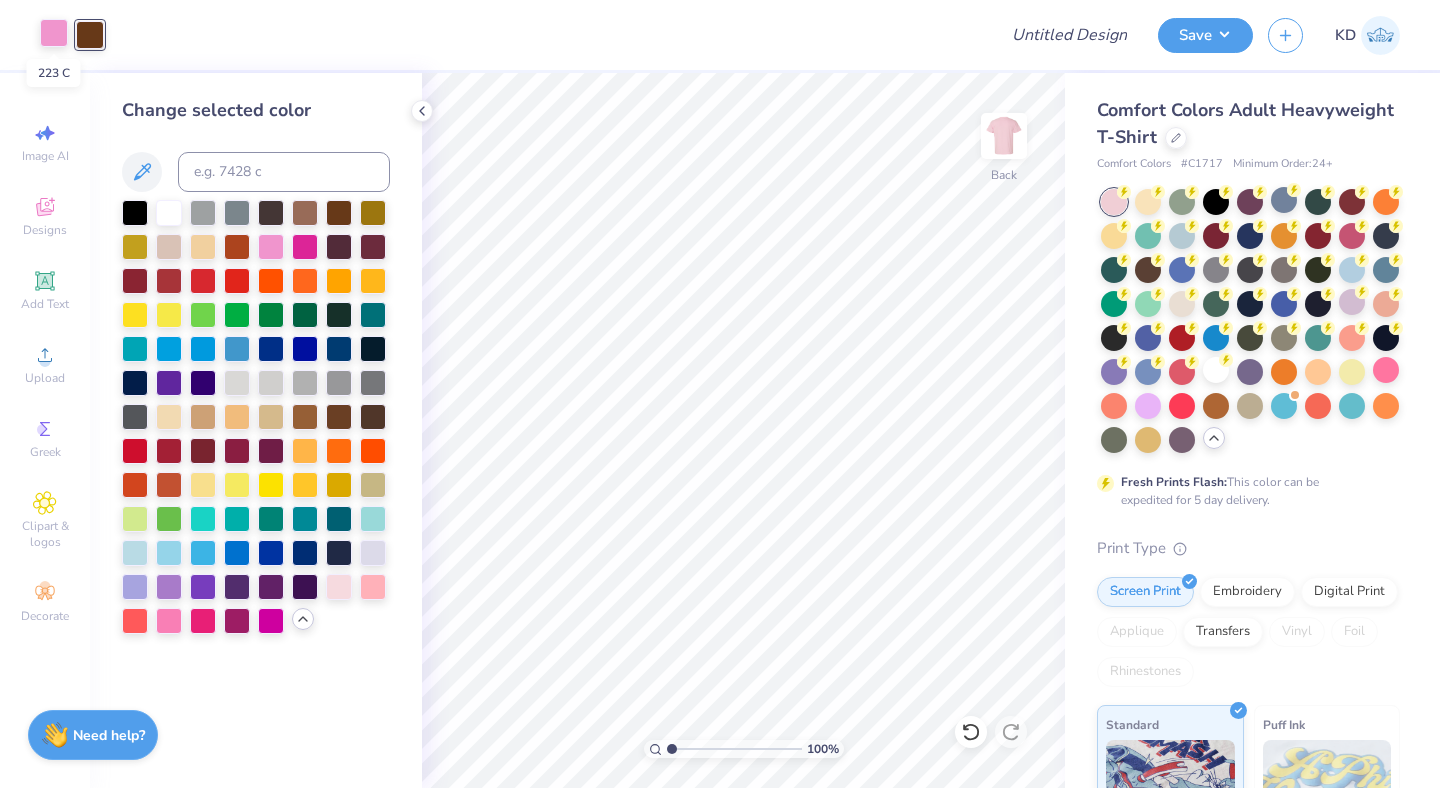 click at bounding box center [54, 33] 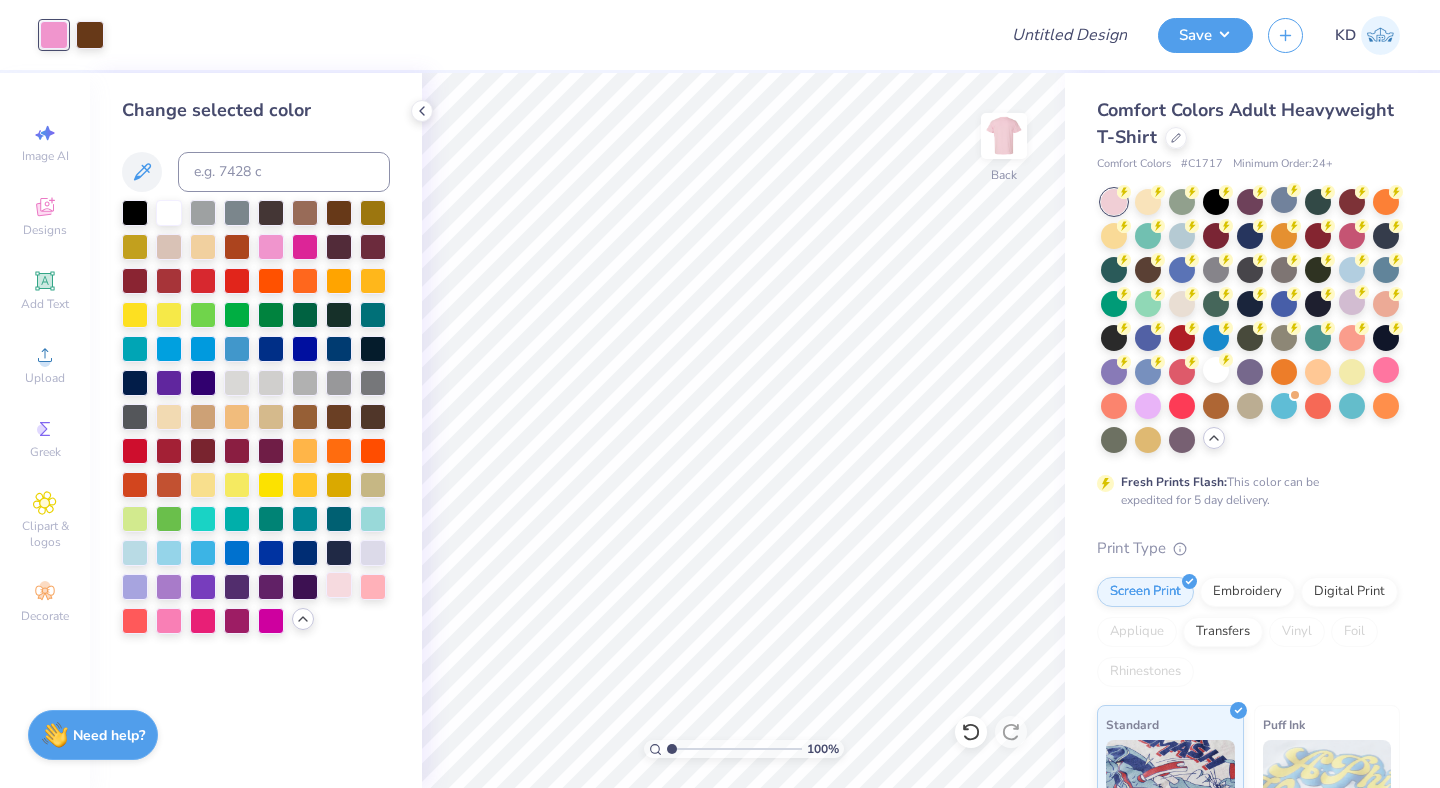 click at bounding box center (339, 585) 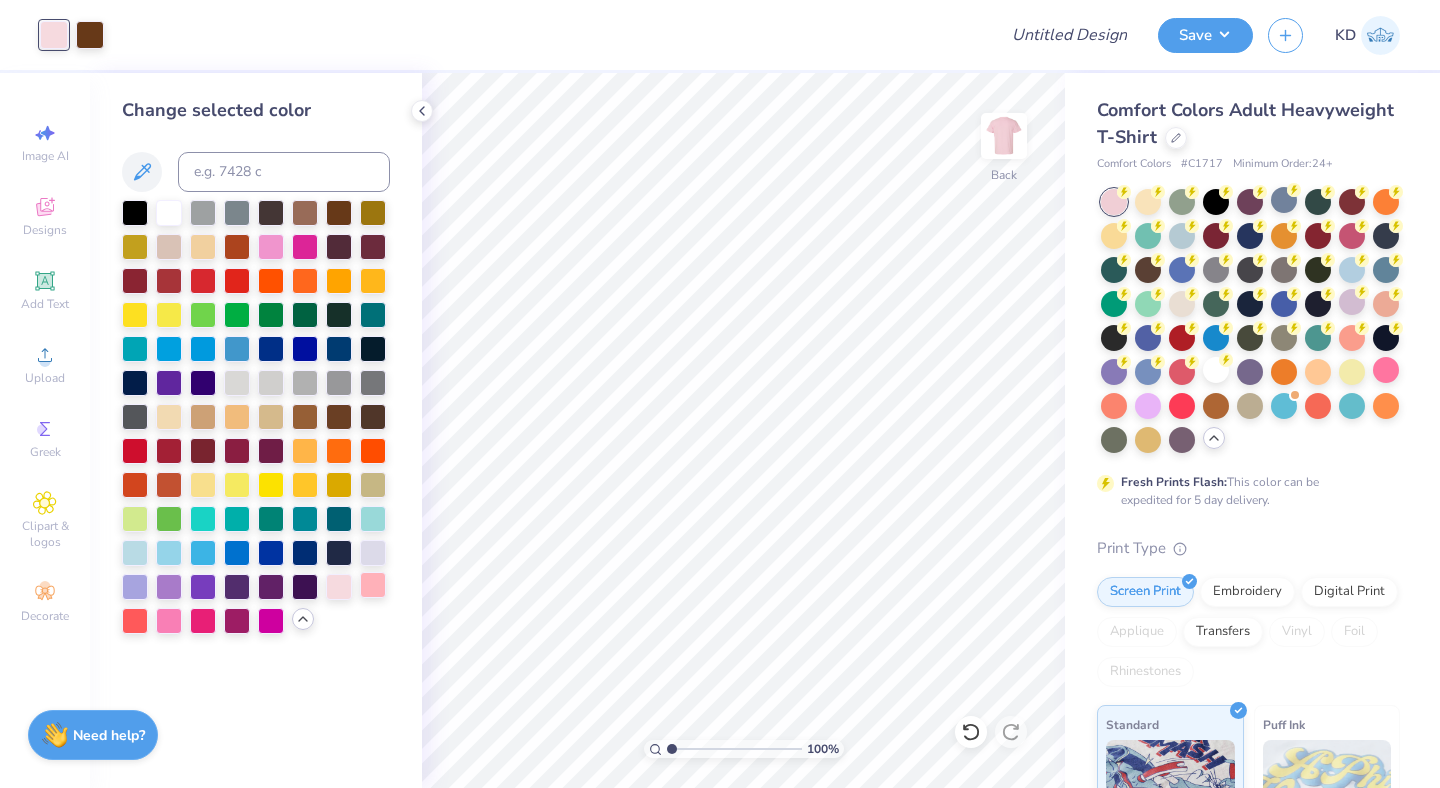 click at bounding box center [373, 585] 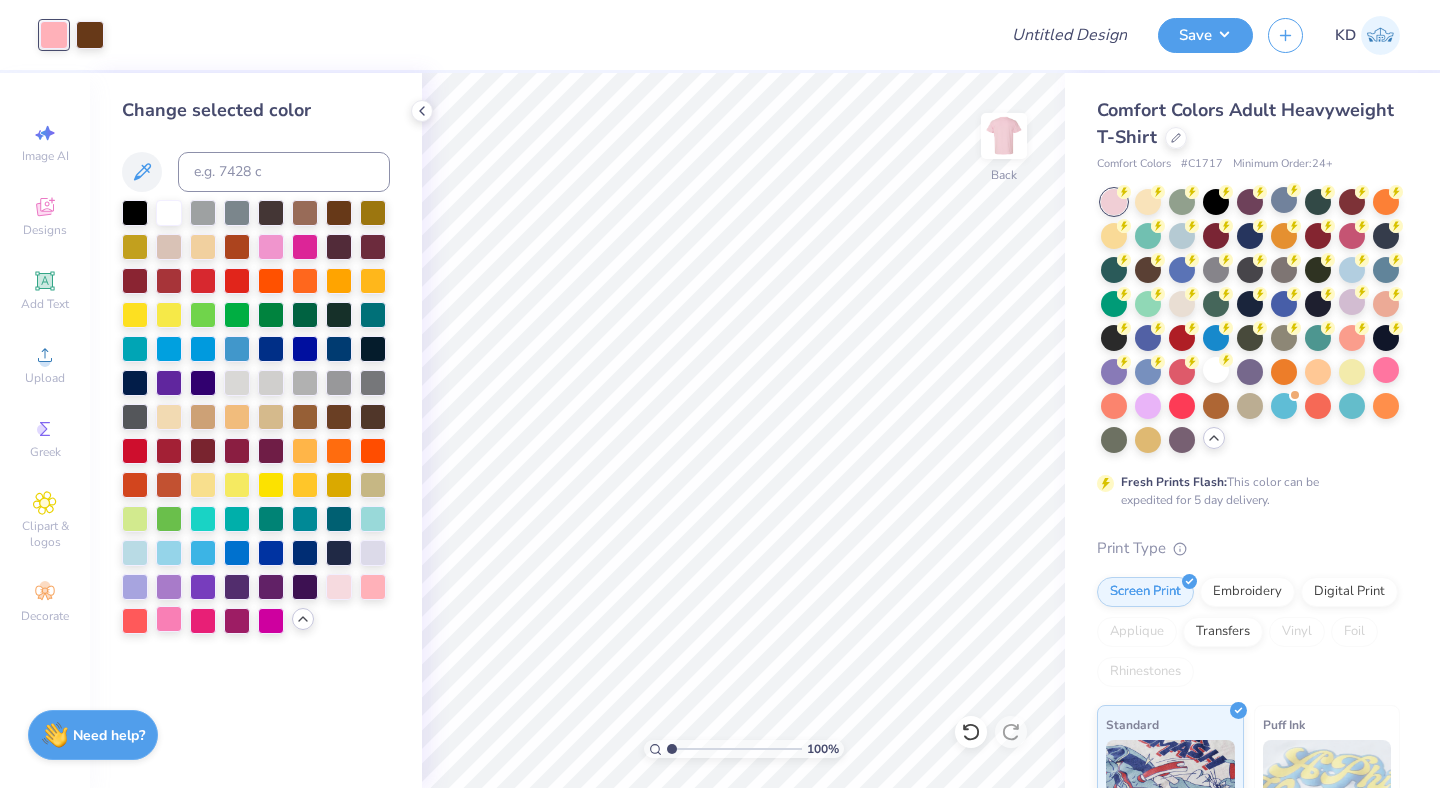 click at bounding box center [169, 619] 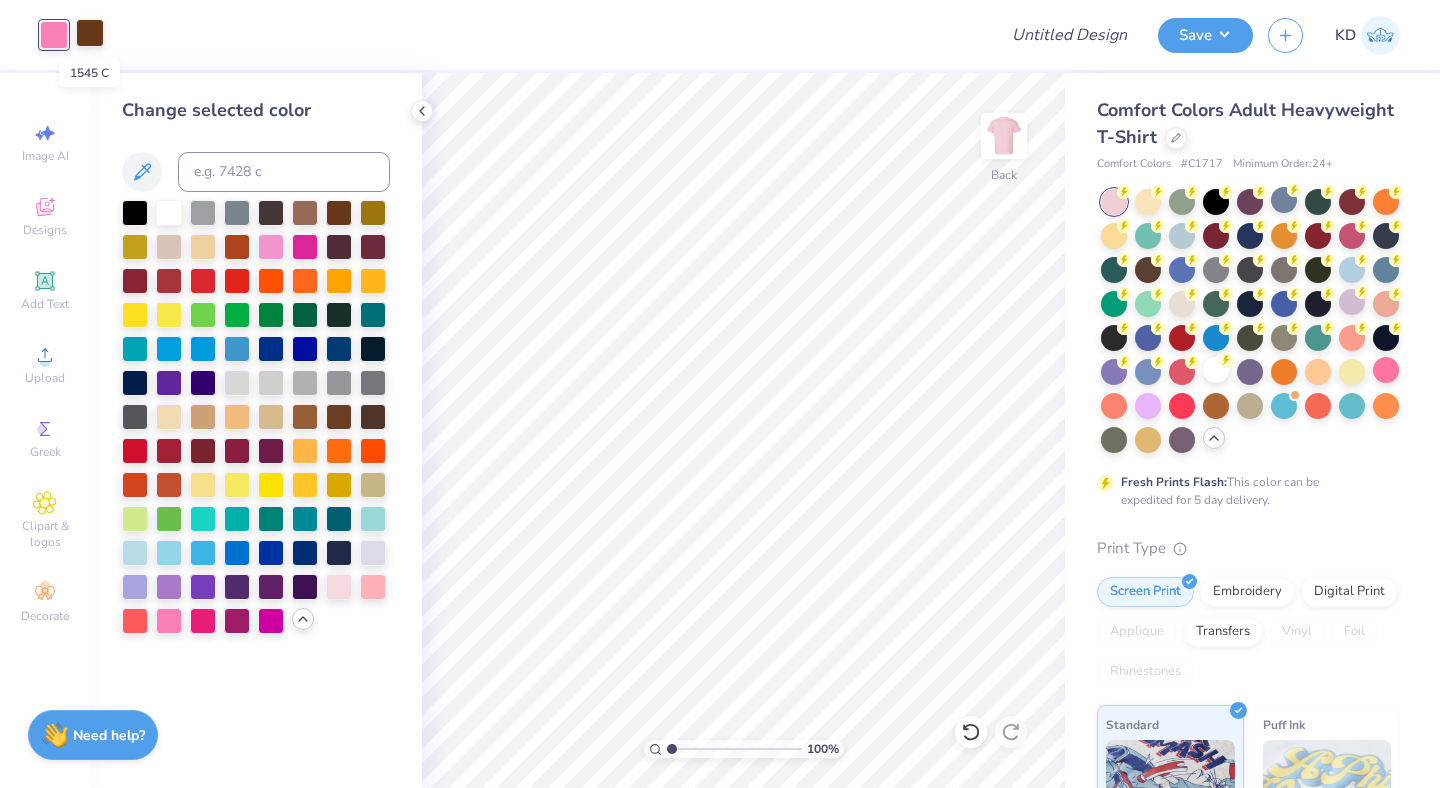 click at bounding box center [90, 33] 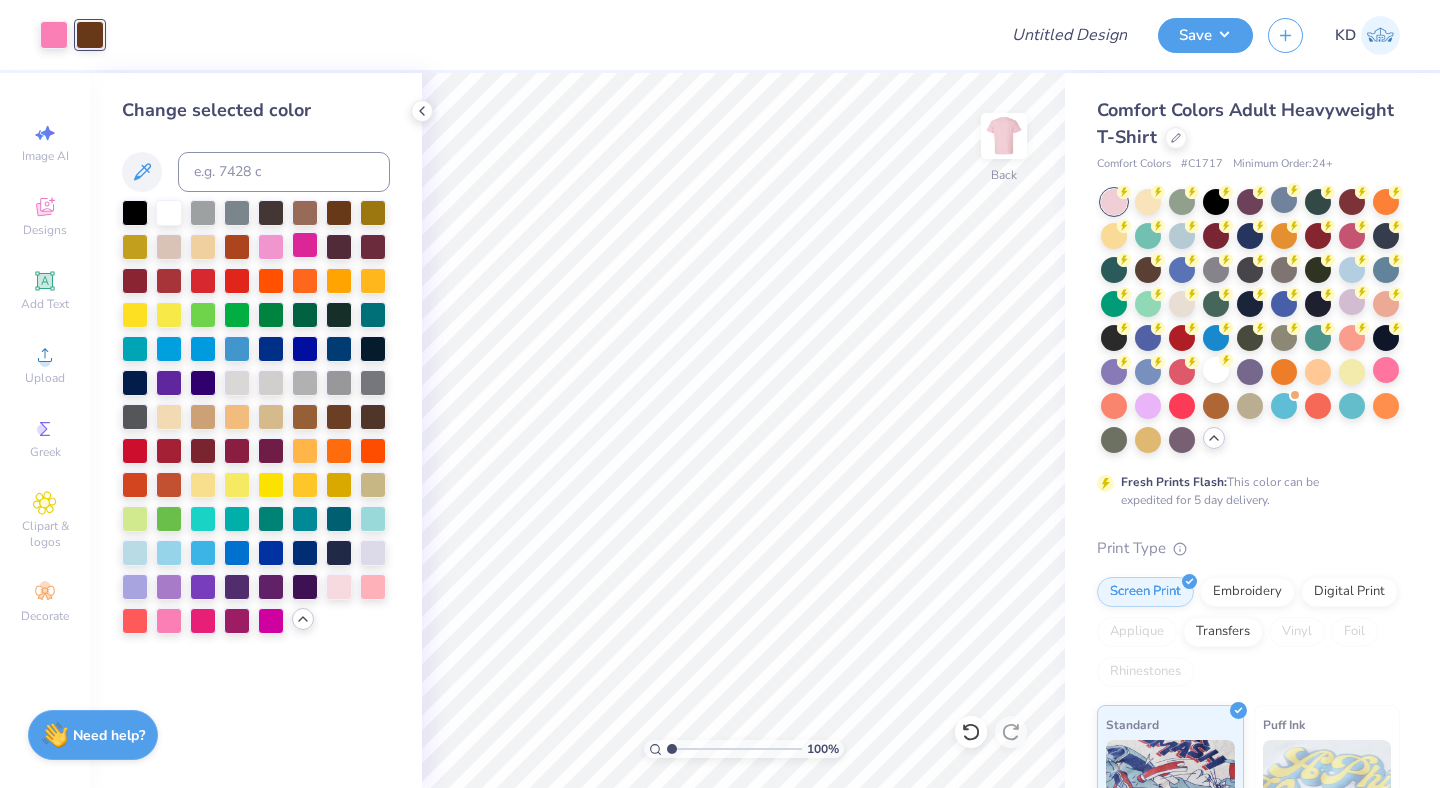 click at bounding box center [305, 245] 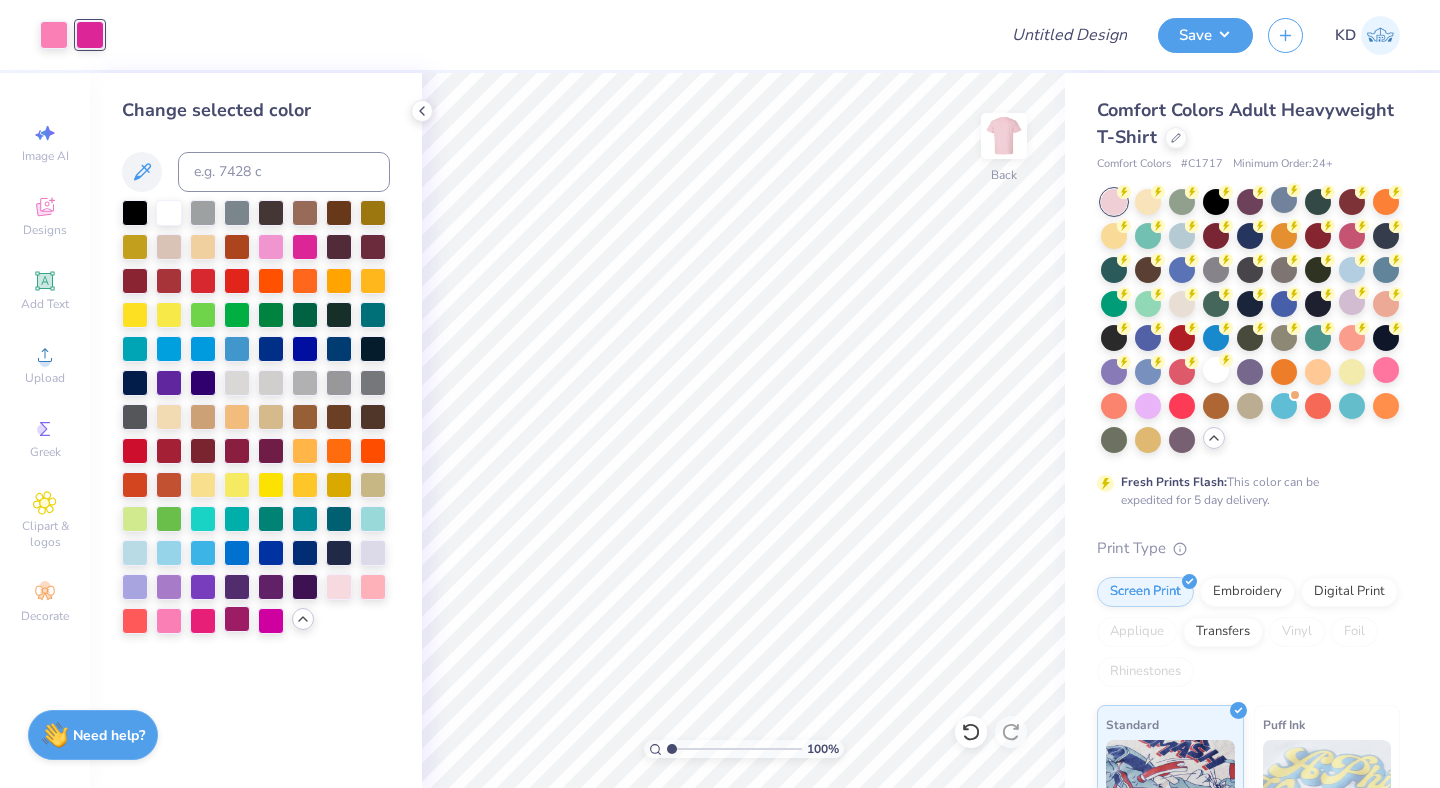 click at bounding box center [237, 619] 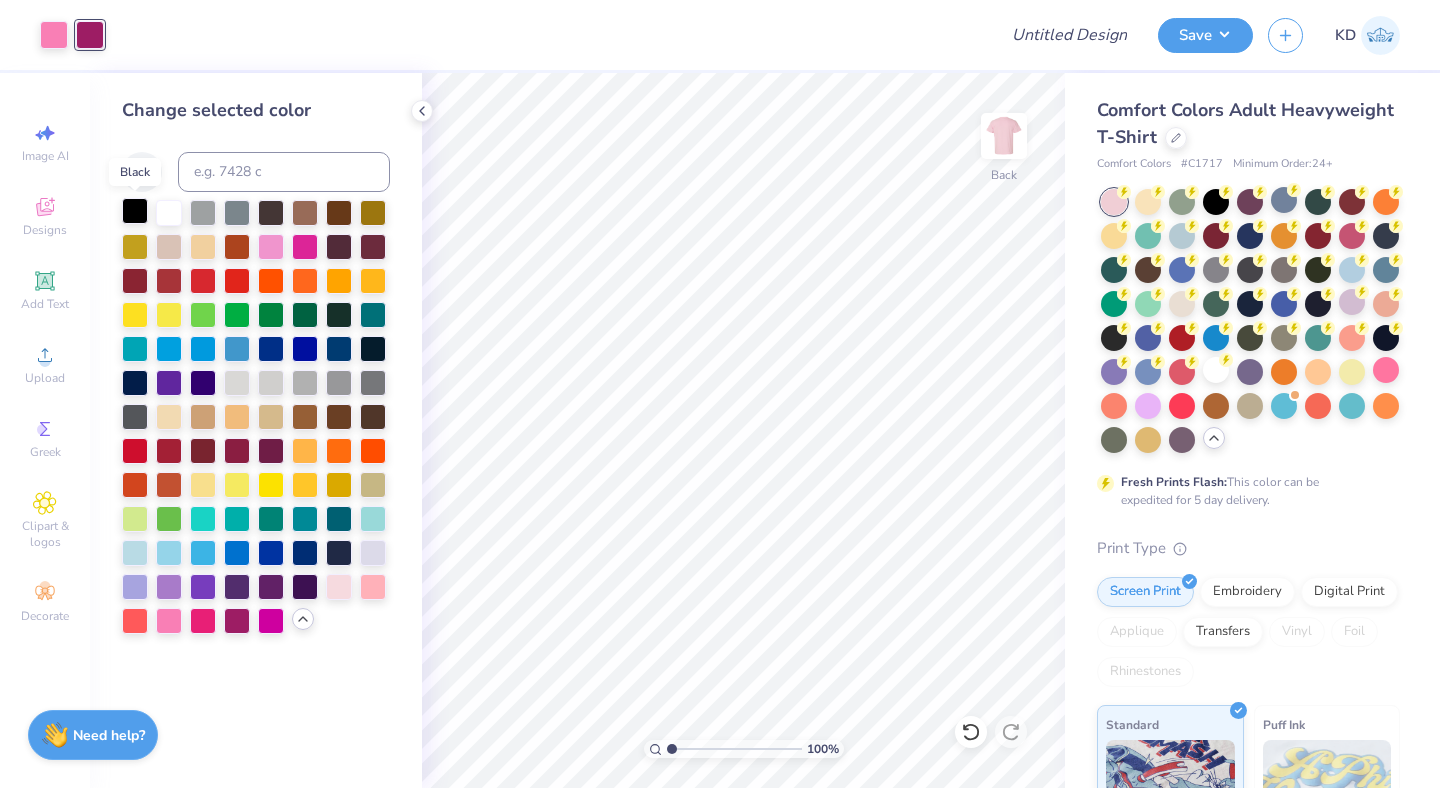 click at bounding box center [135, 211] 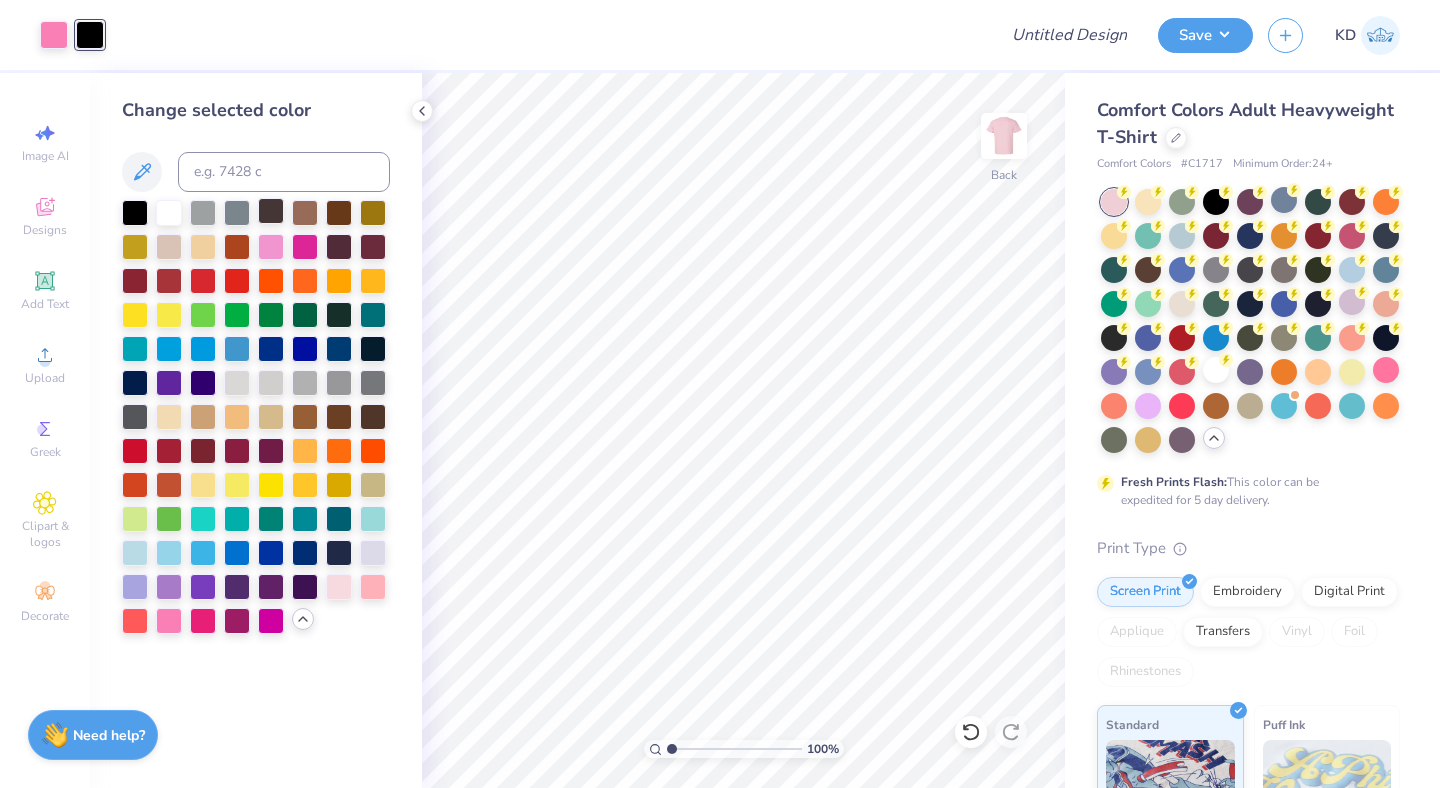 click at bounding box center [271, 211] 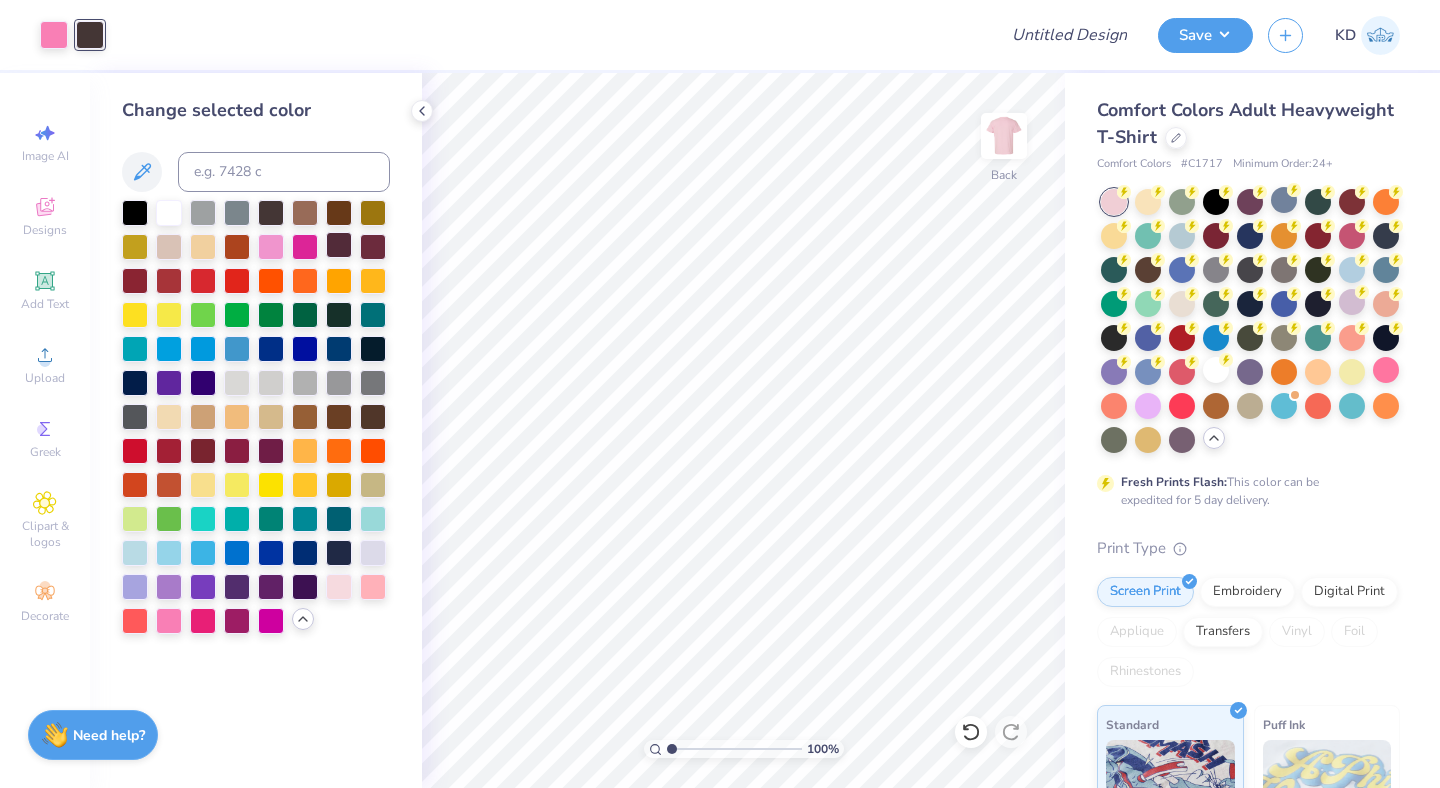 click at bounding box center (339, 245) 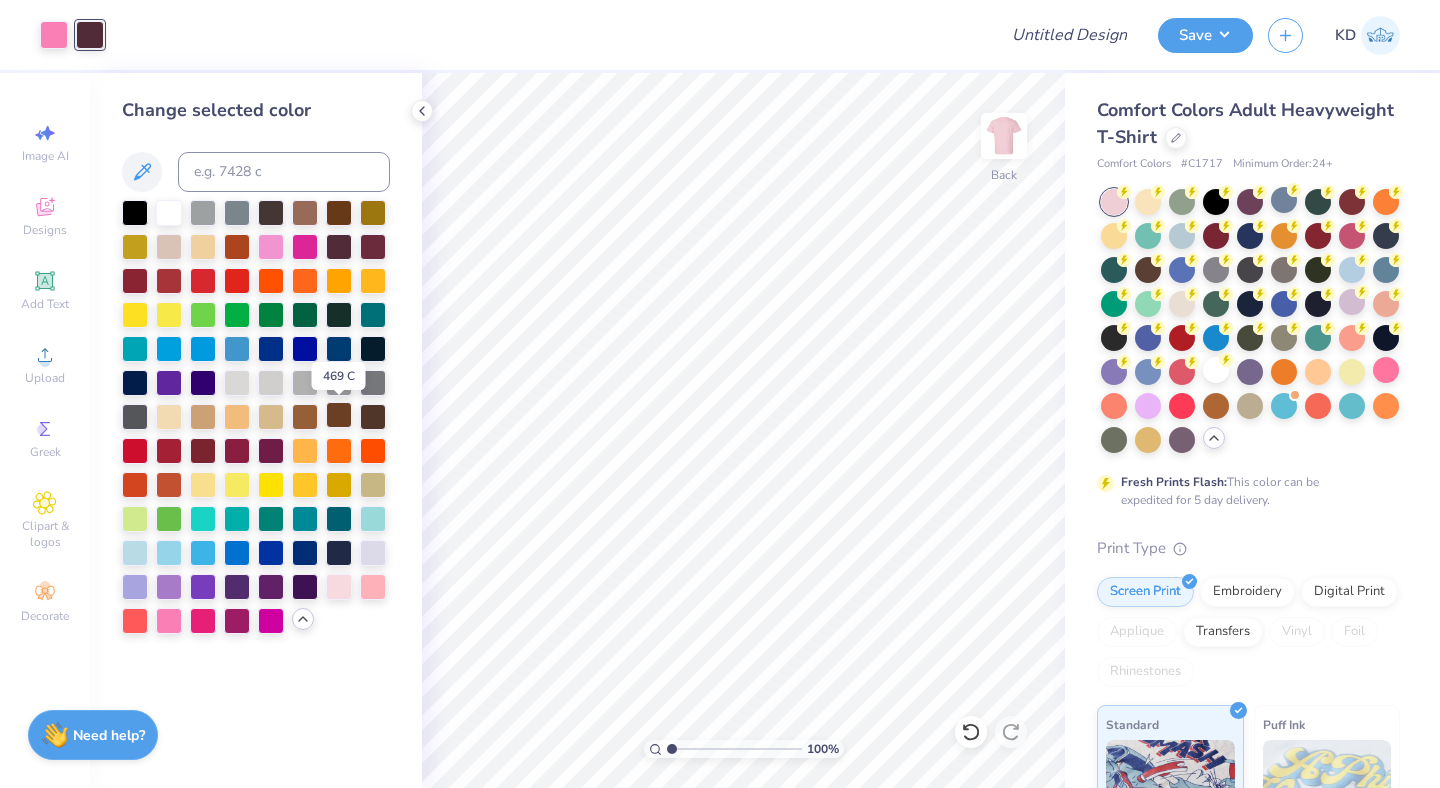 click at bounding box center (339, 415) 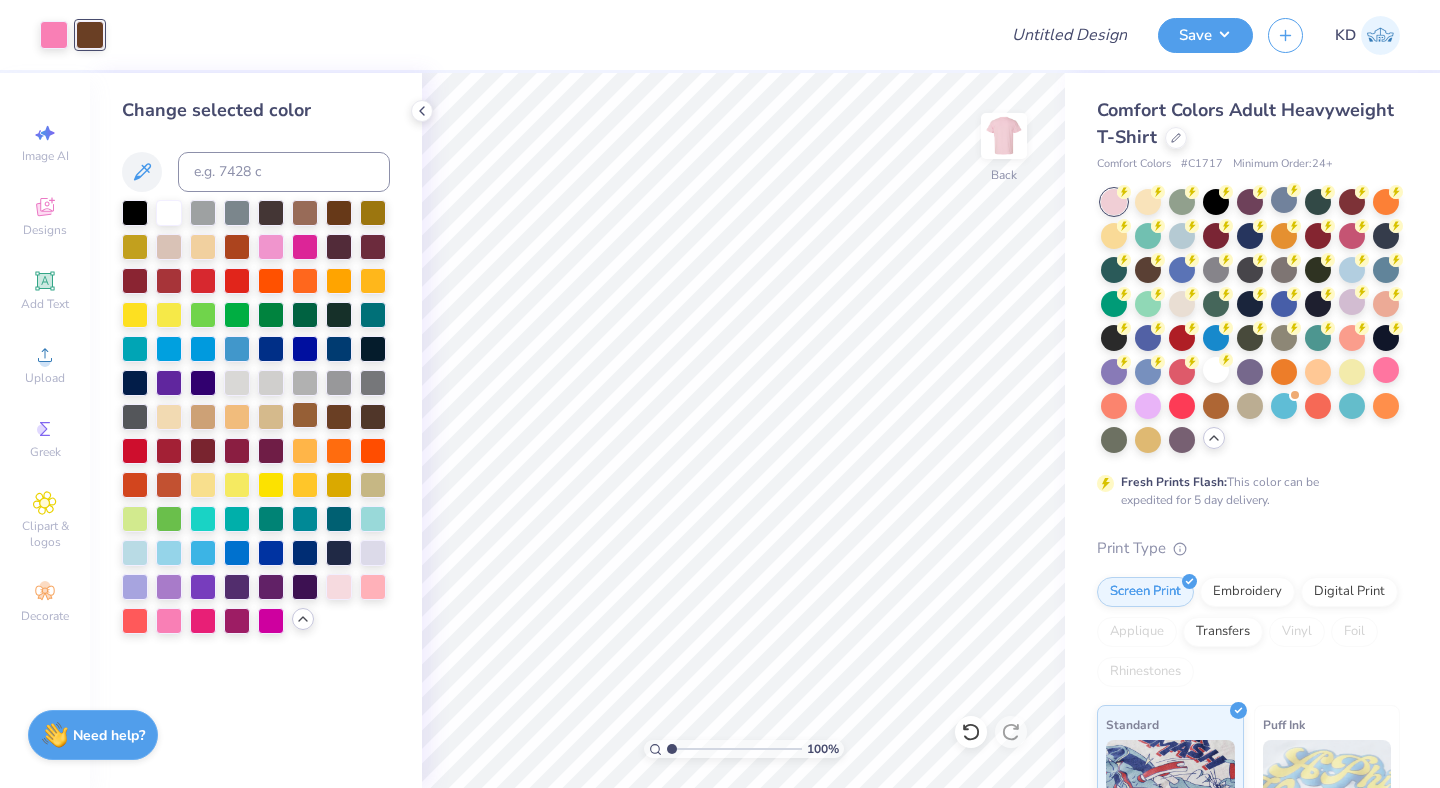 click at bounding box center (305, 415) 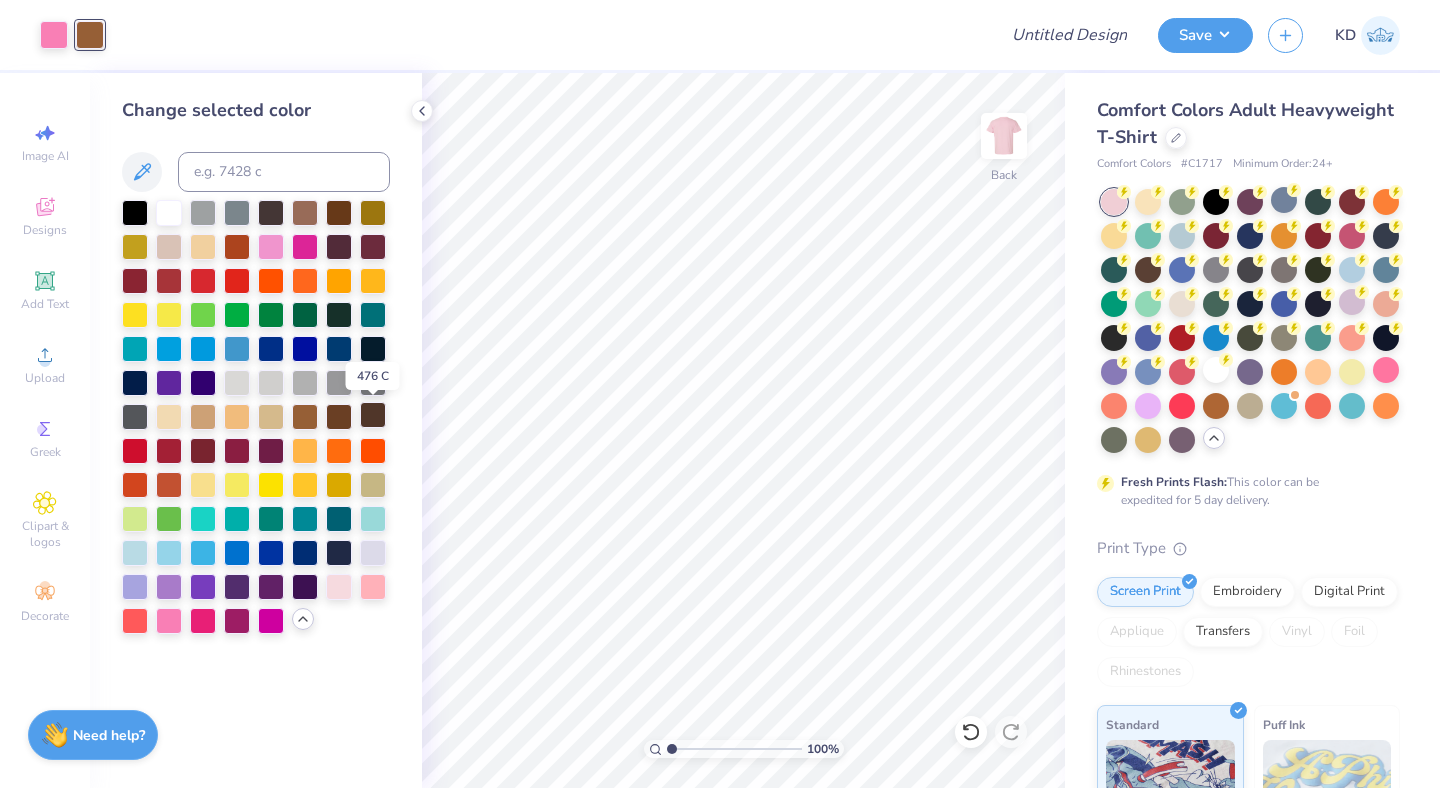 click at bounding box center [373, 415] 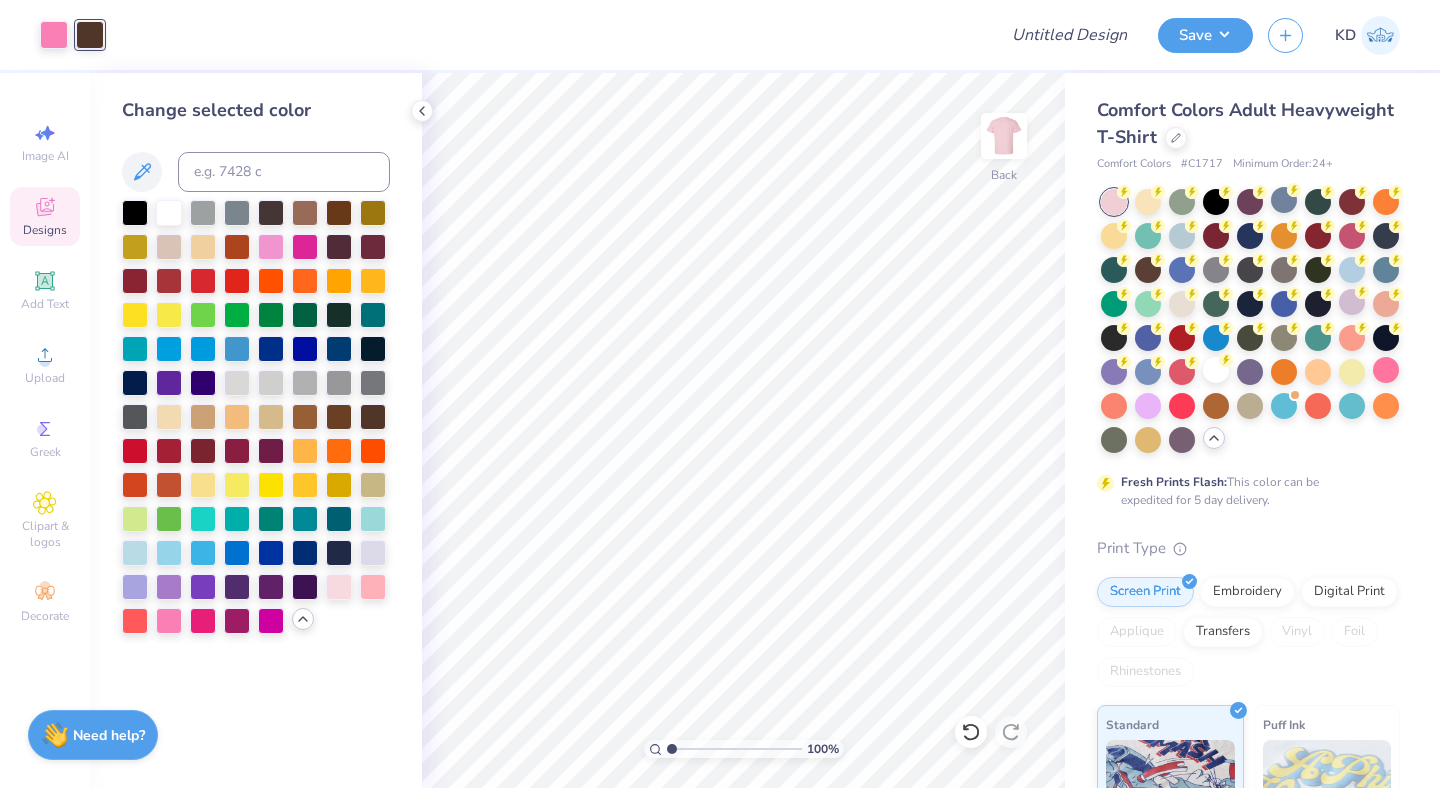 click 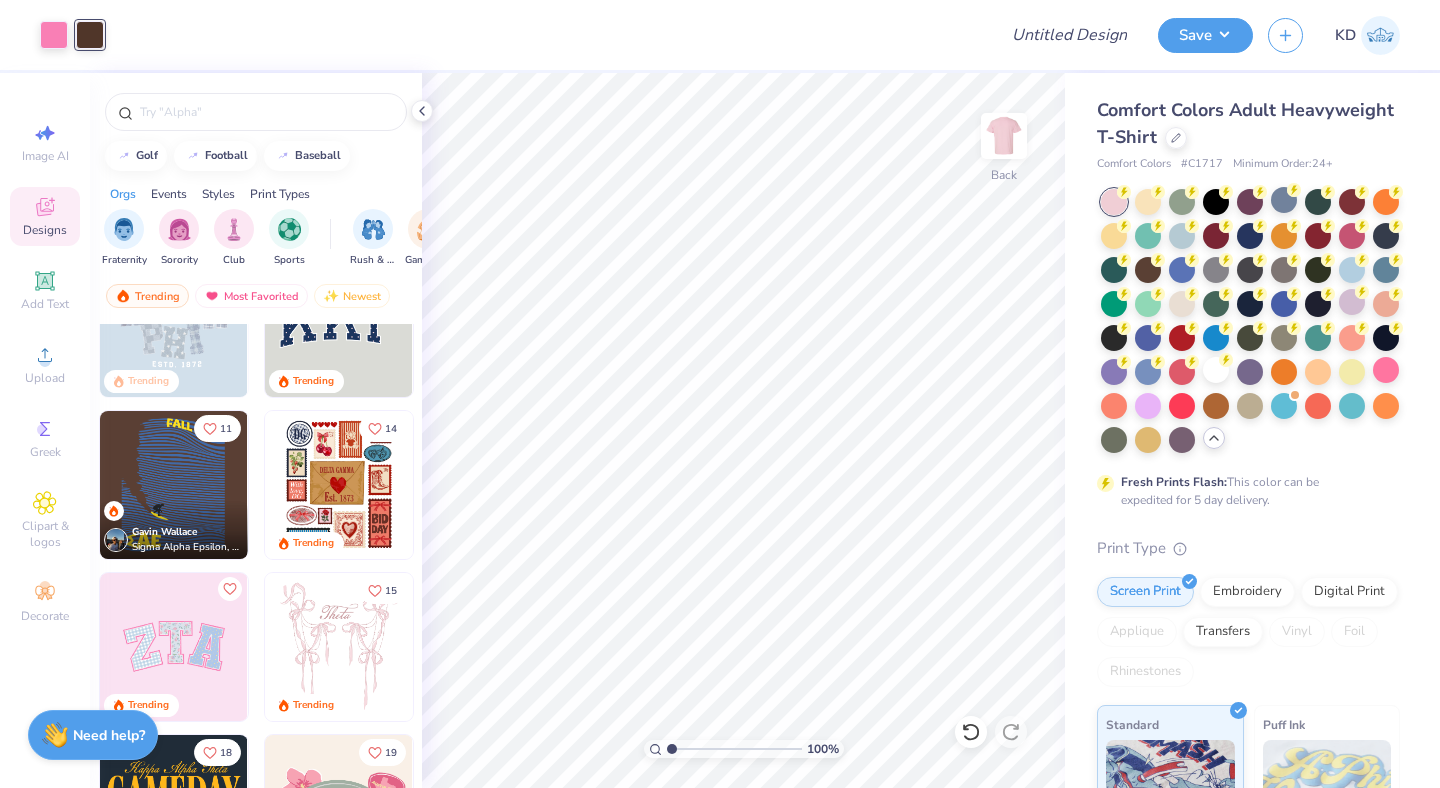 scroll, scrollTop: 0, scrollLeft: 0, axis: both 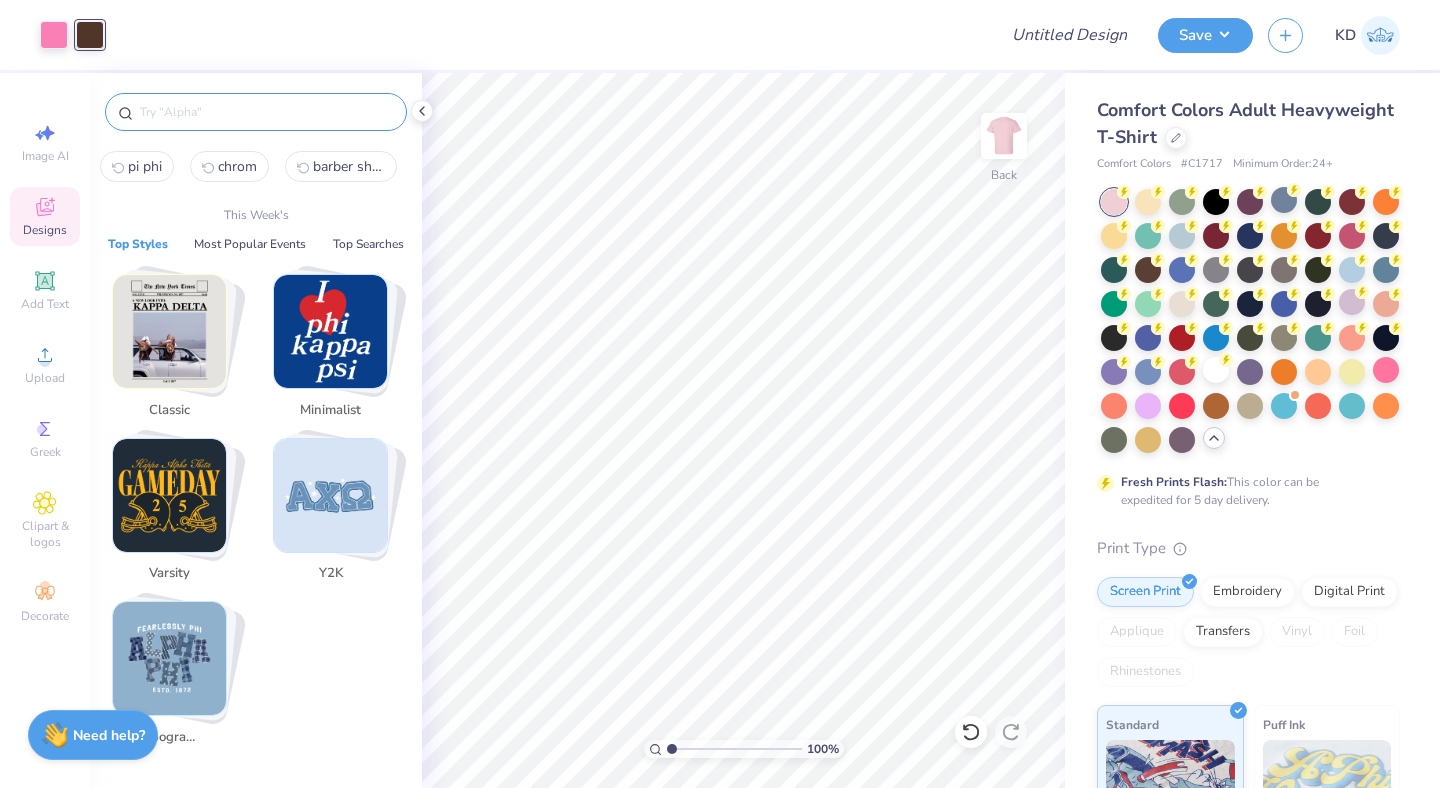 click at bounding box center (266, 112) 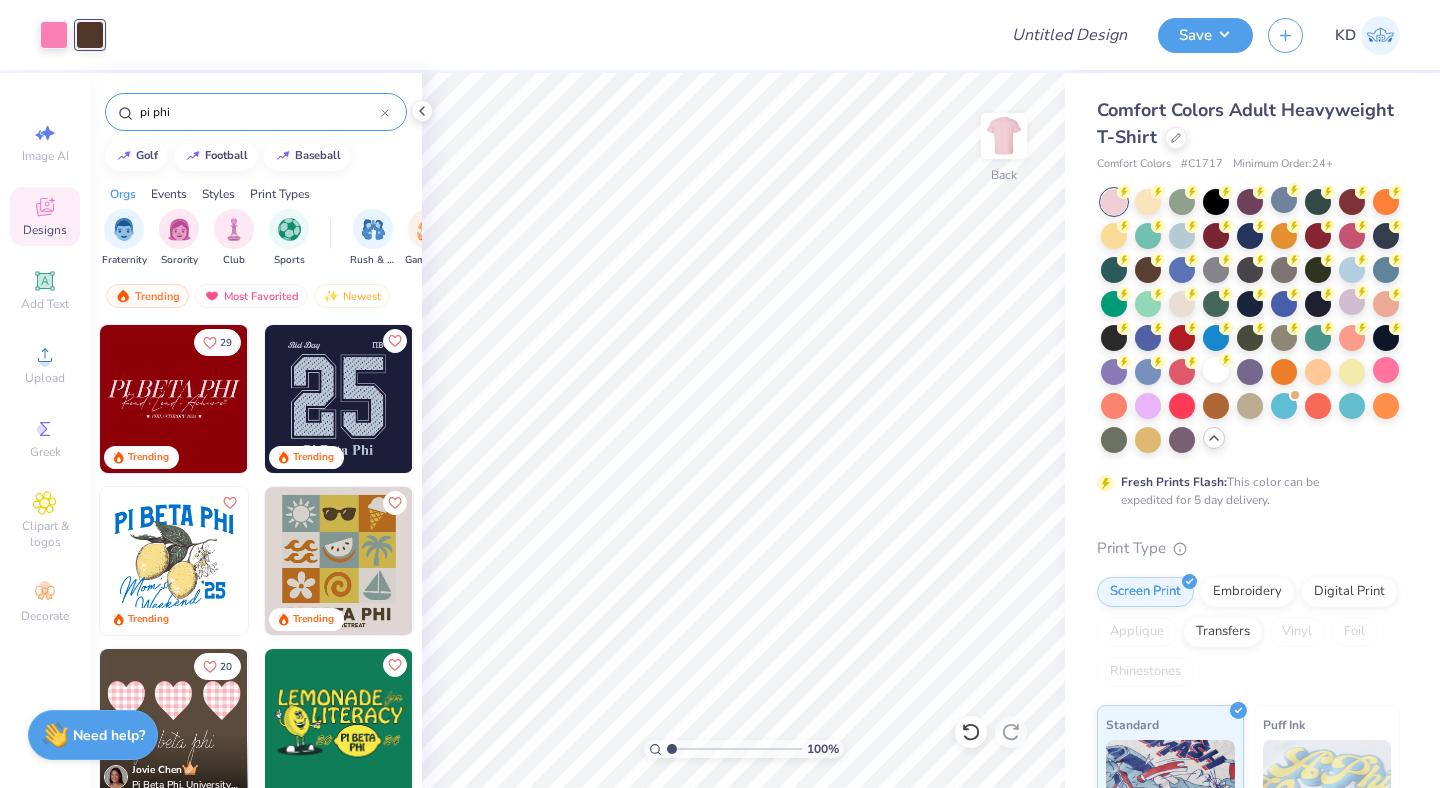 type on "pi phi" 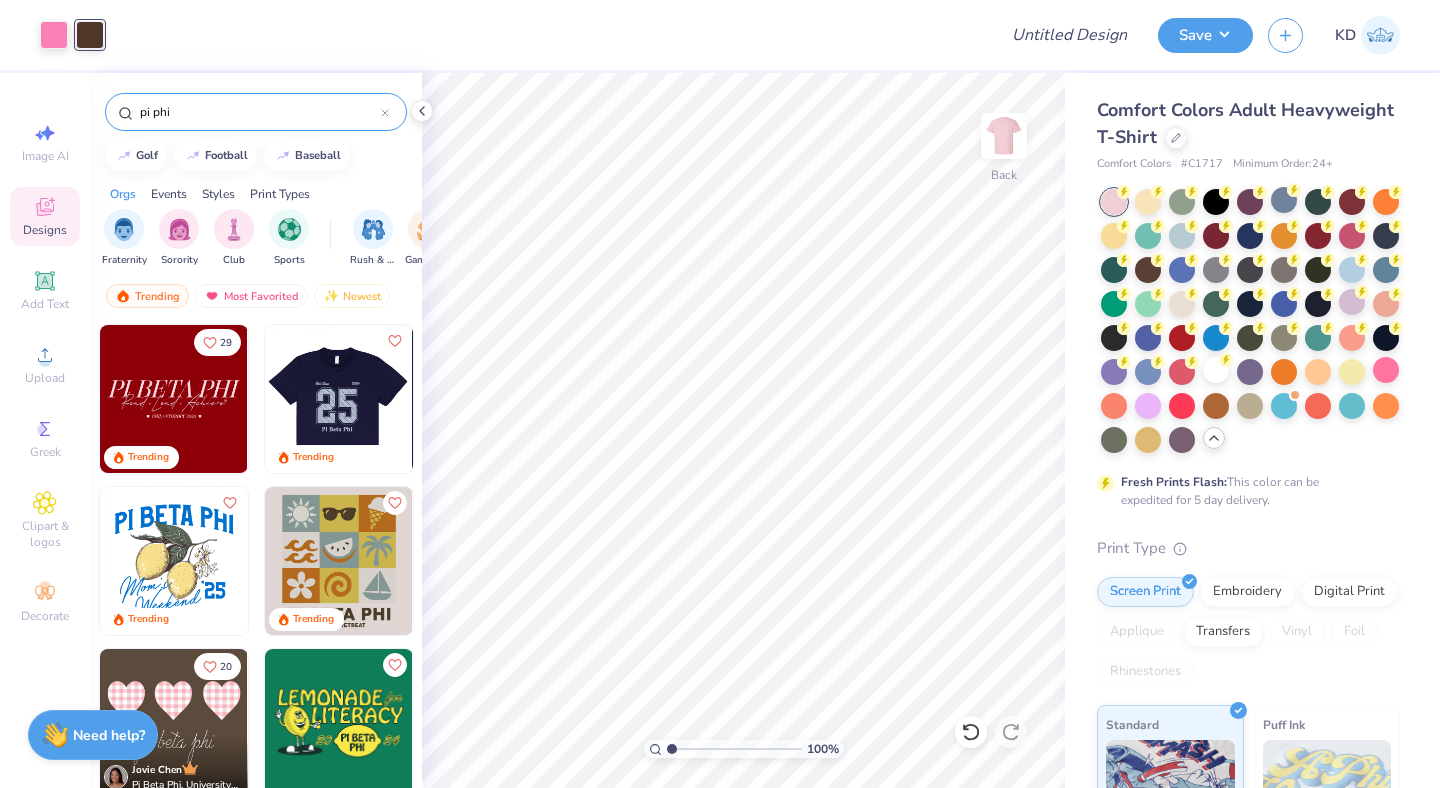 click at bounding box center [338, 399] 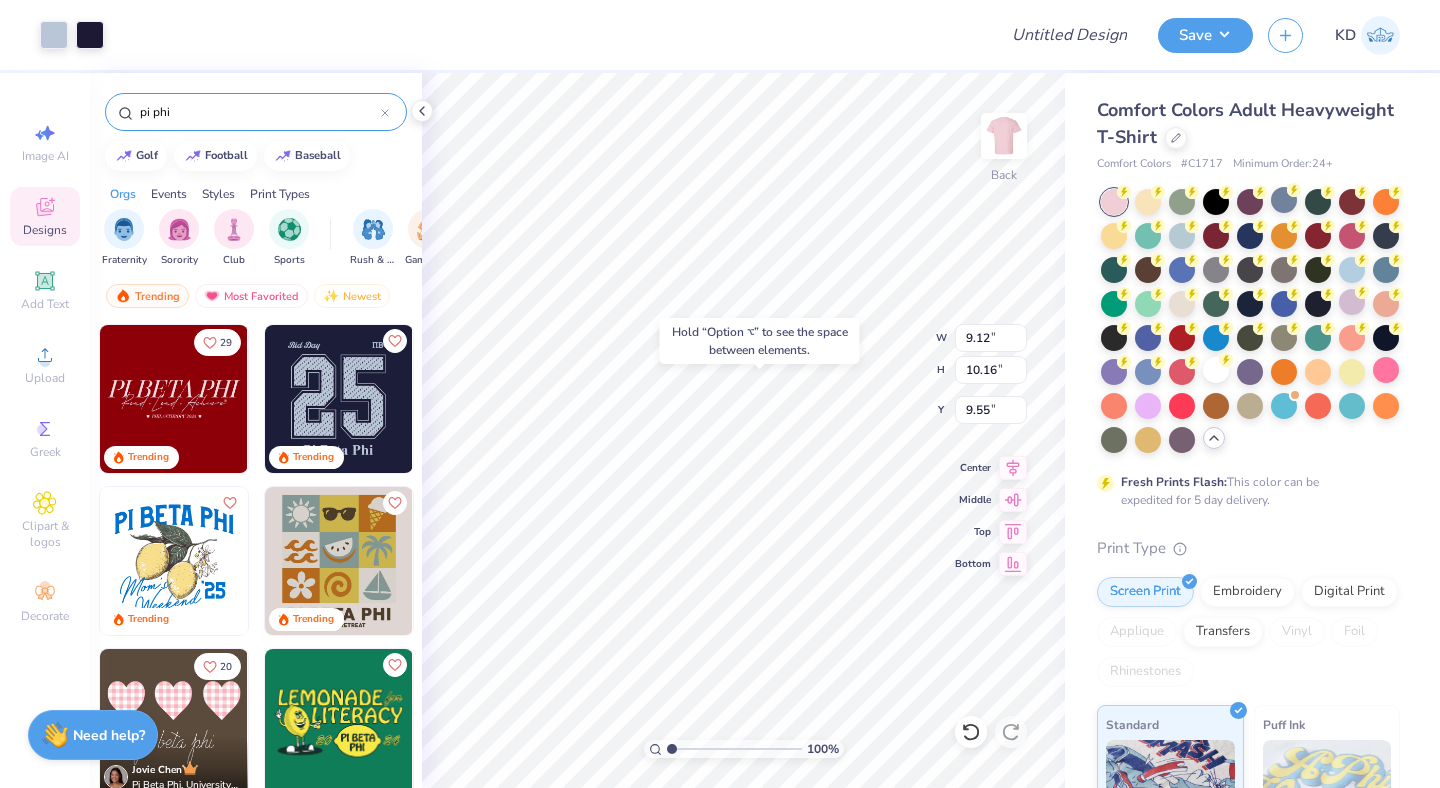 type on "9.55" 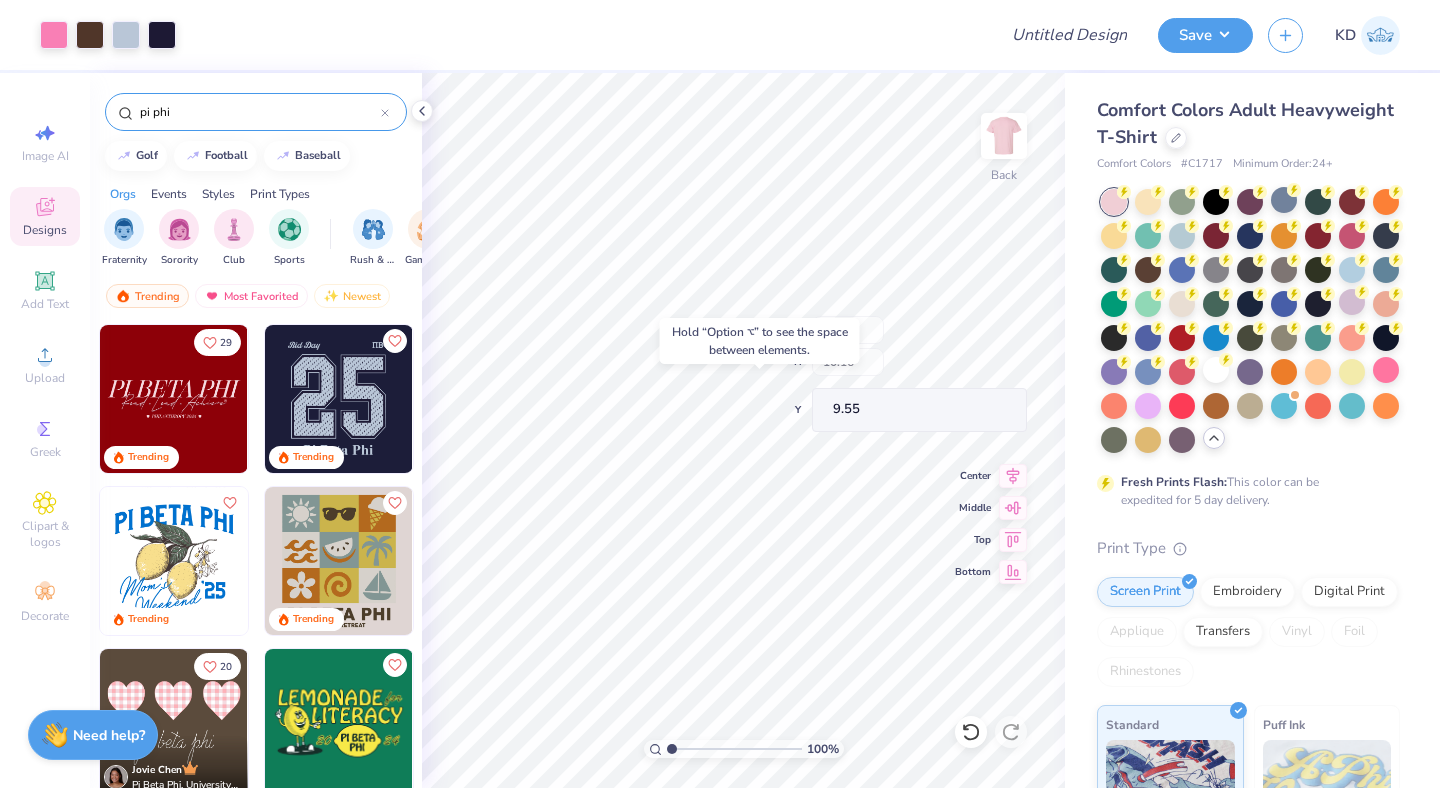 type on "8.46" 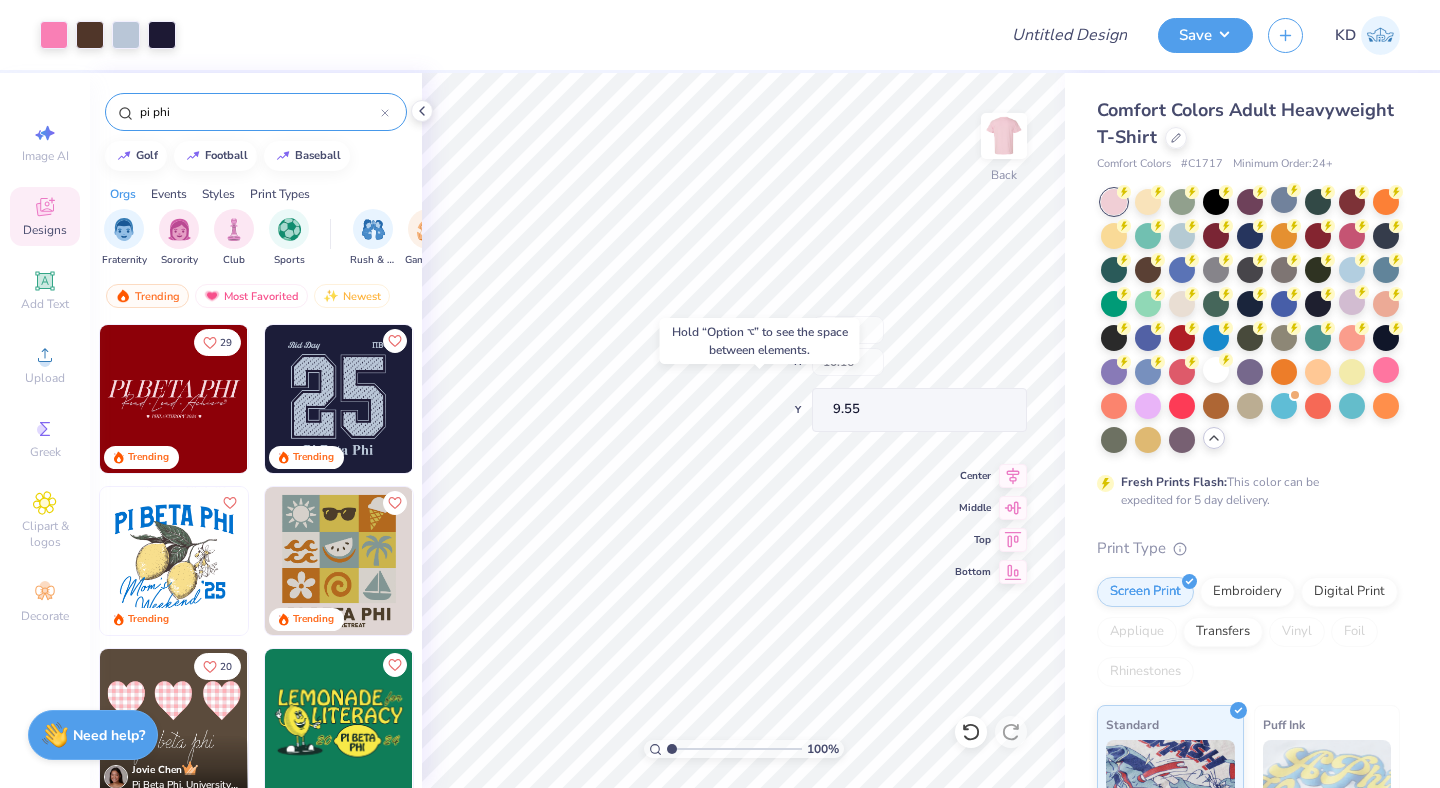 type on "7.57" 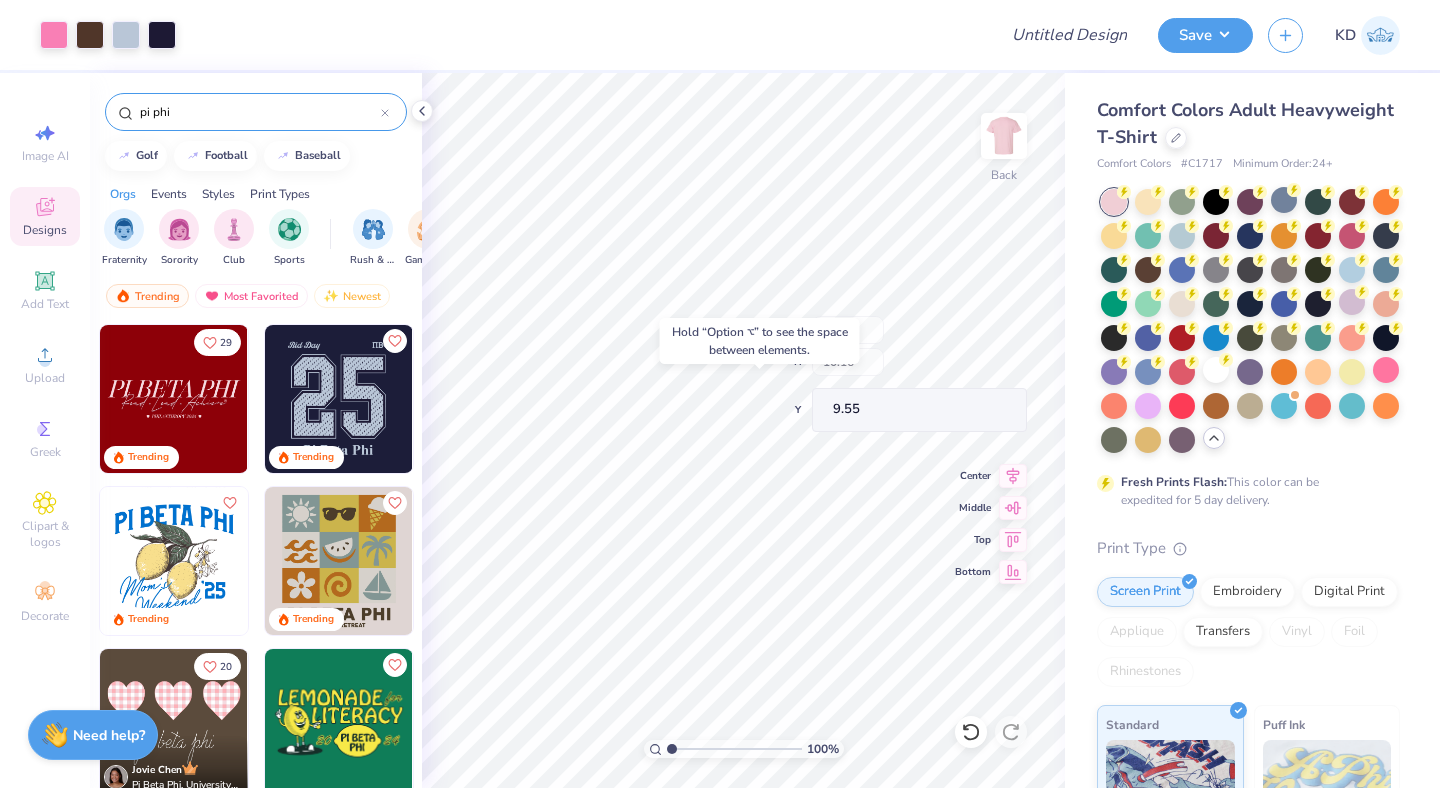 type on "4.13" 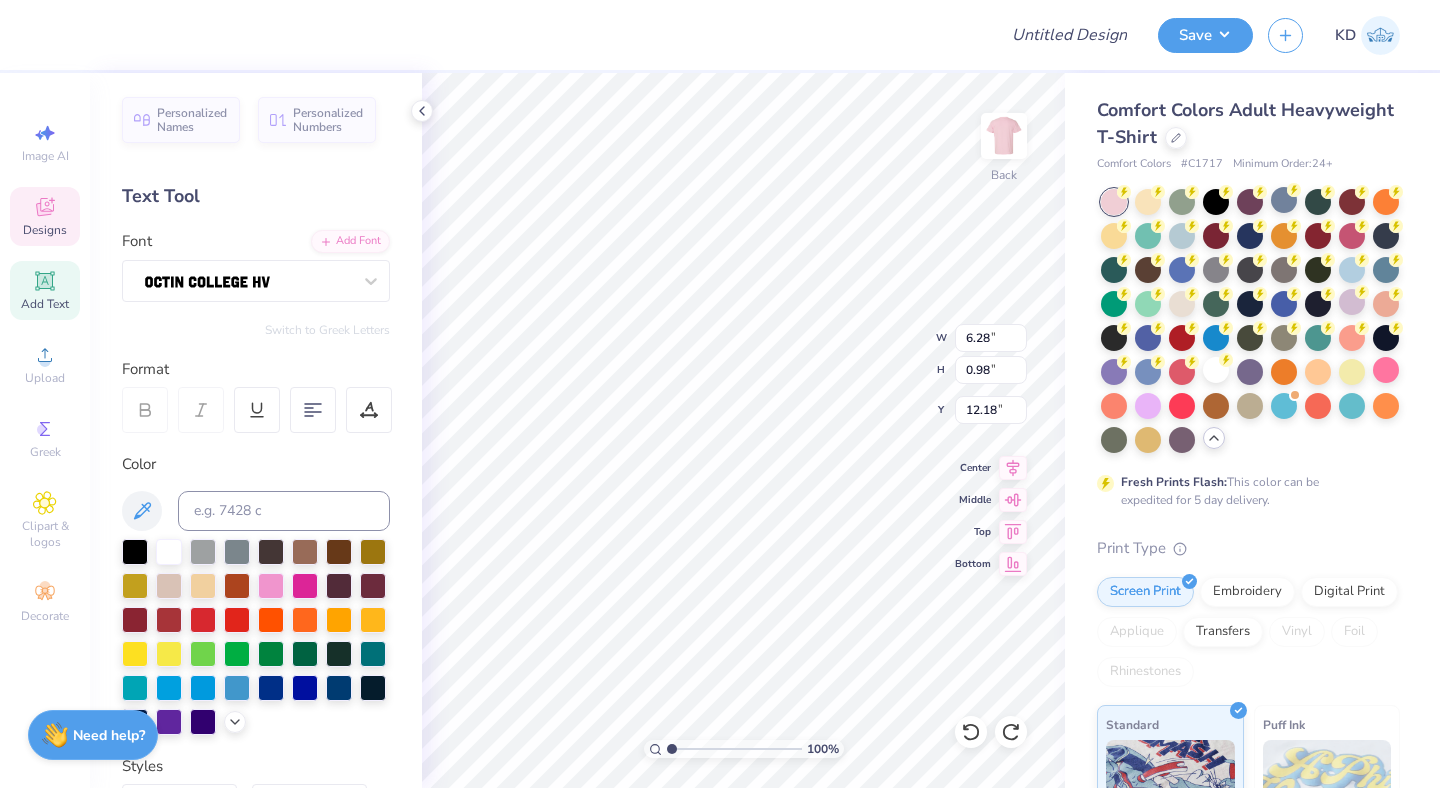 type on "12.50" 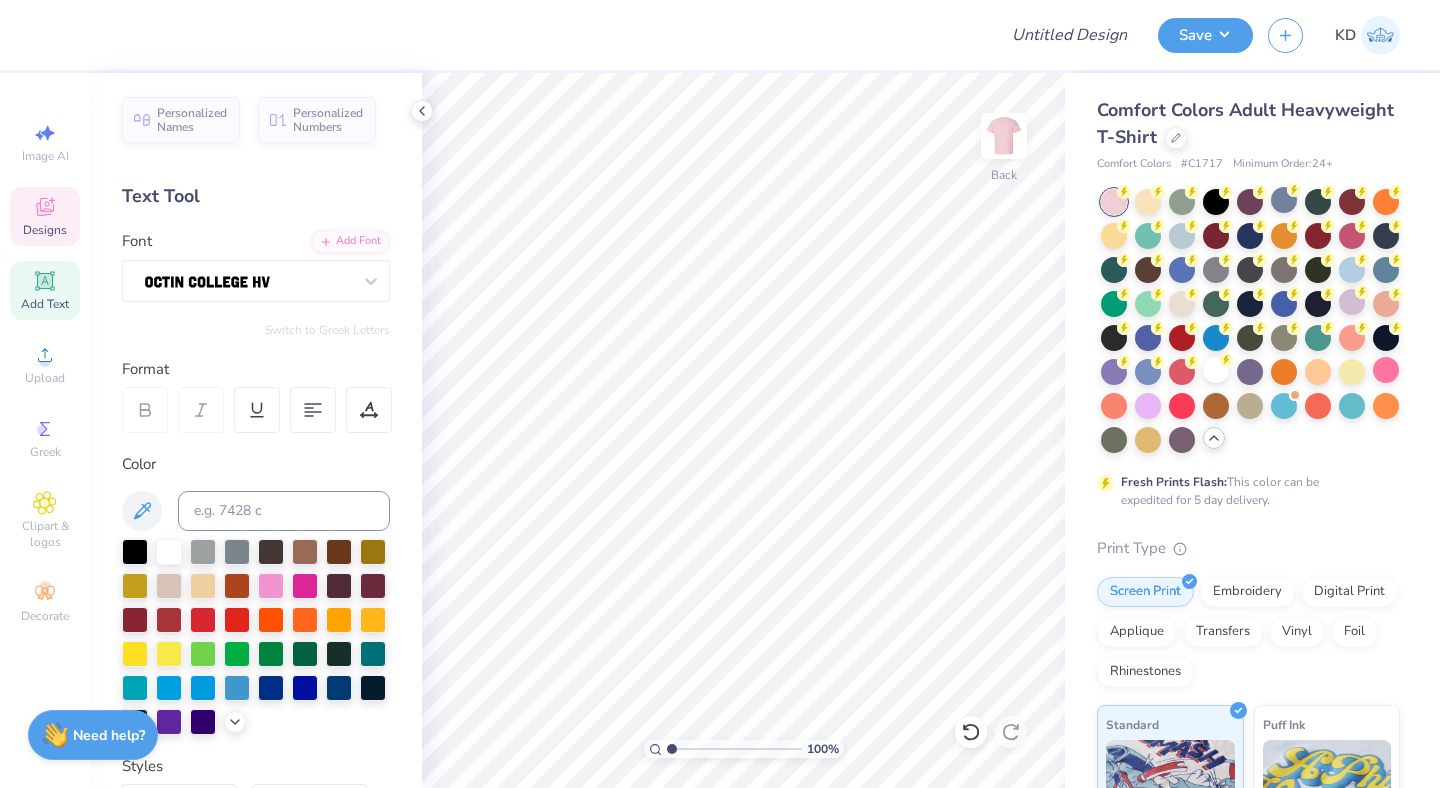 click 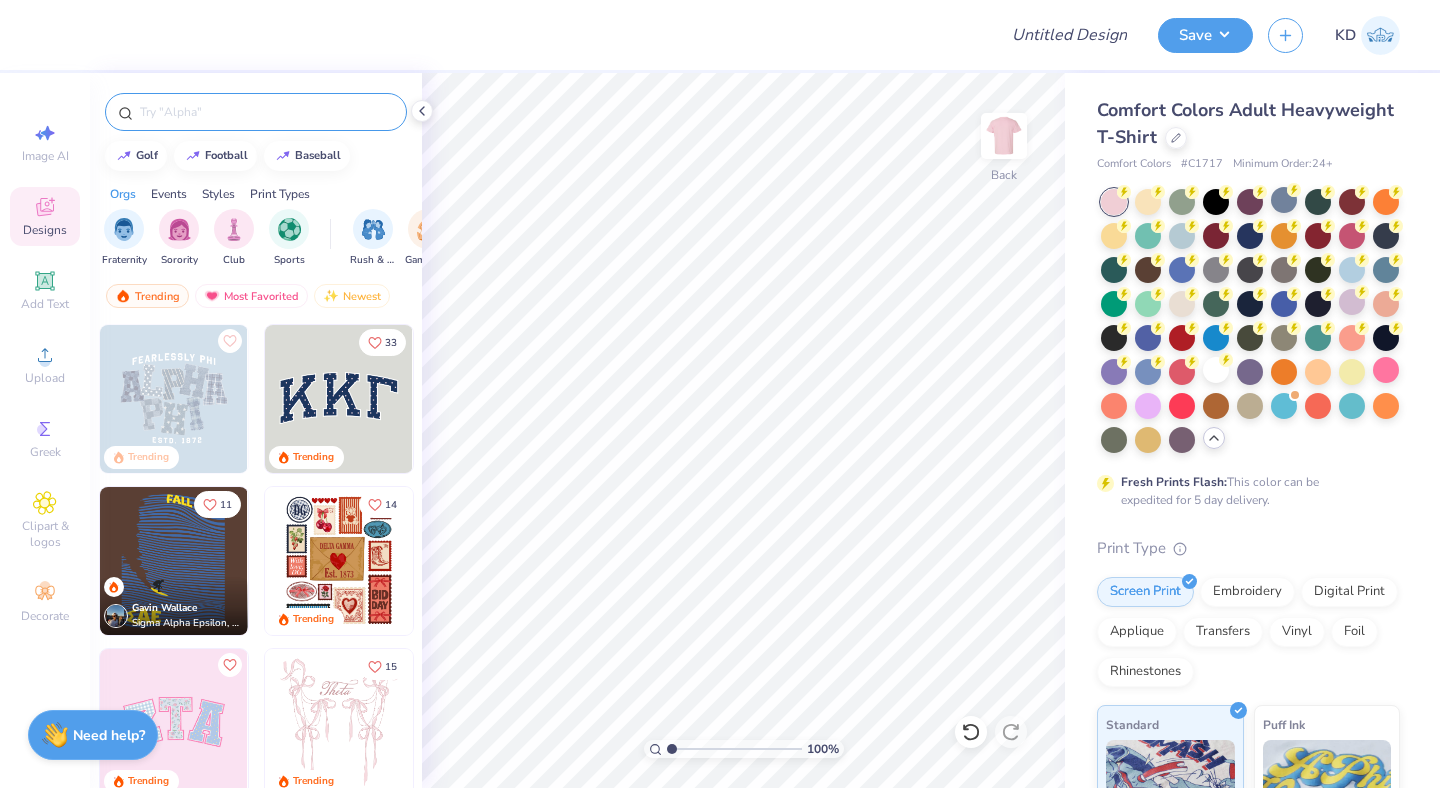 click at bounding box center (266, 112) 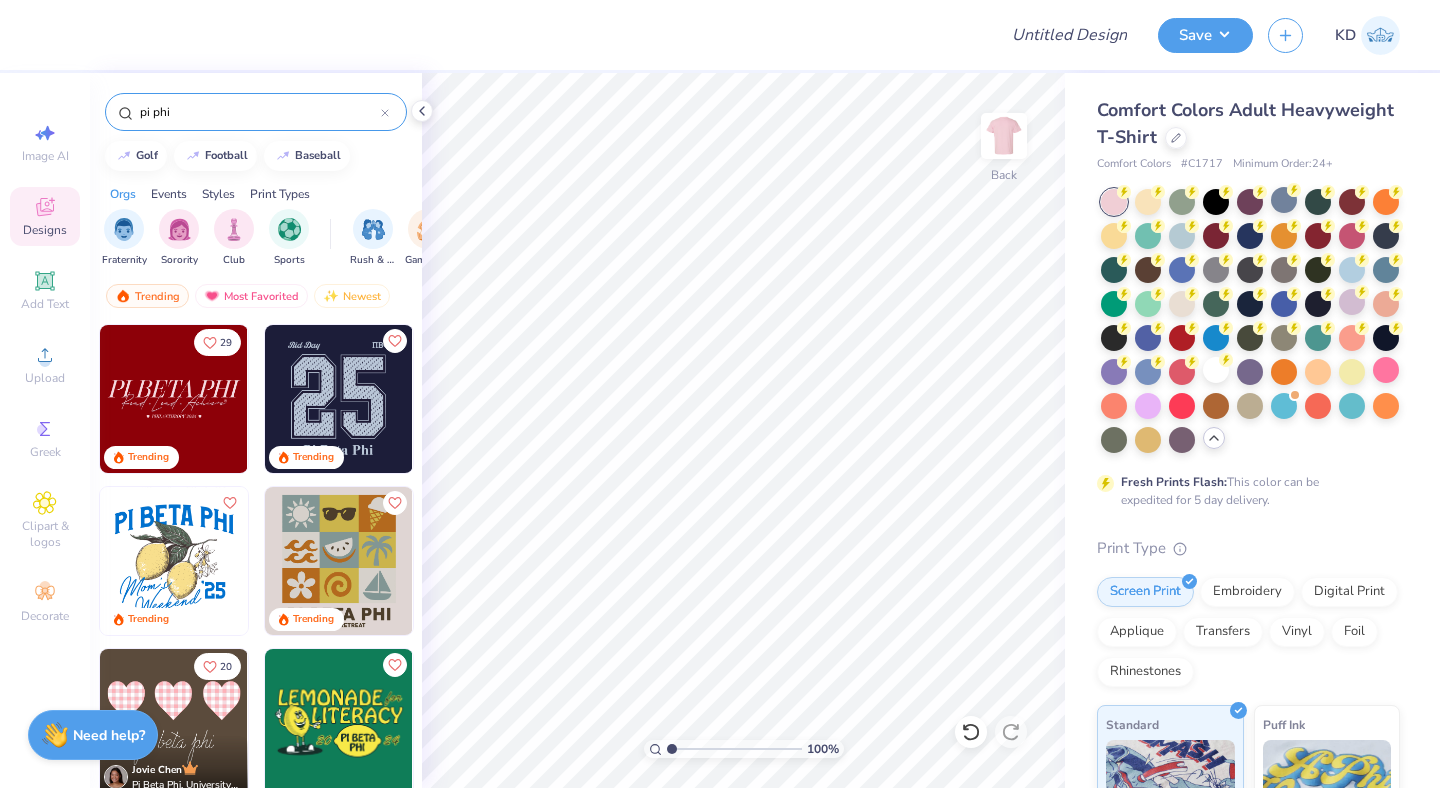 type on "pi phi" 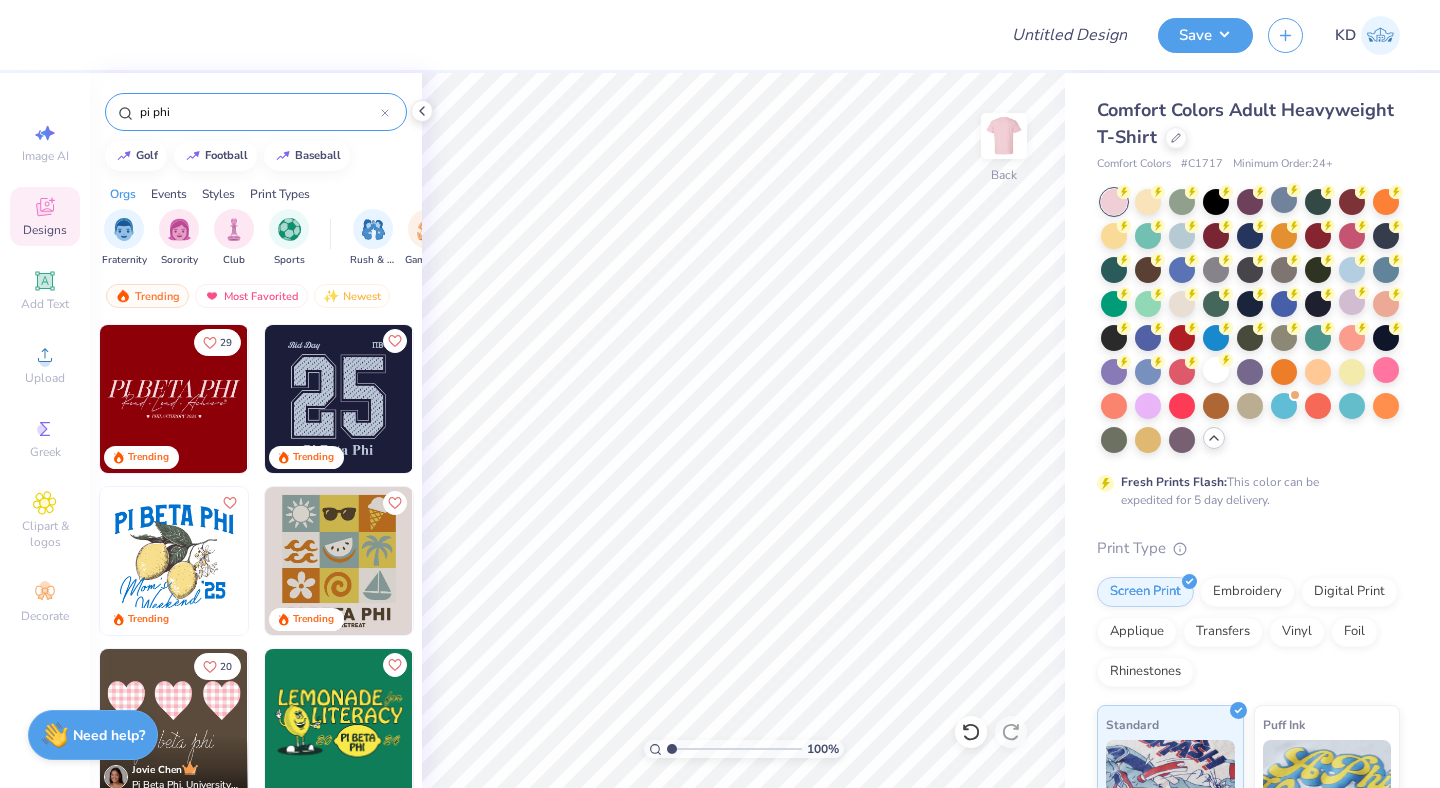 click at bounding box center [339, 399] 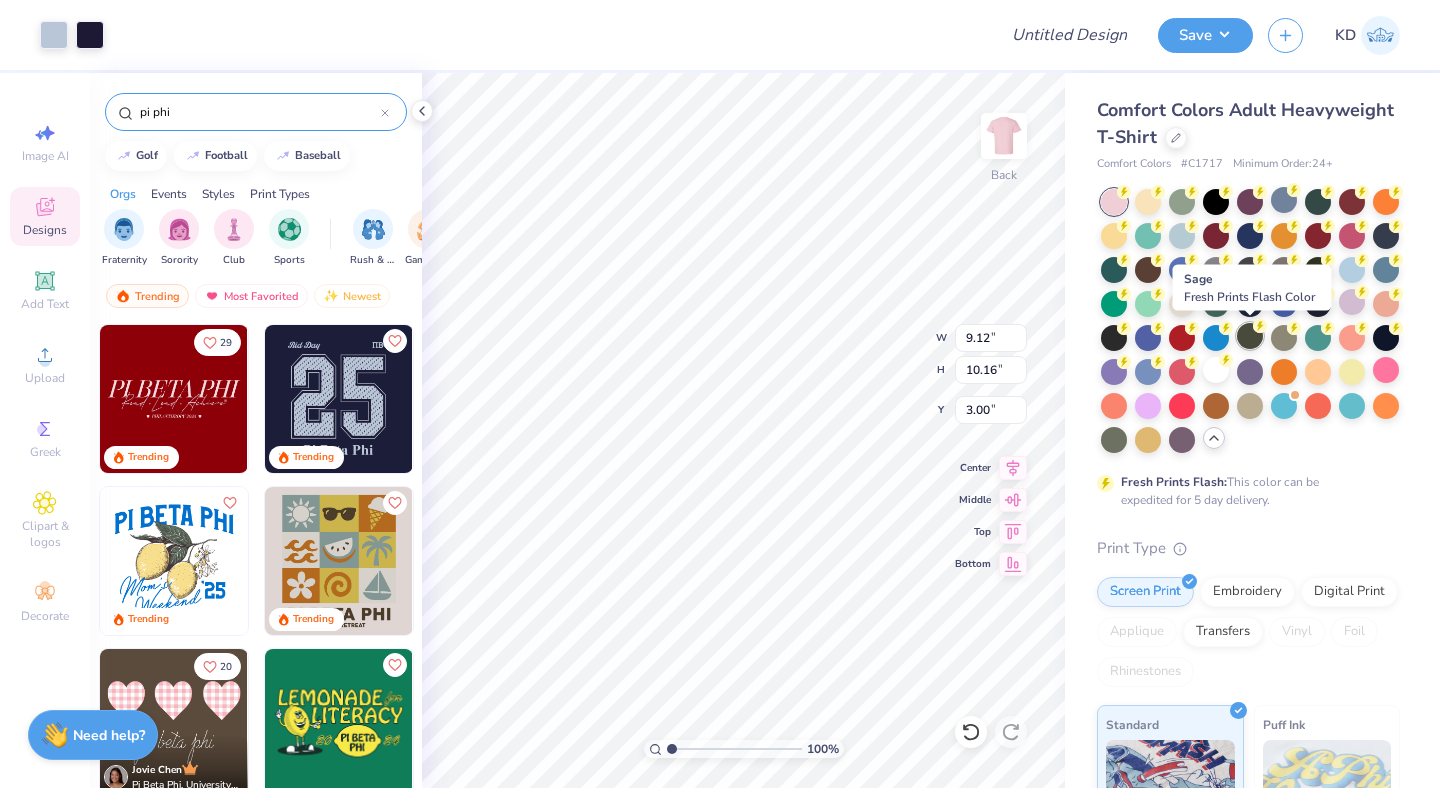 click 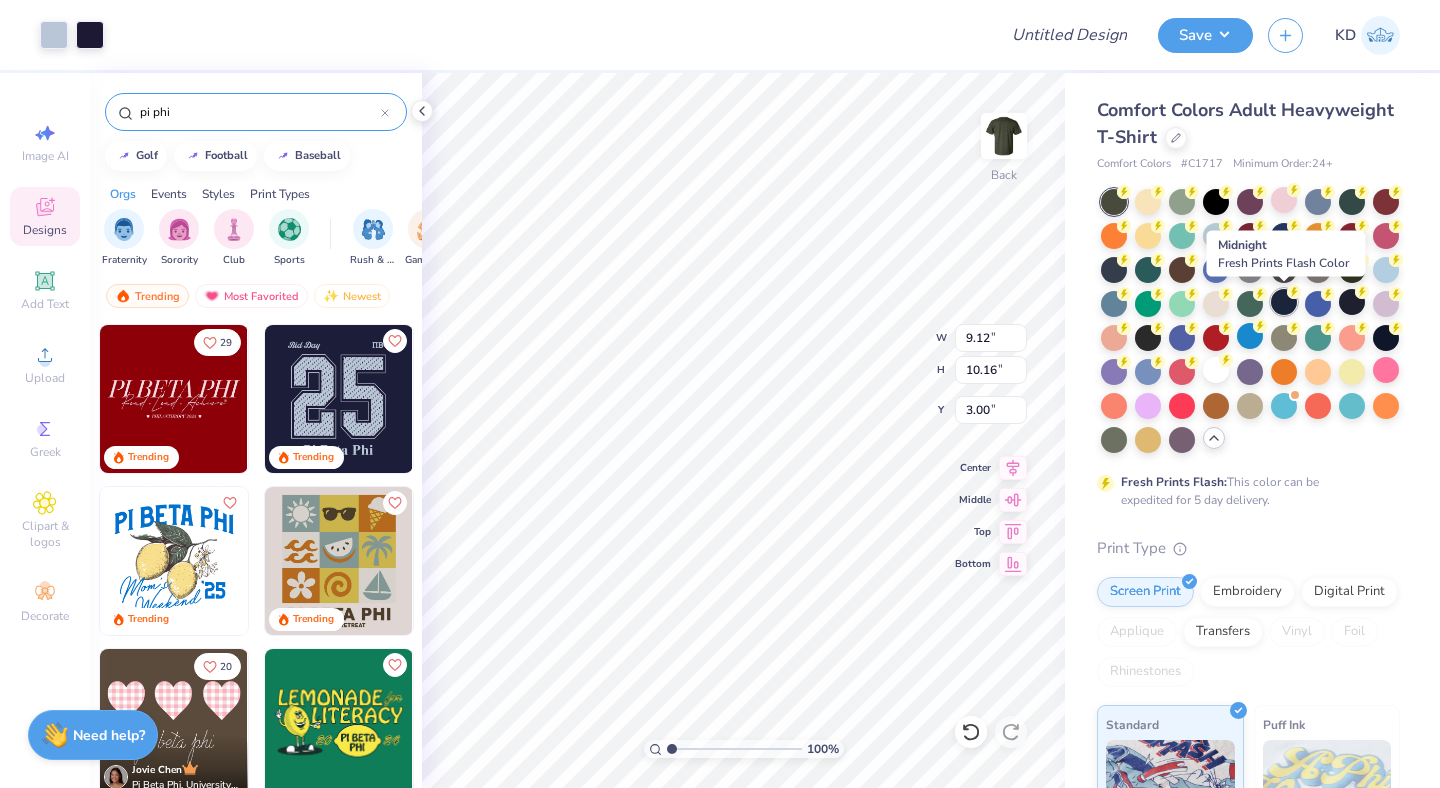 click at bounding box center [1284, 302] 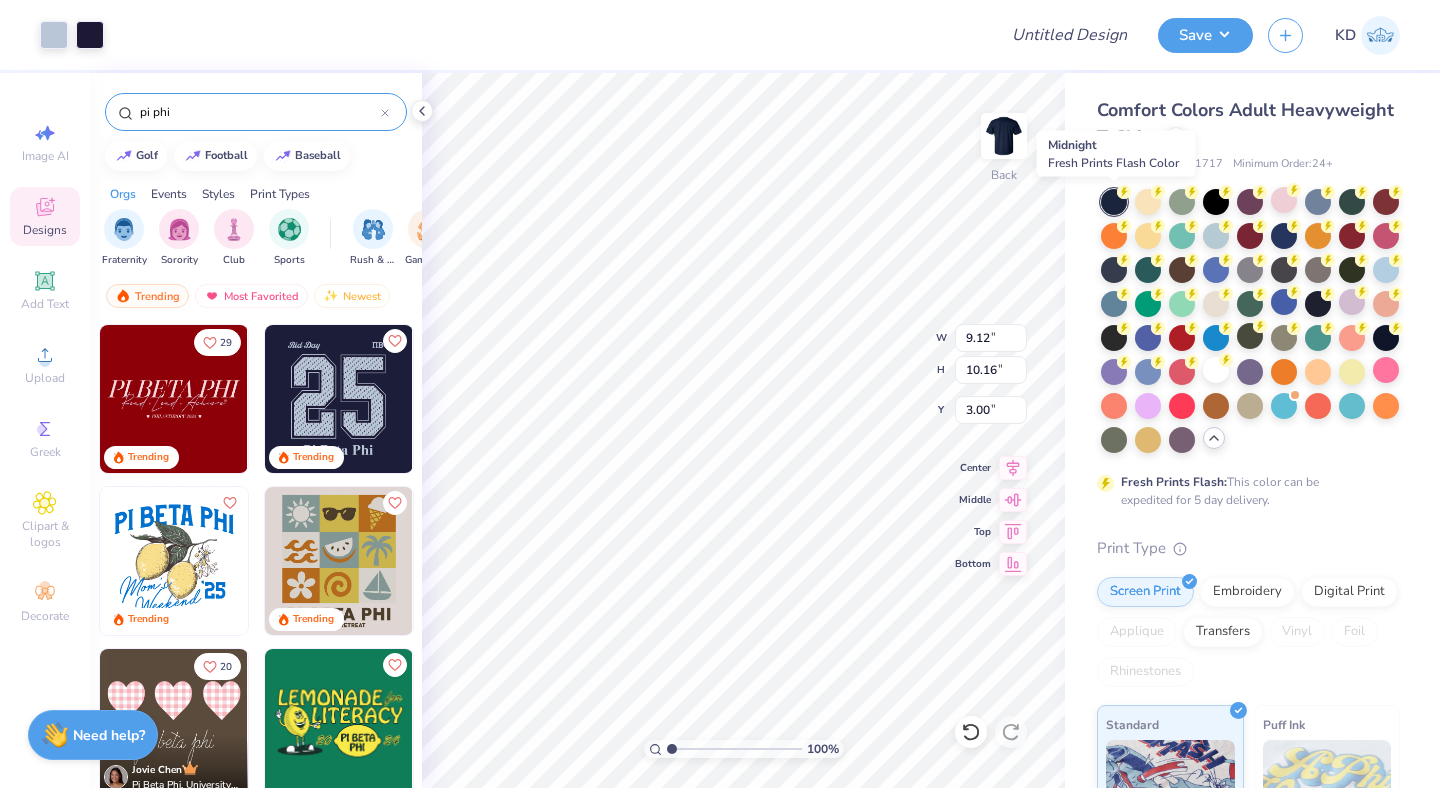 click at bounding box center (1114, 202) 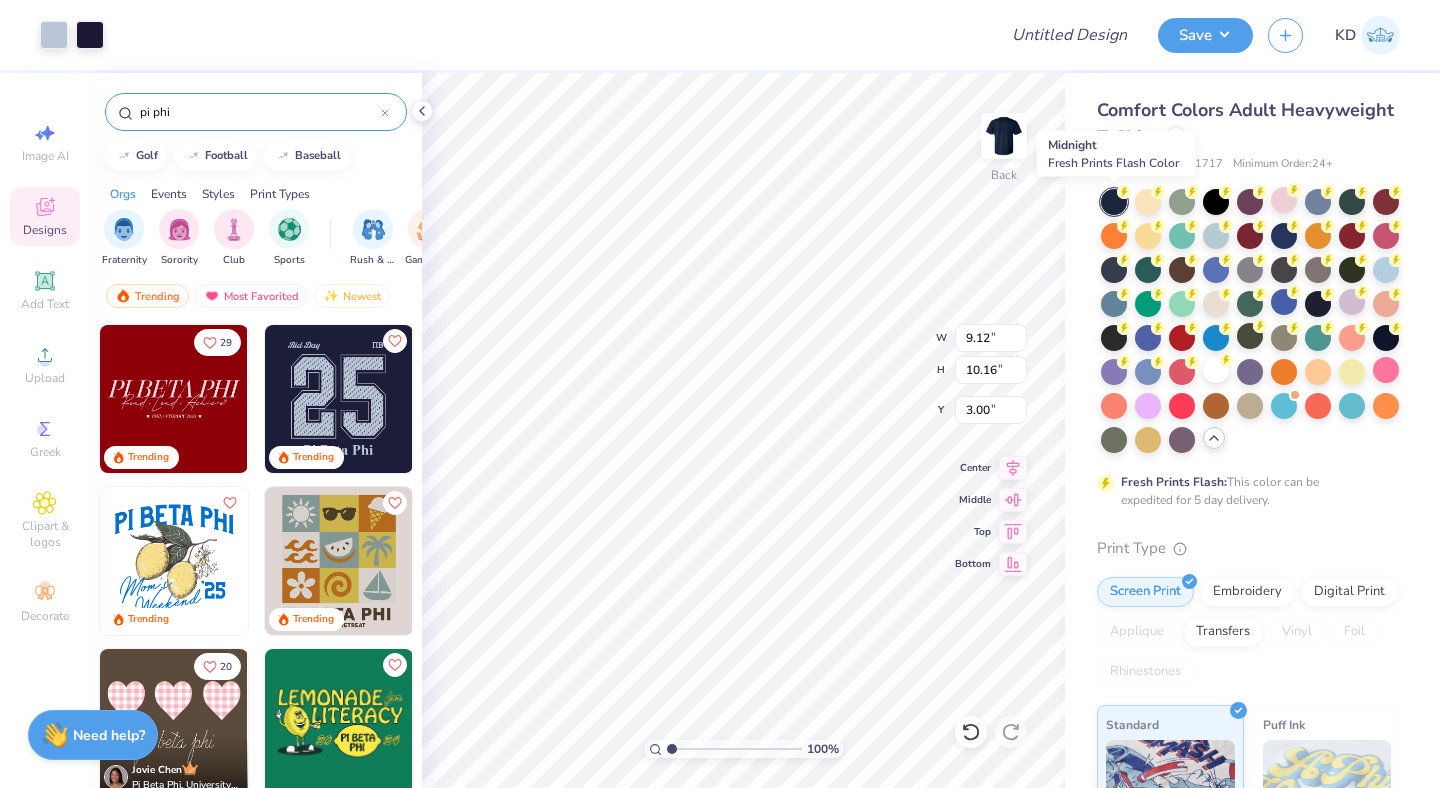 click at bounding box center [1114, 202] 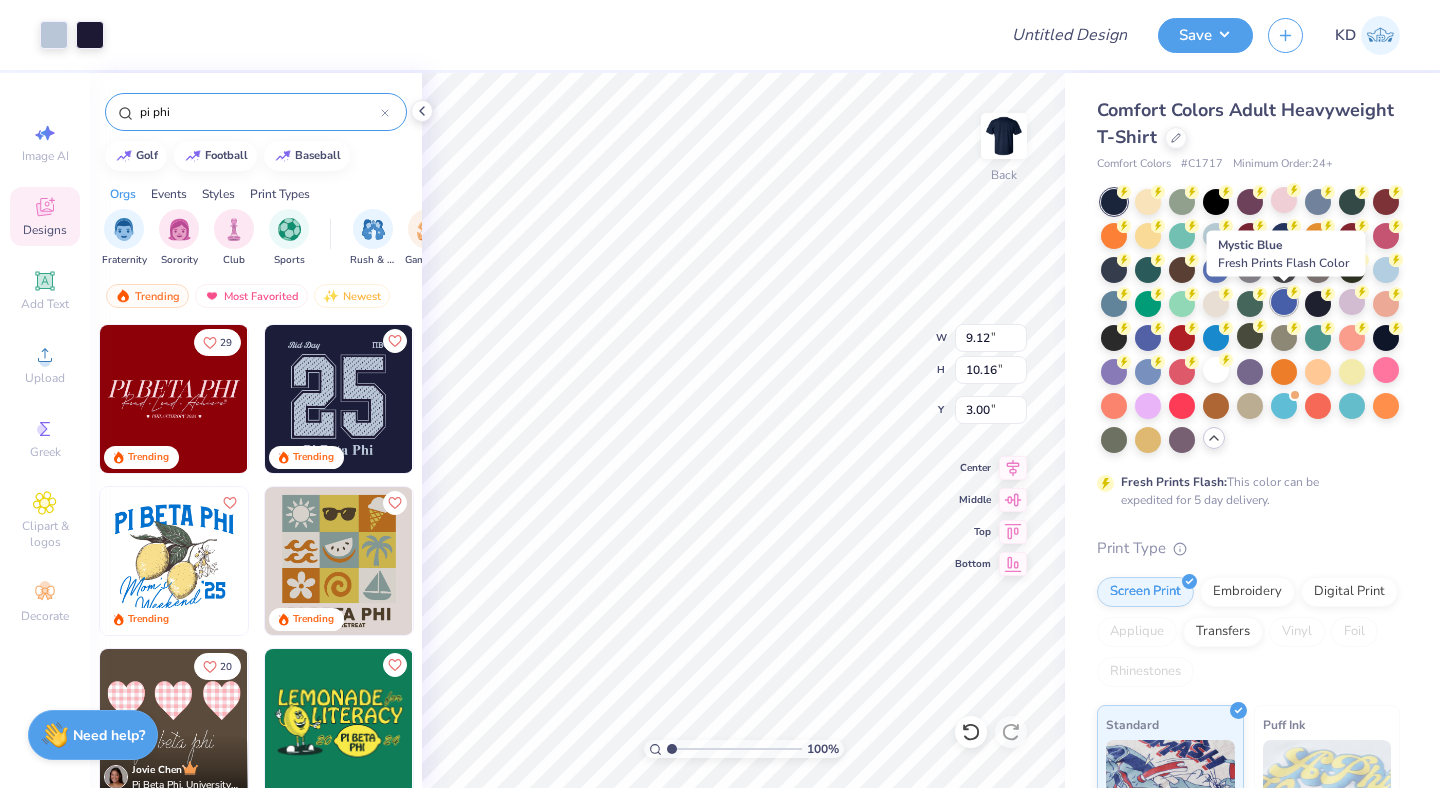 click at bounding box center [1284, 302] 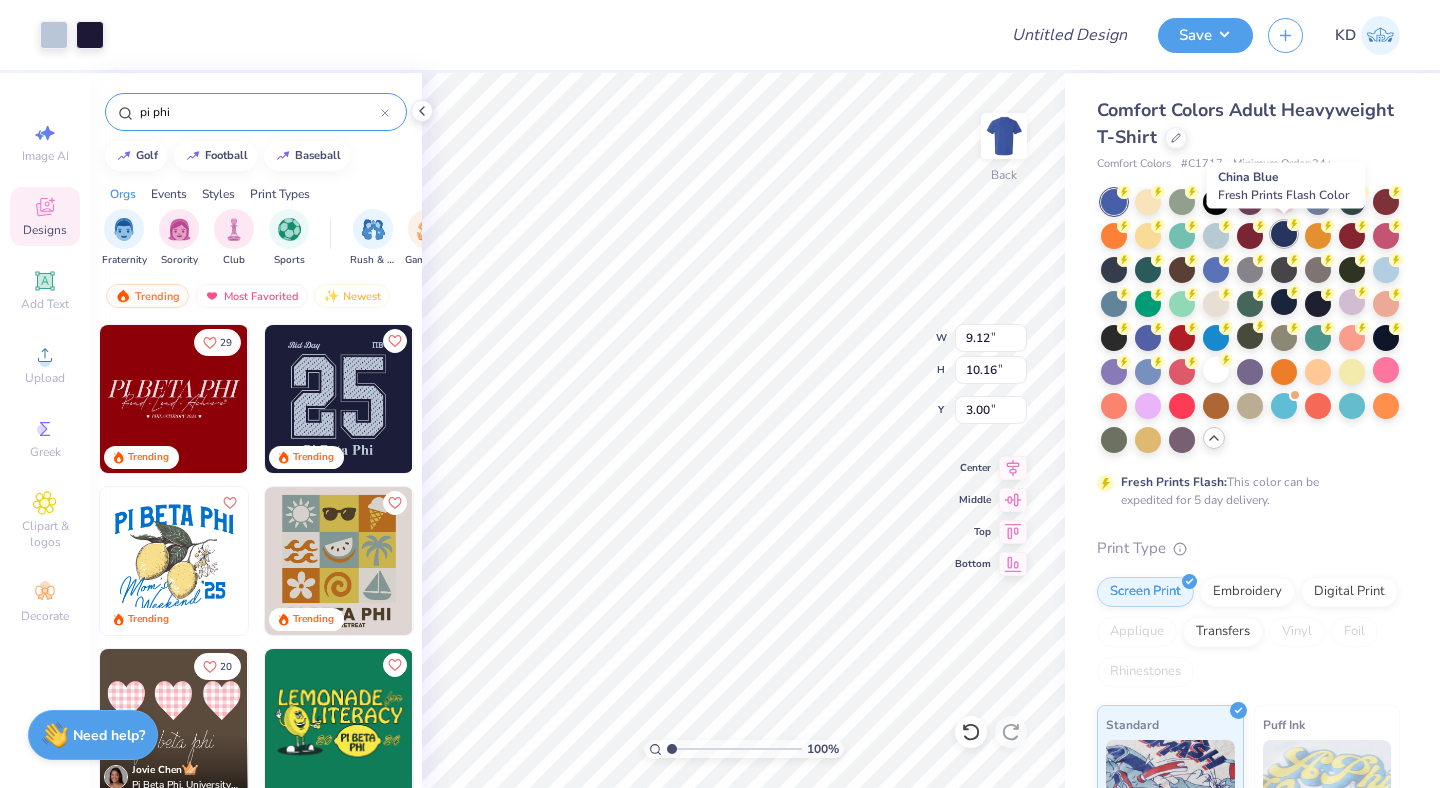 click at bounding box center (1284, 234) 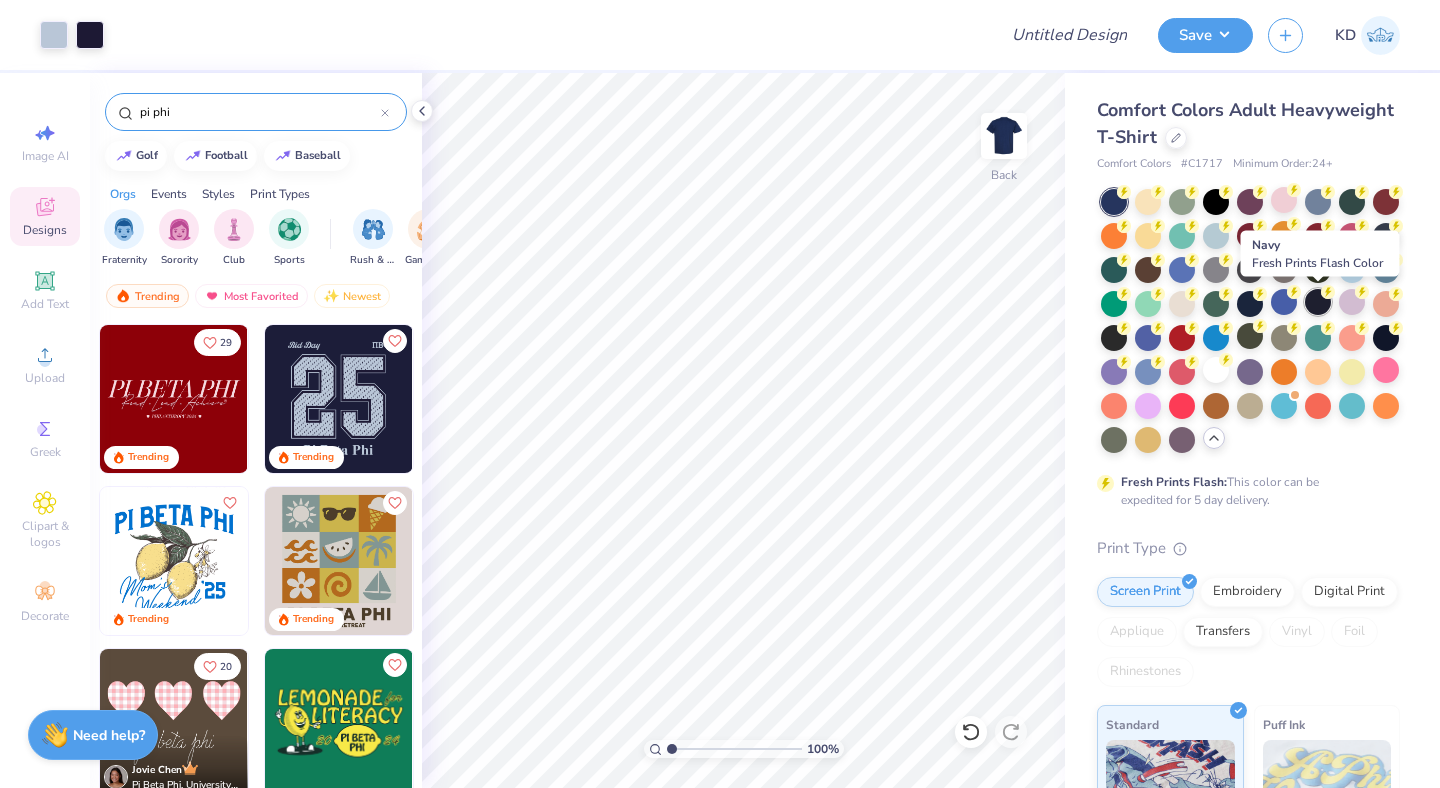 click at bounding box center [1318, 302] 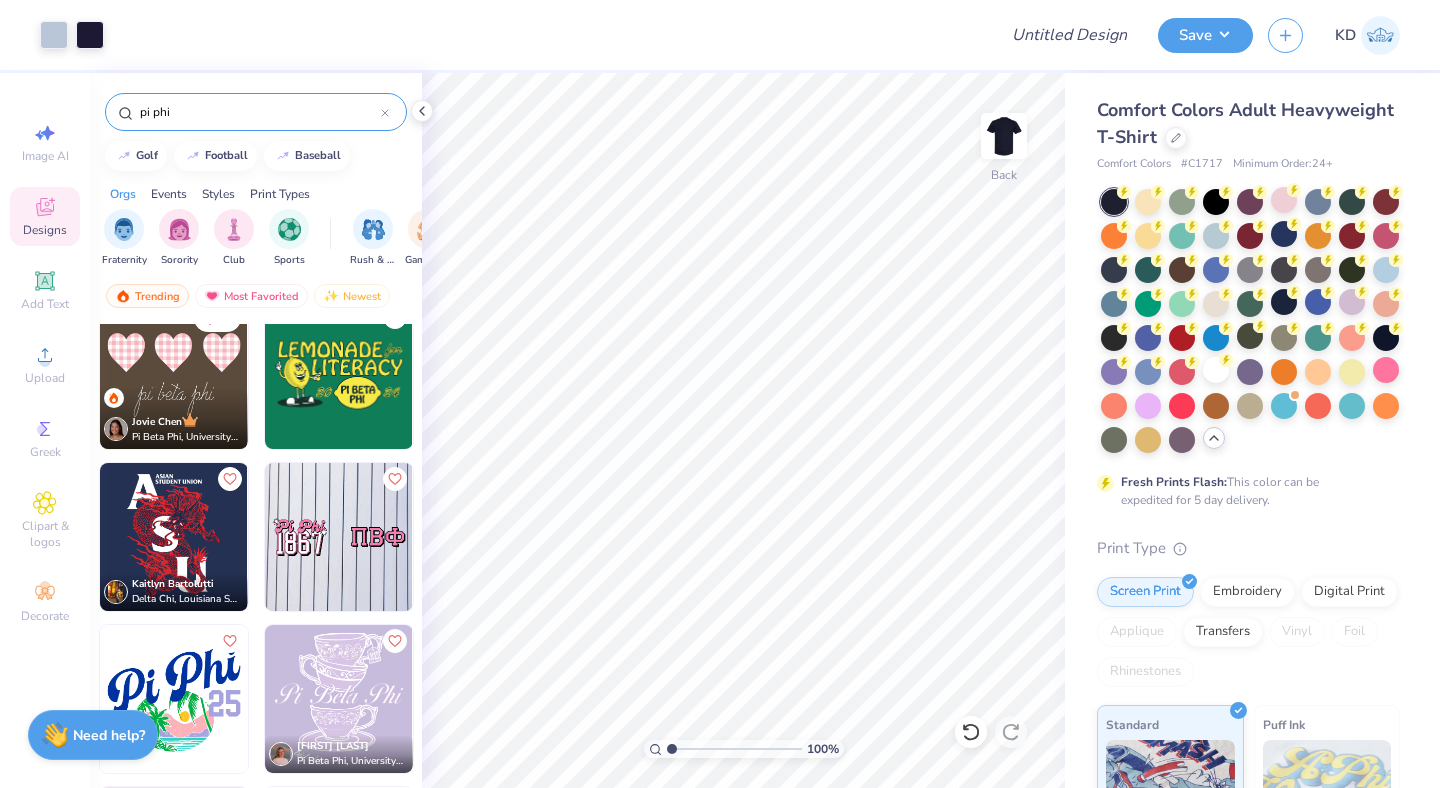 scroll, scrollTop: 352, scrollLeft: 0, axis: vertical 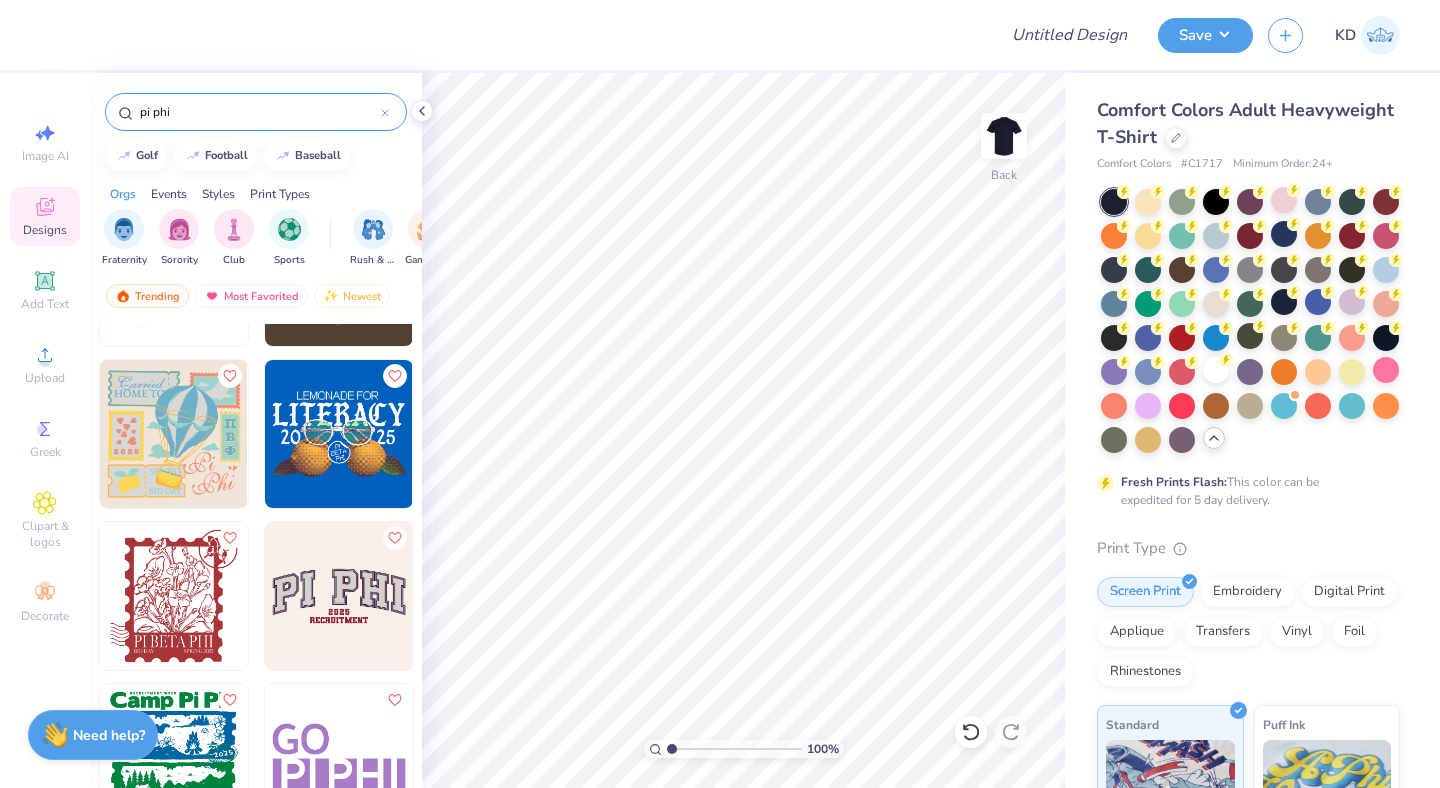 click at bounding box center (174, 596) 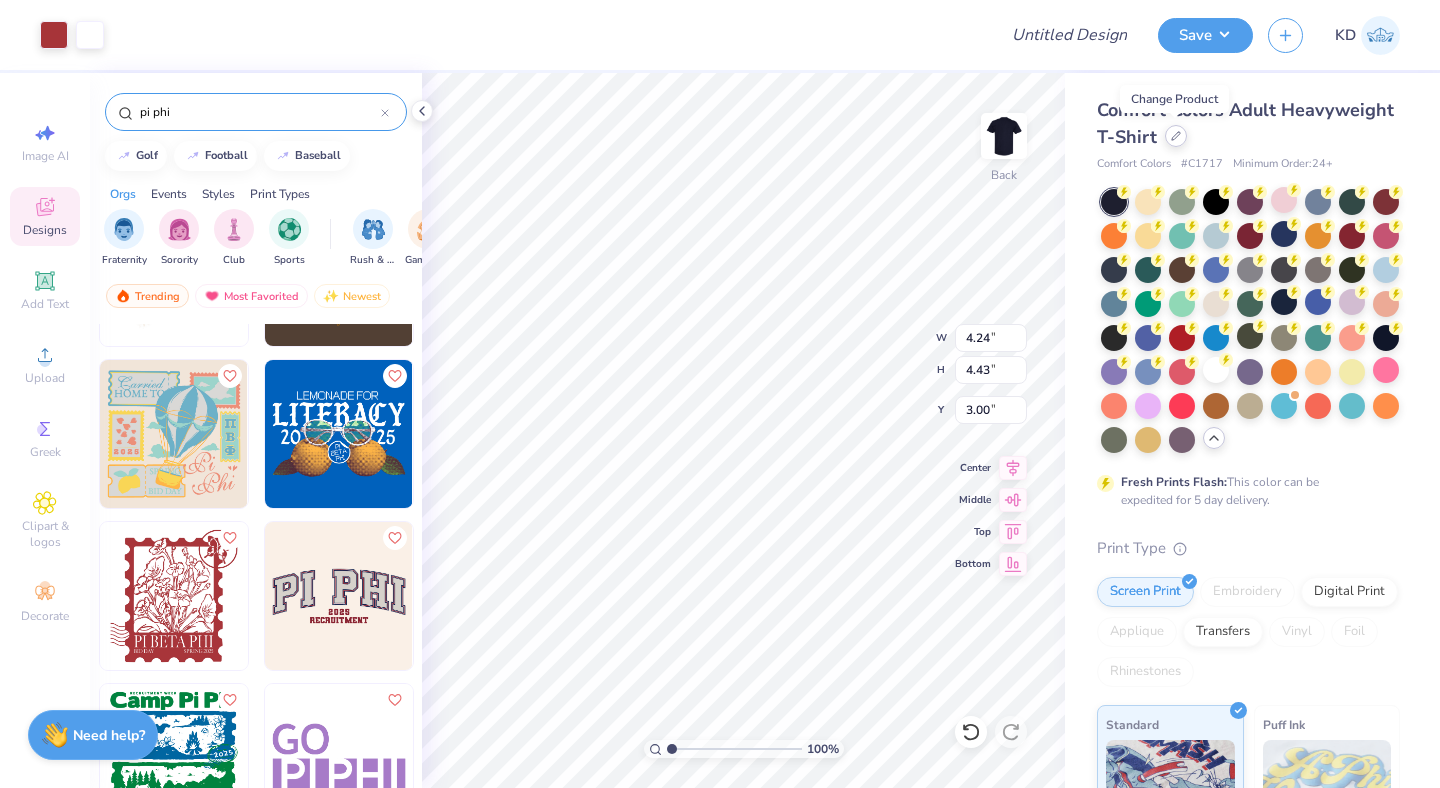 click at bounding box center [1176, 136] 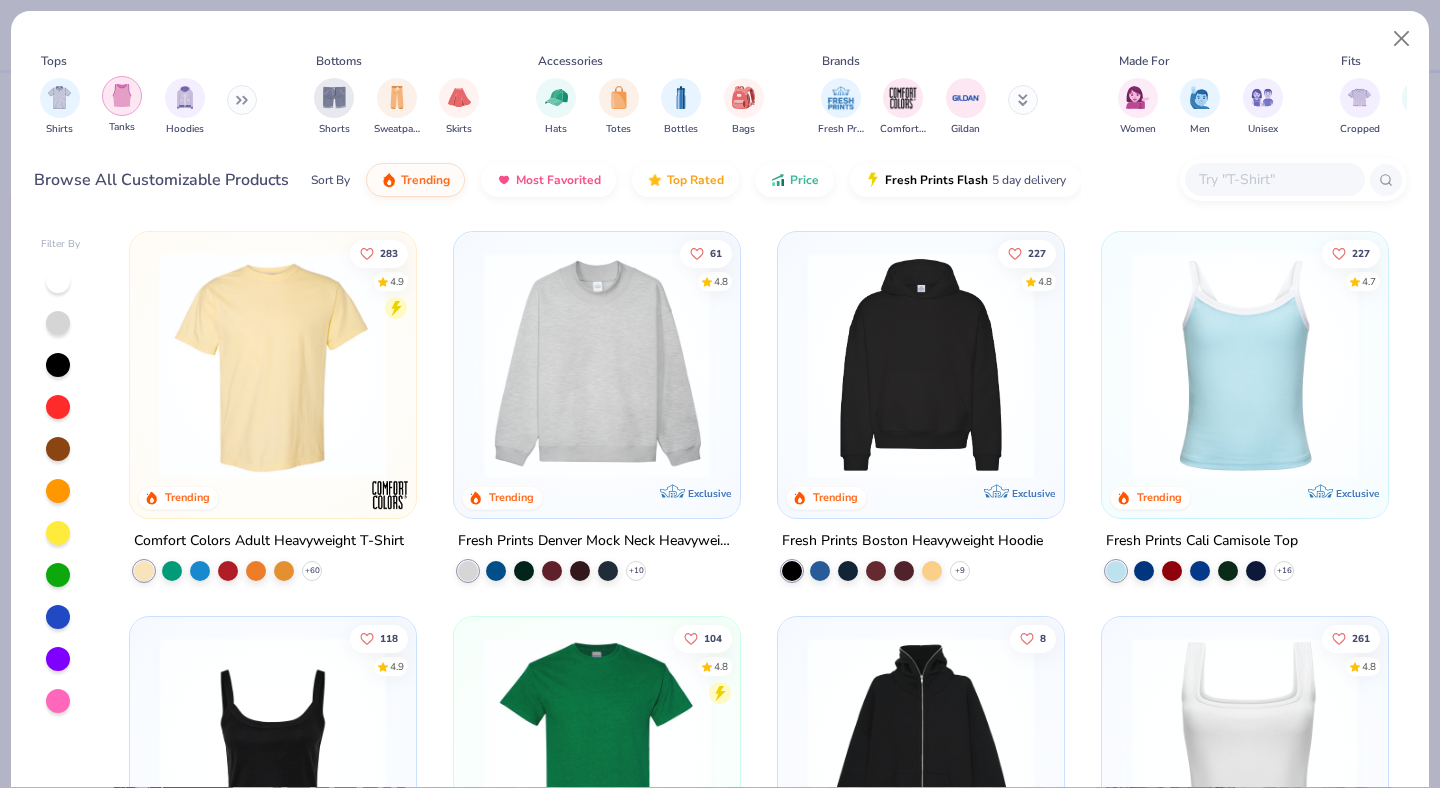 click at bounding box center [122, 95] 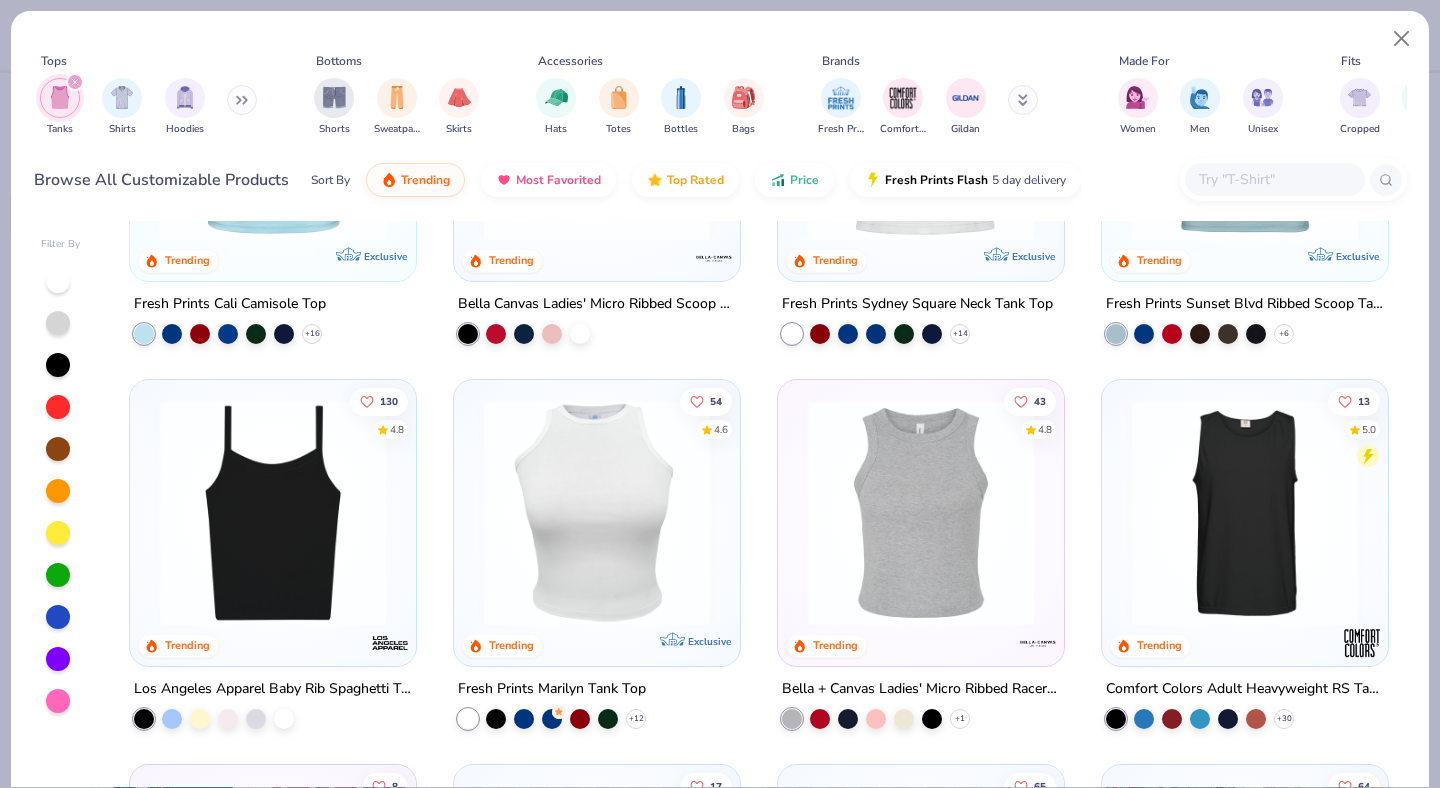 scroll, scrollTop: 91, scrollLeft: 0, axis: vertical 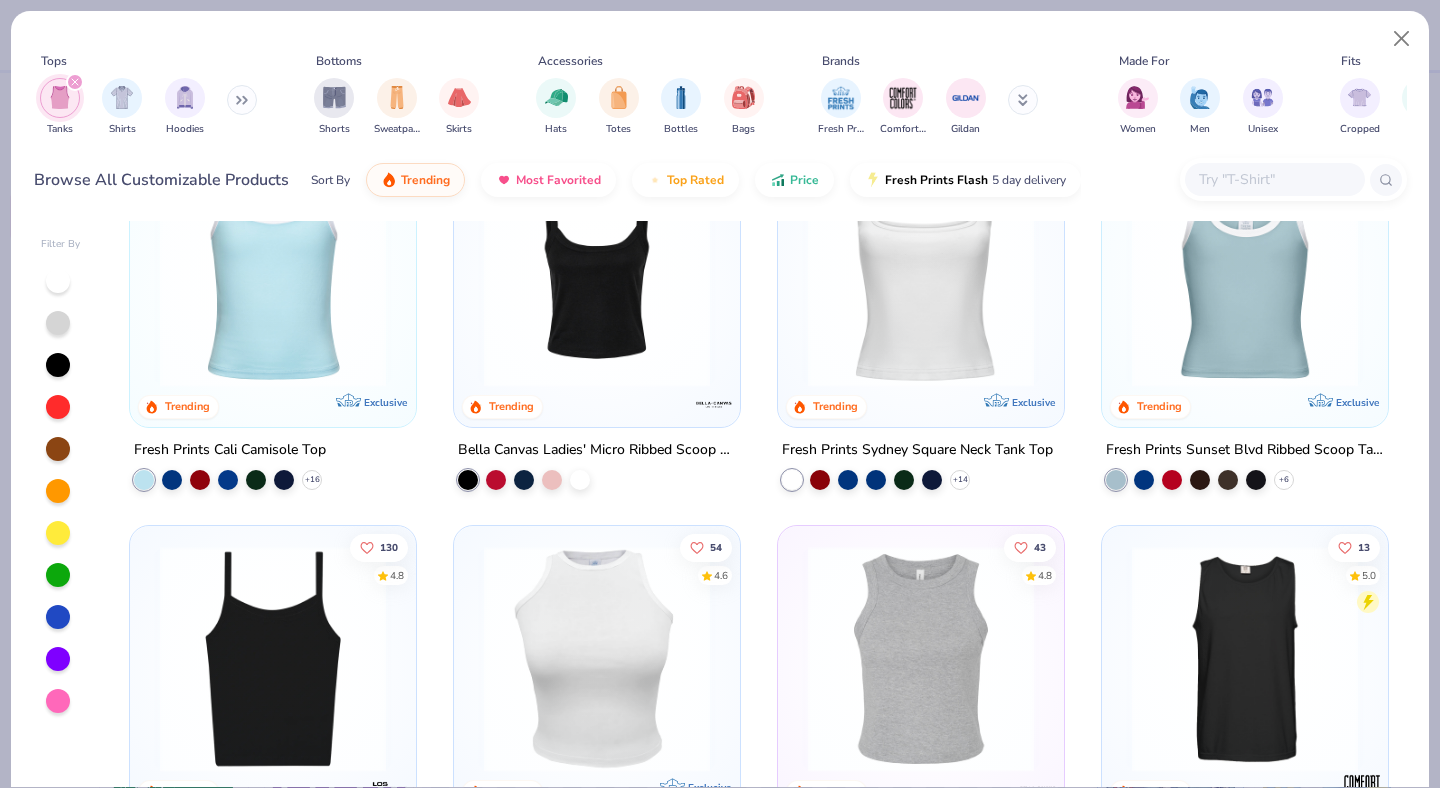 click at bounding box center [597, 274] 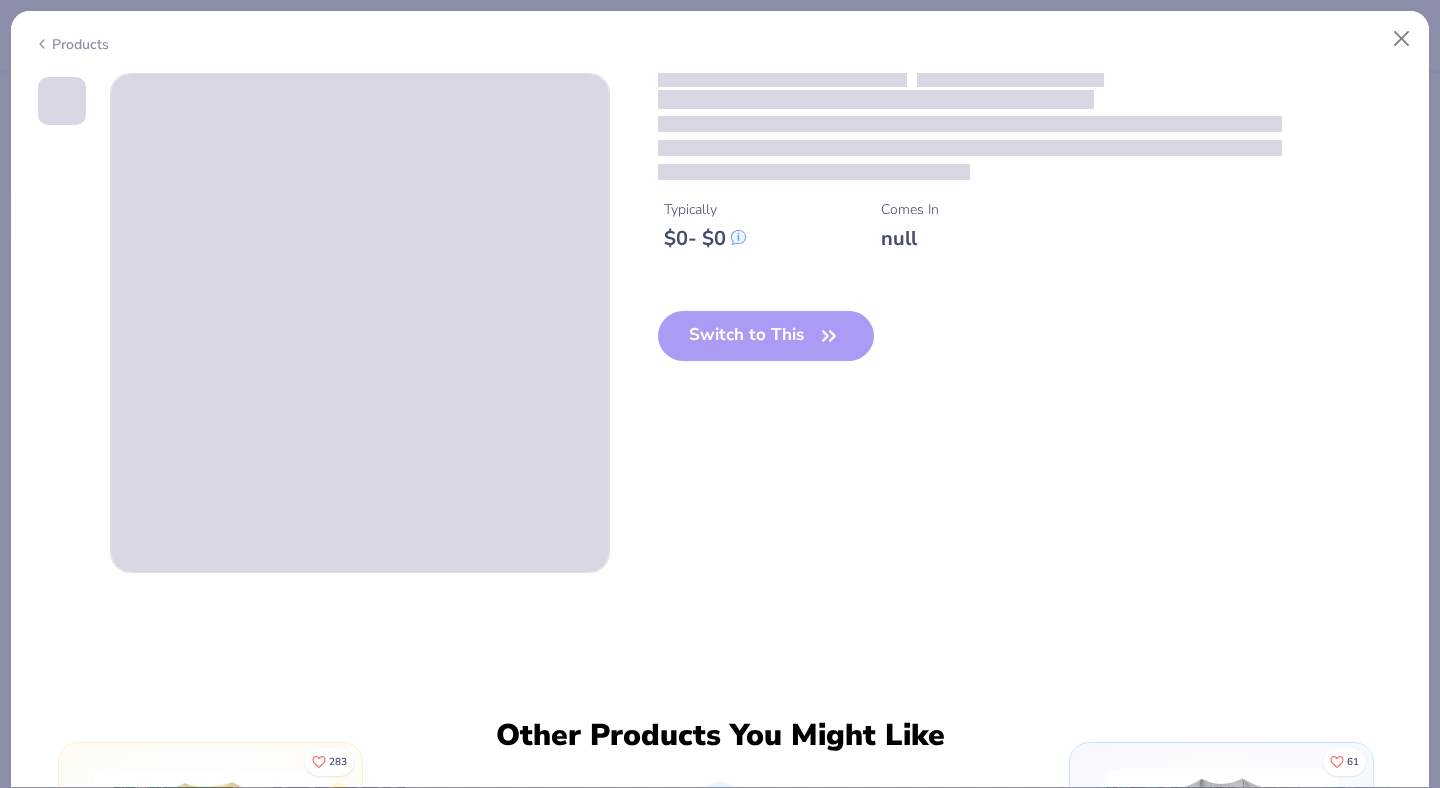 click on "Switch to This" at bounding box center (766, 352) 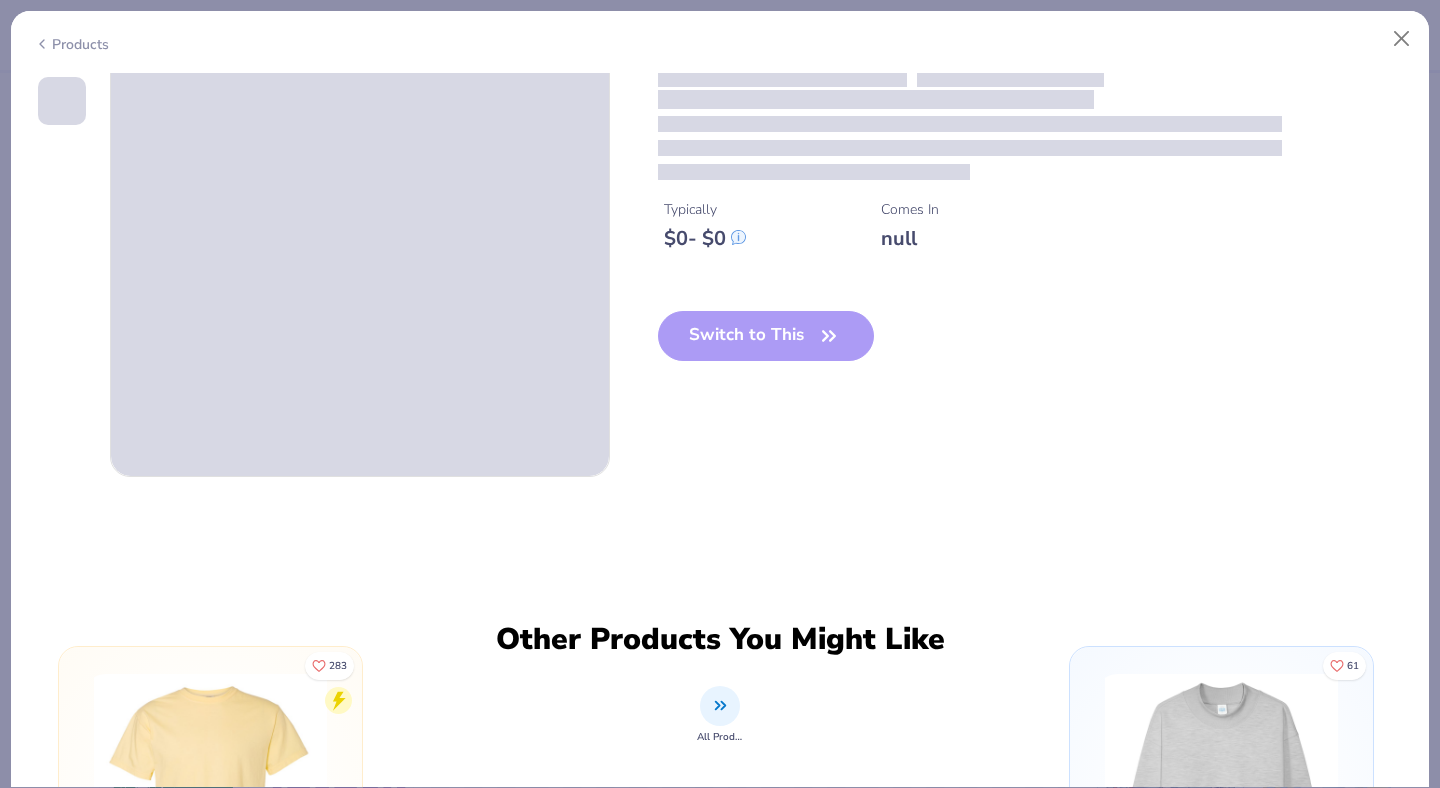 scroll, scrollTop: 0, scrollLeft: 0, axis: both 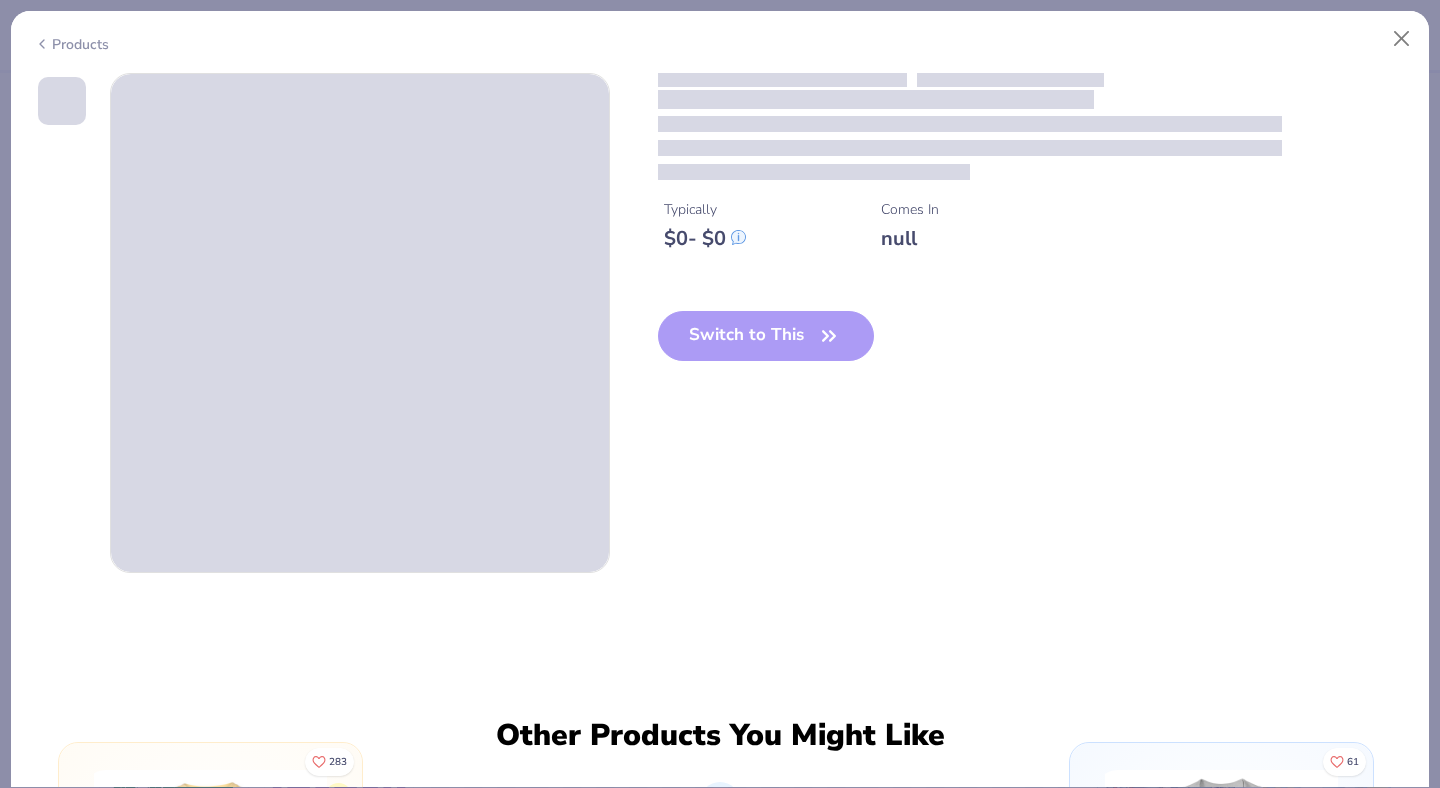 click on "Products" at bounding box center [720, 37] 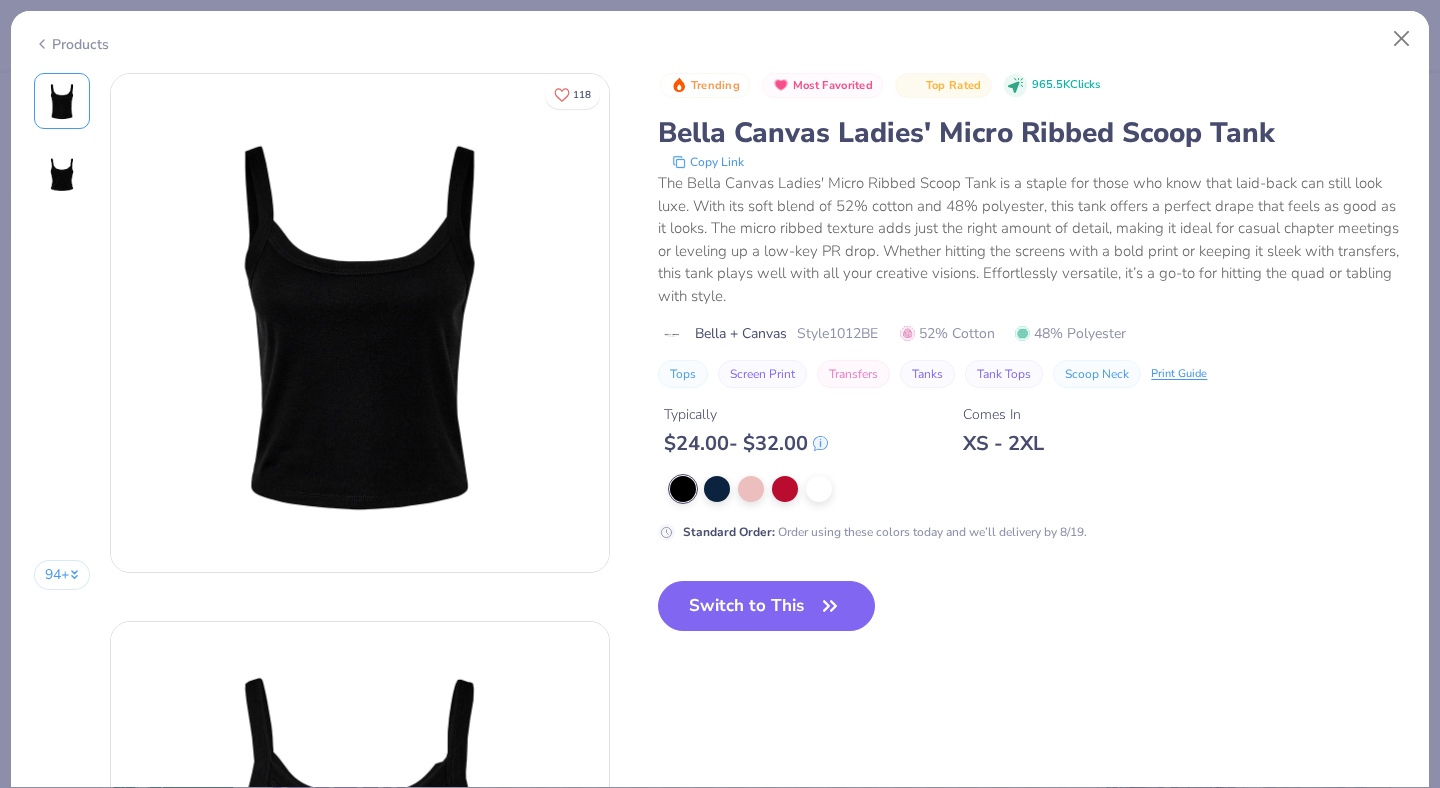 click on "Products" at bounding box center (720, 37) 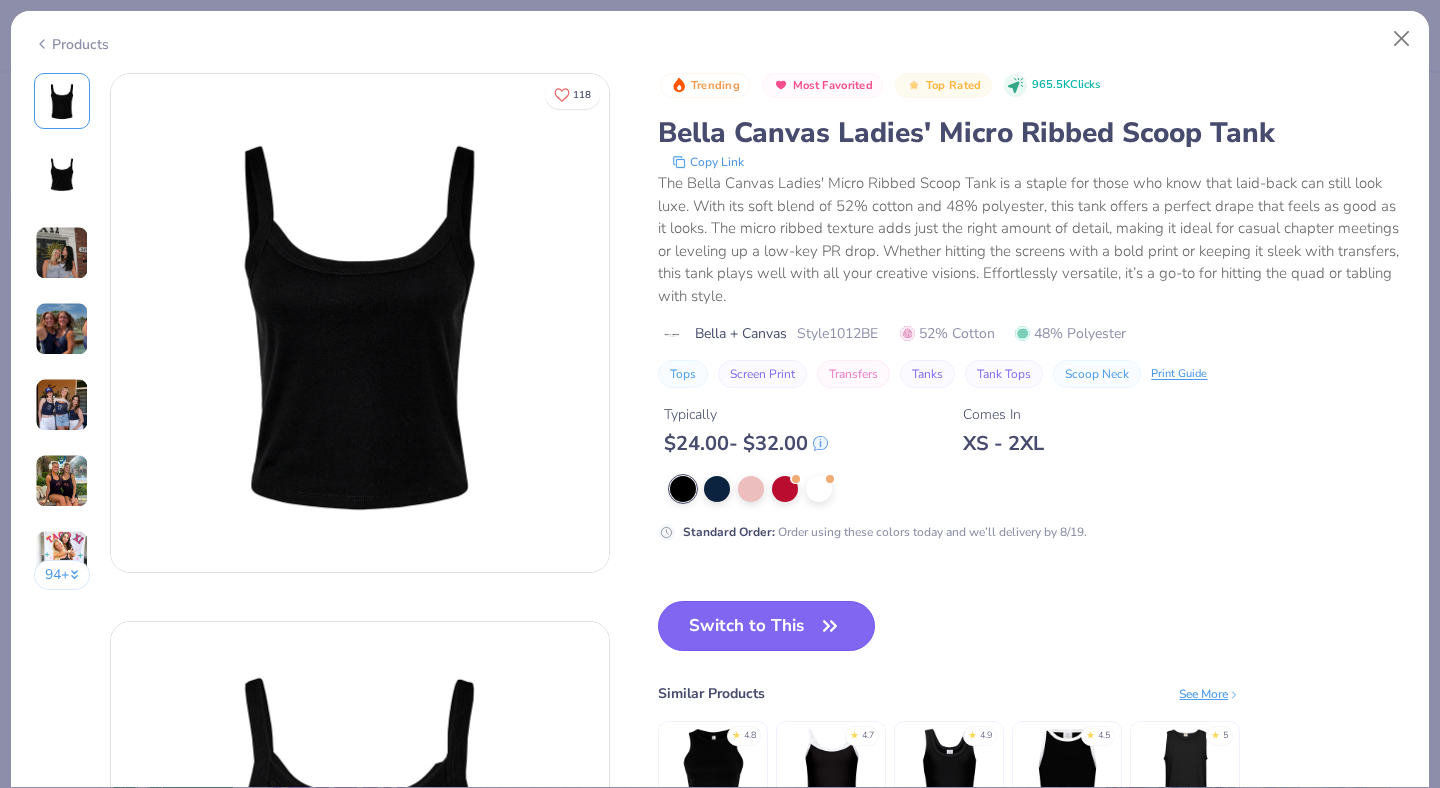 click on "Switch to This" at bounding box center (766, 626) 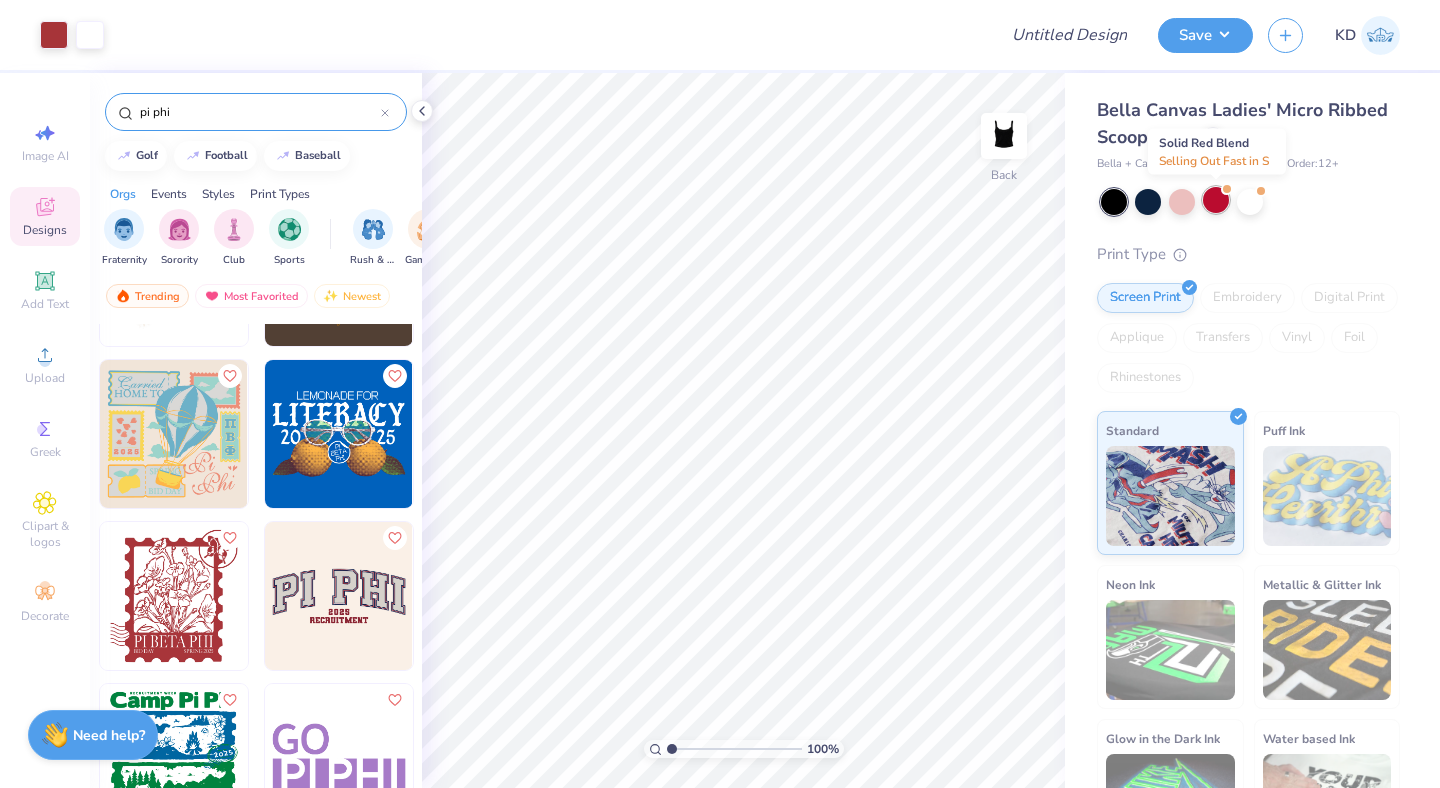click at bounding box center (1216, 200) 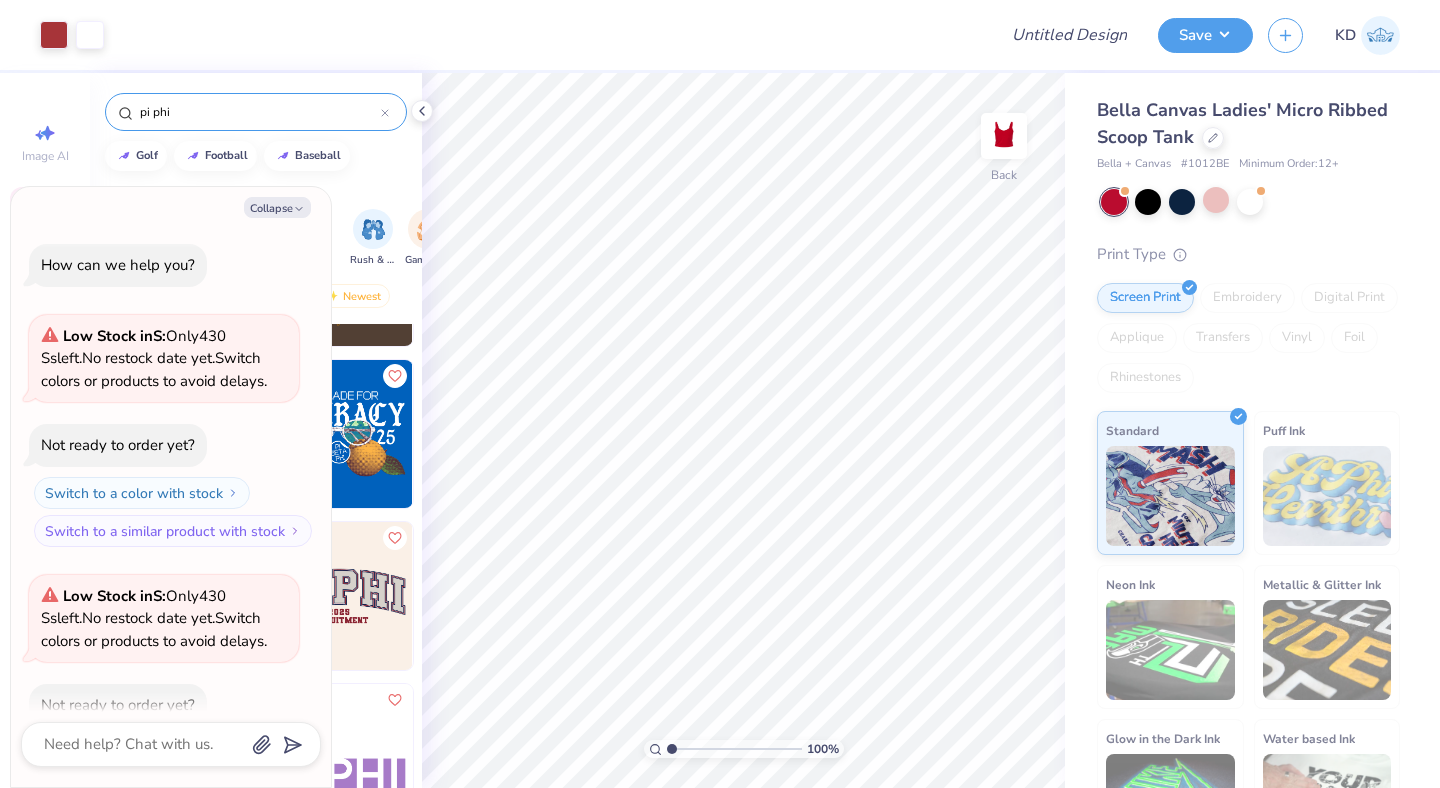 scroll, scrollTop: 110, scrollLeft: 0, axis: vertical 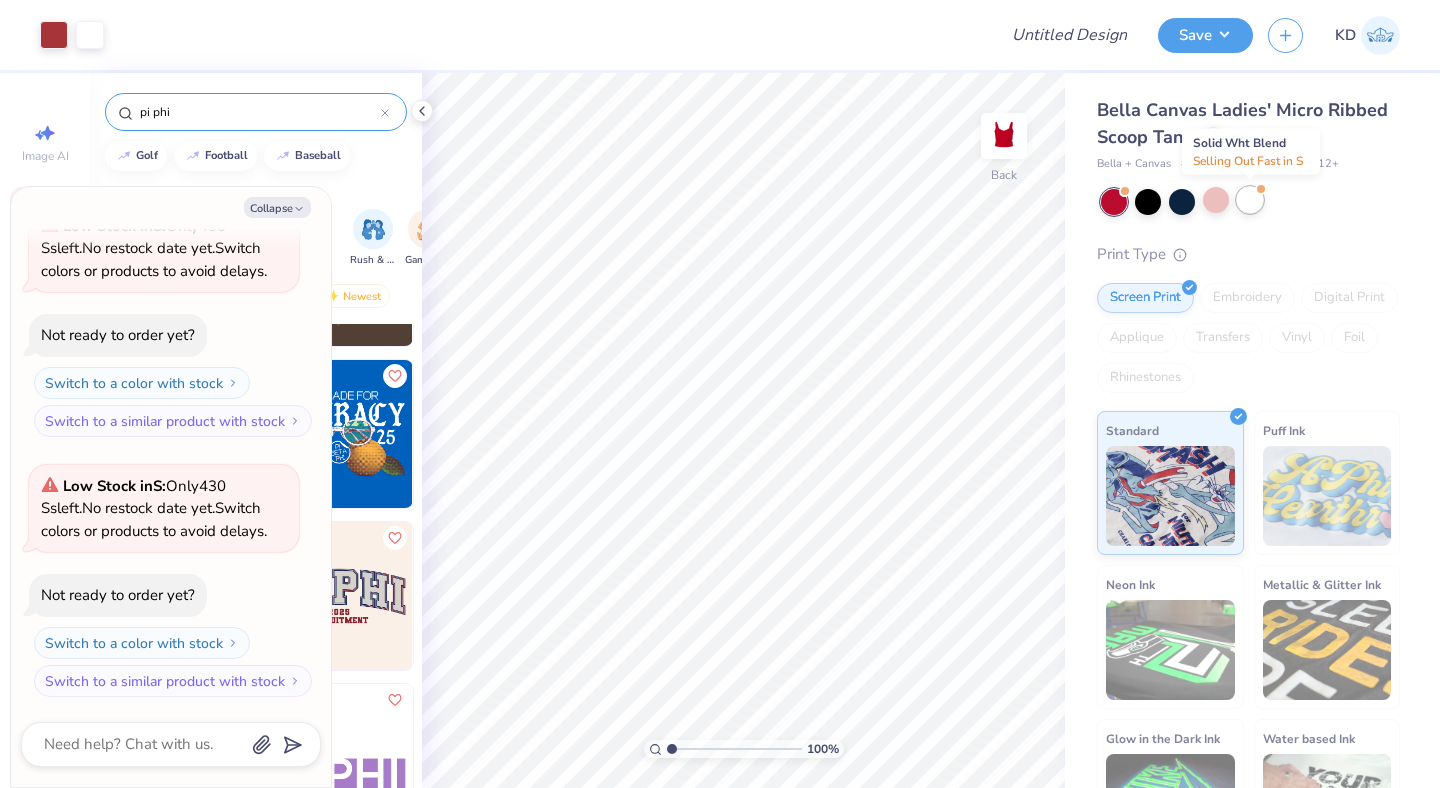 click at bounding box center [1250, 200] 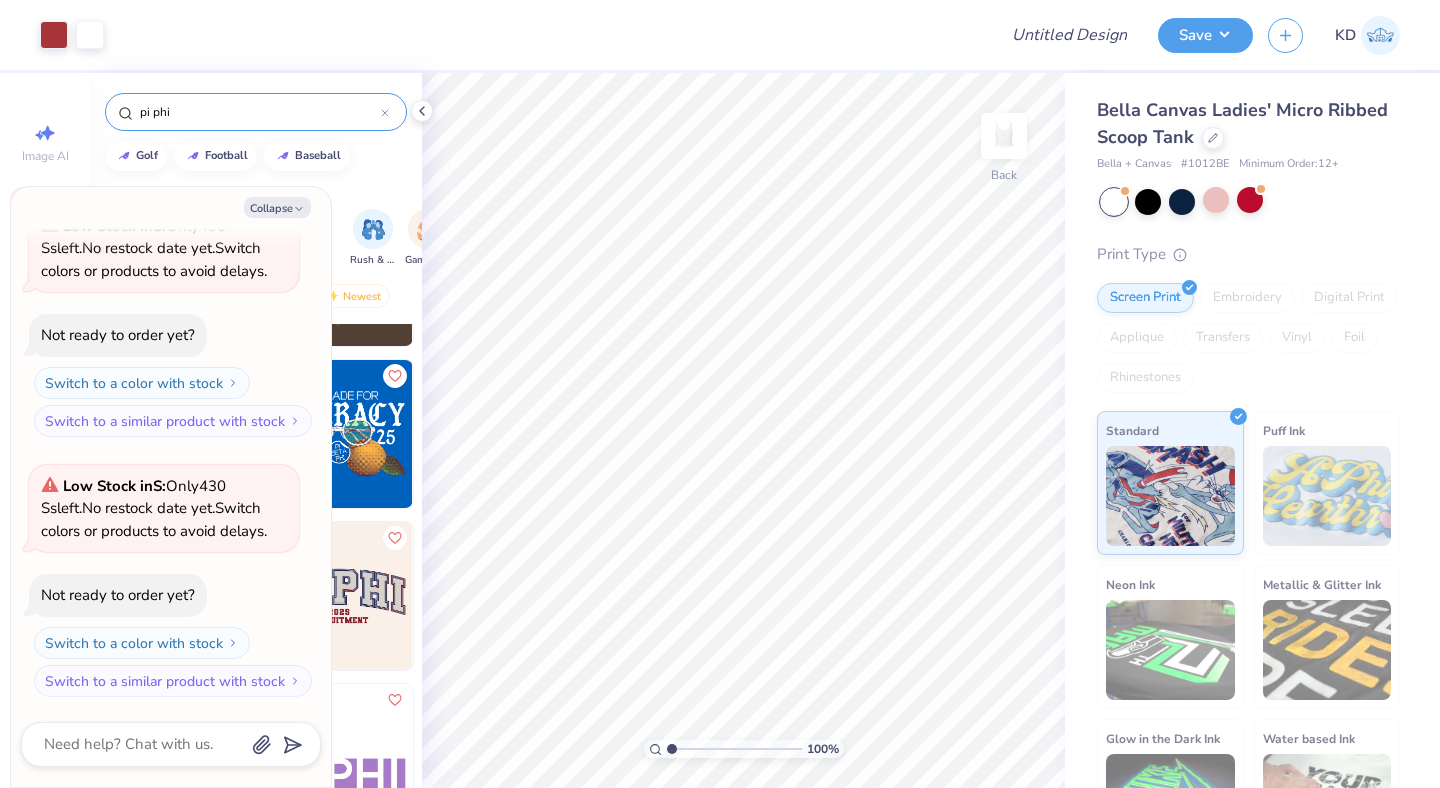 scroll, scrollTop: 370, scrollLeft: 0, axis: vertical 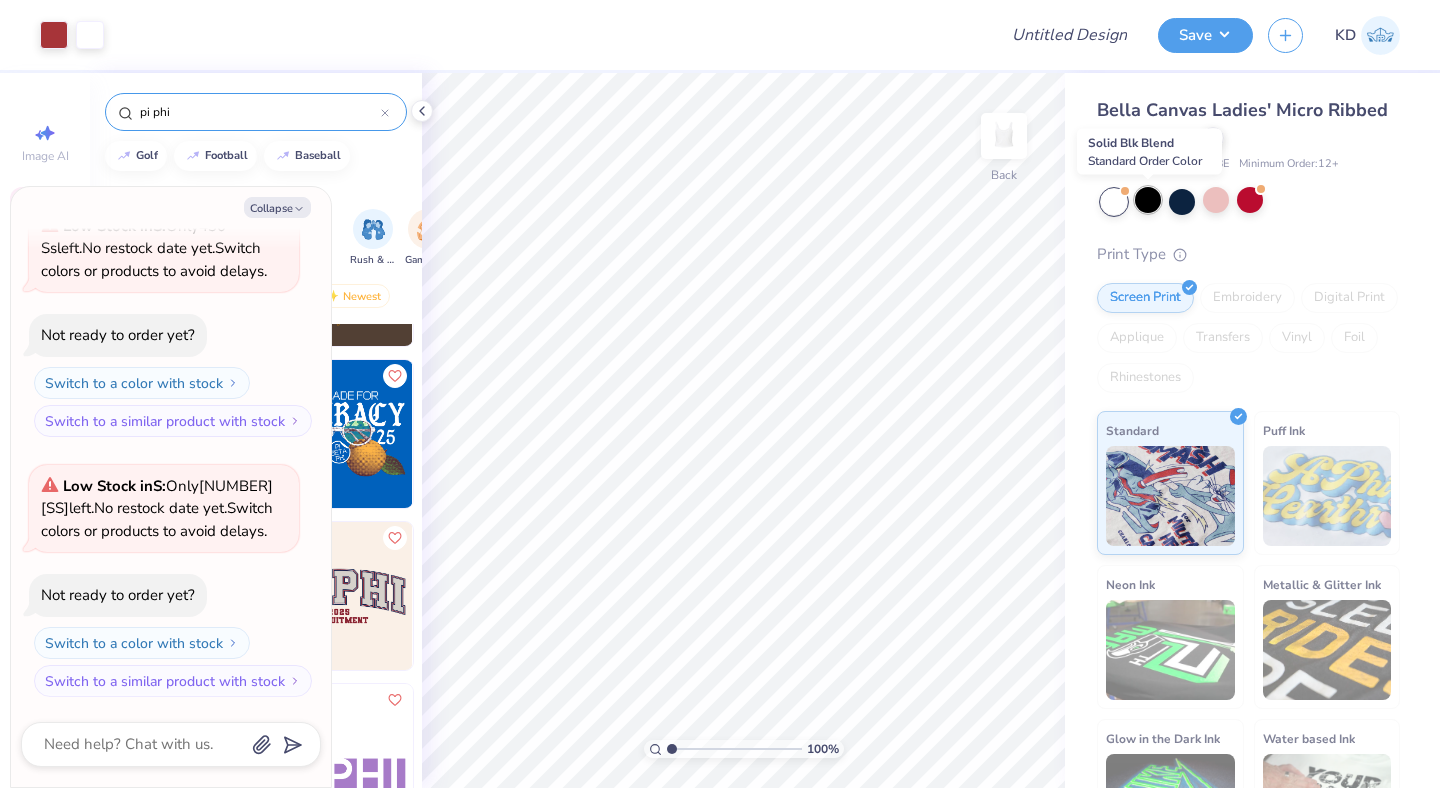 click at bounding box center (1148, 200) 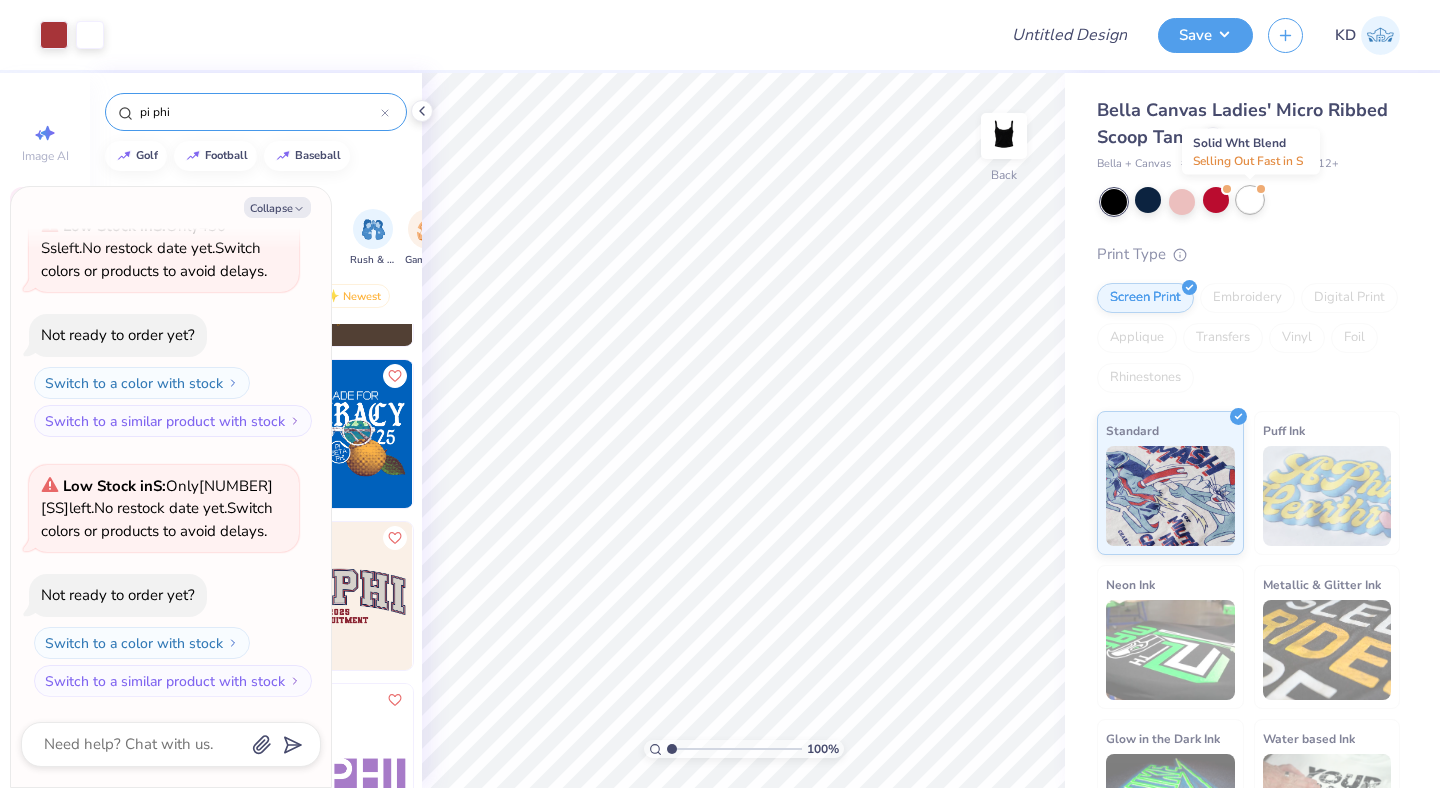 click at bounding box center [1250, 200] 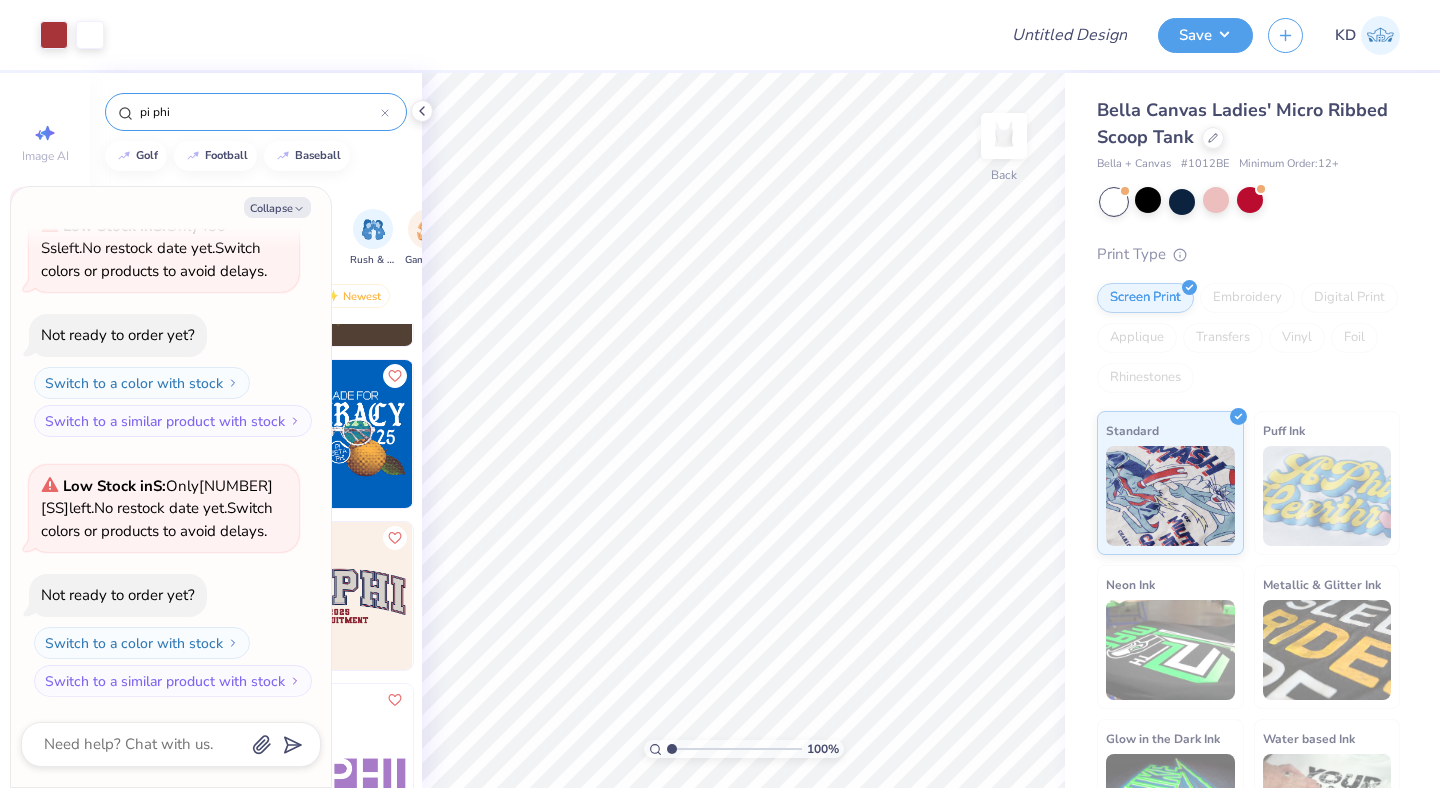 scroll, scrollTop: 630, scrollLeft: 0, axis: vertical 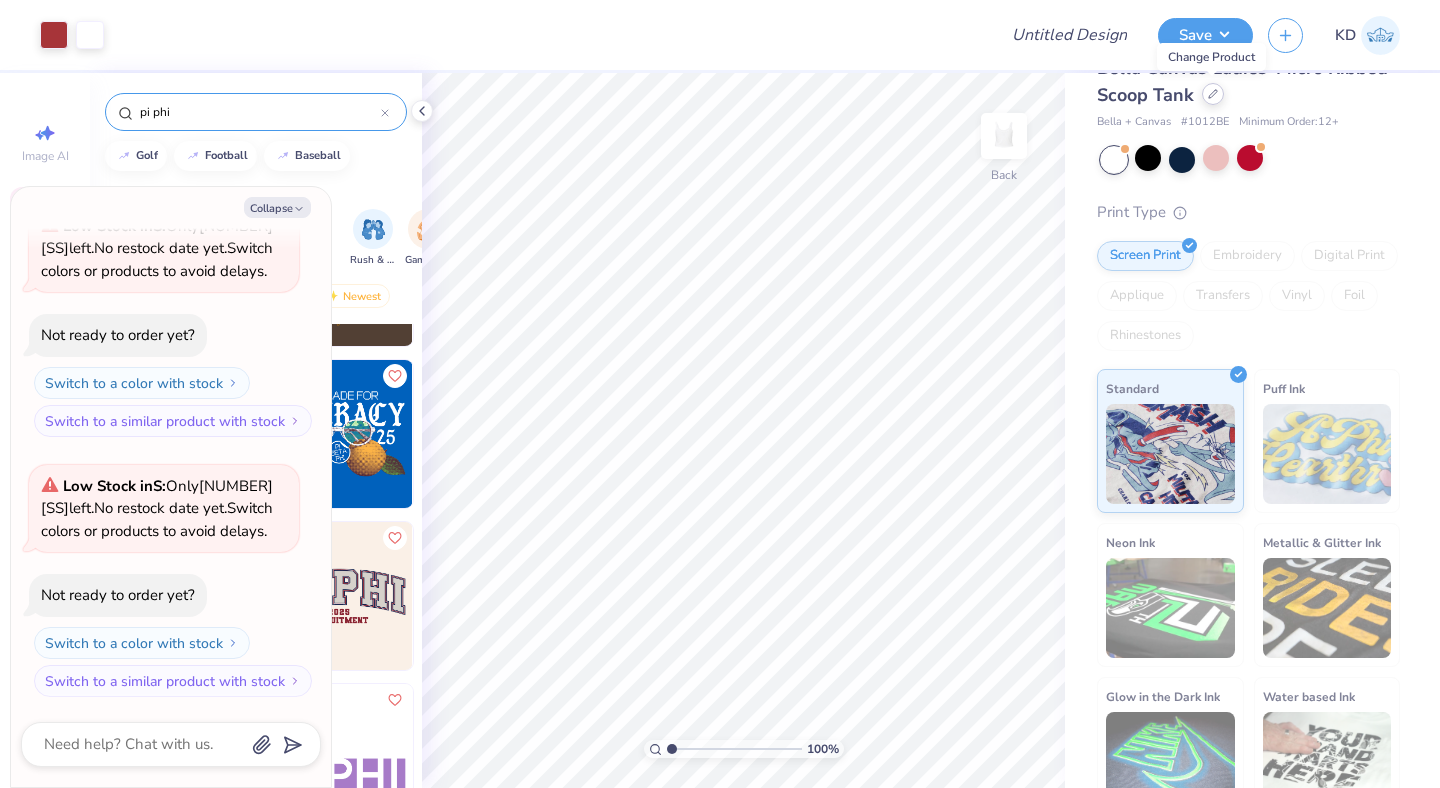 click at bounding box center (1213, 94) 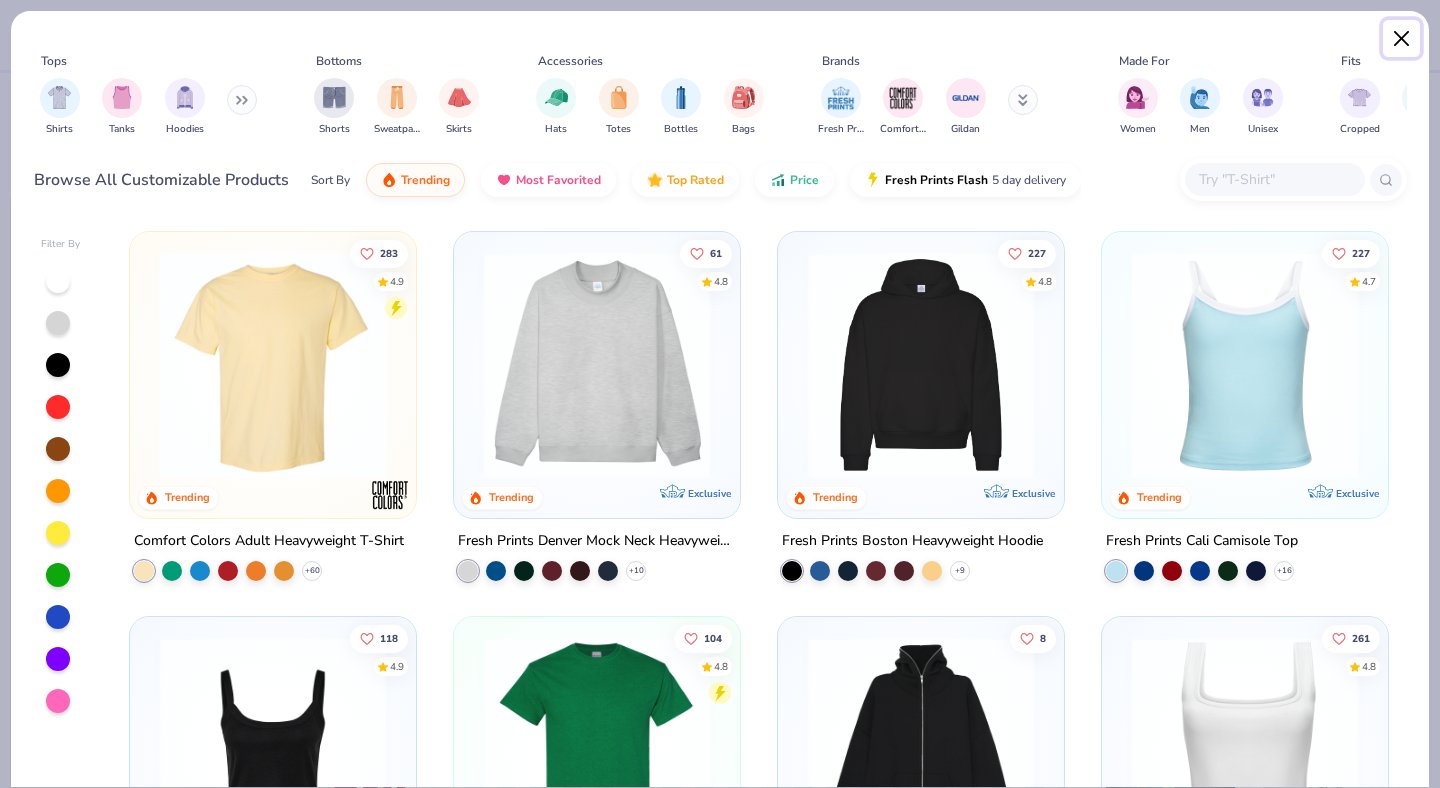 click at bounding box center (1402, 39) 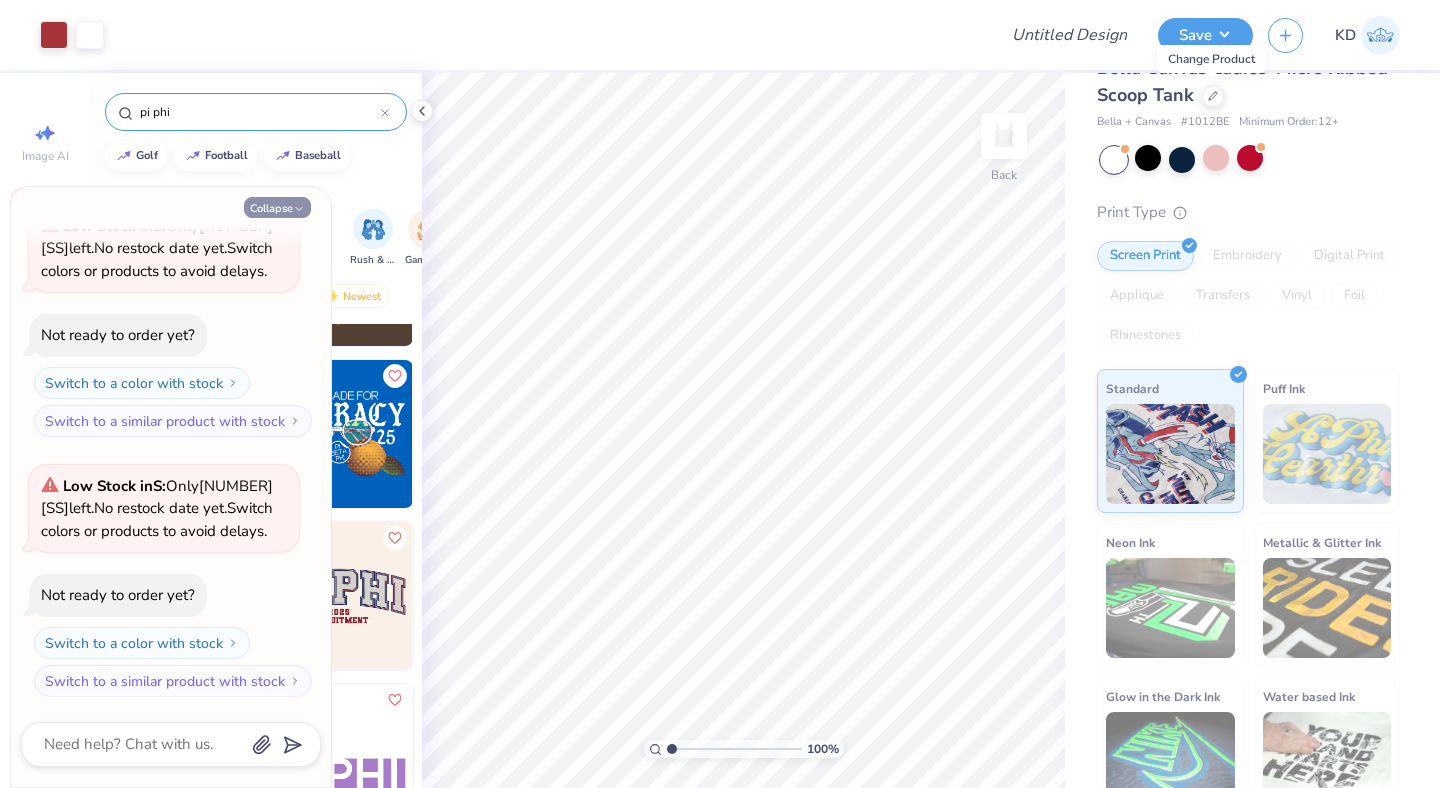 click on "Collapse" at bounding box center [277, 207] 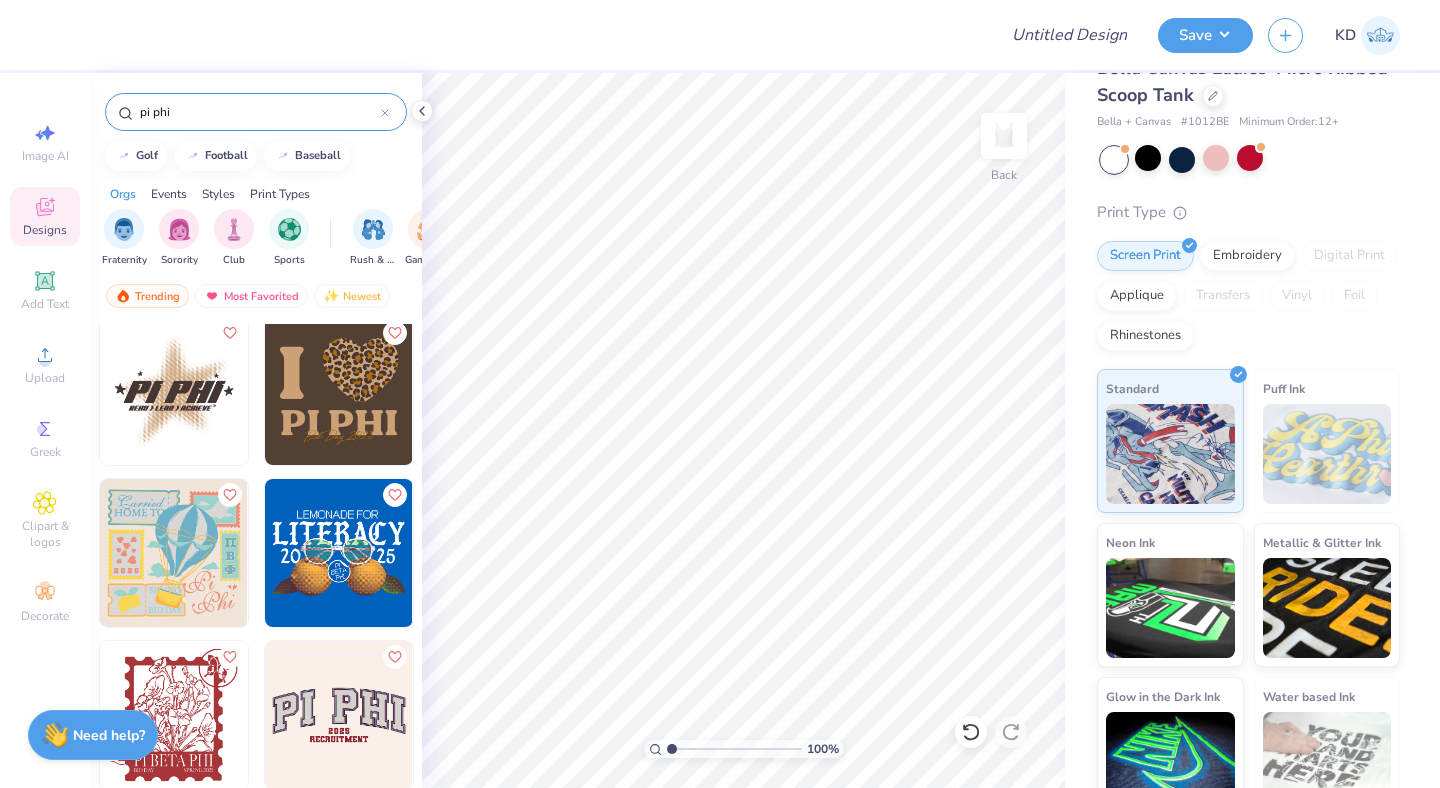 scroll, scrollTop: 2451, scrollLeft: 0, axis: vertical 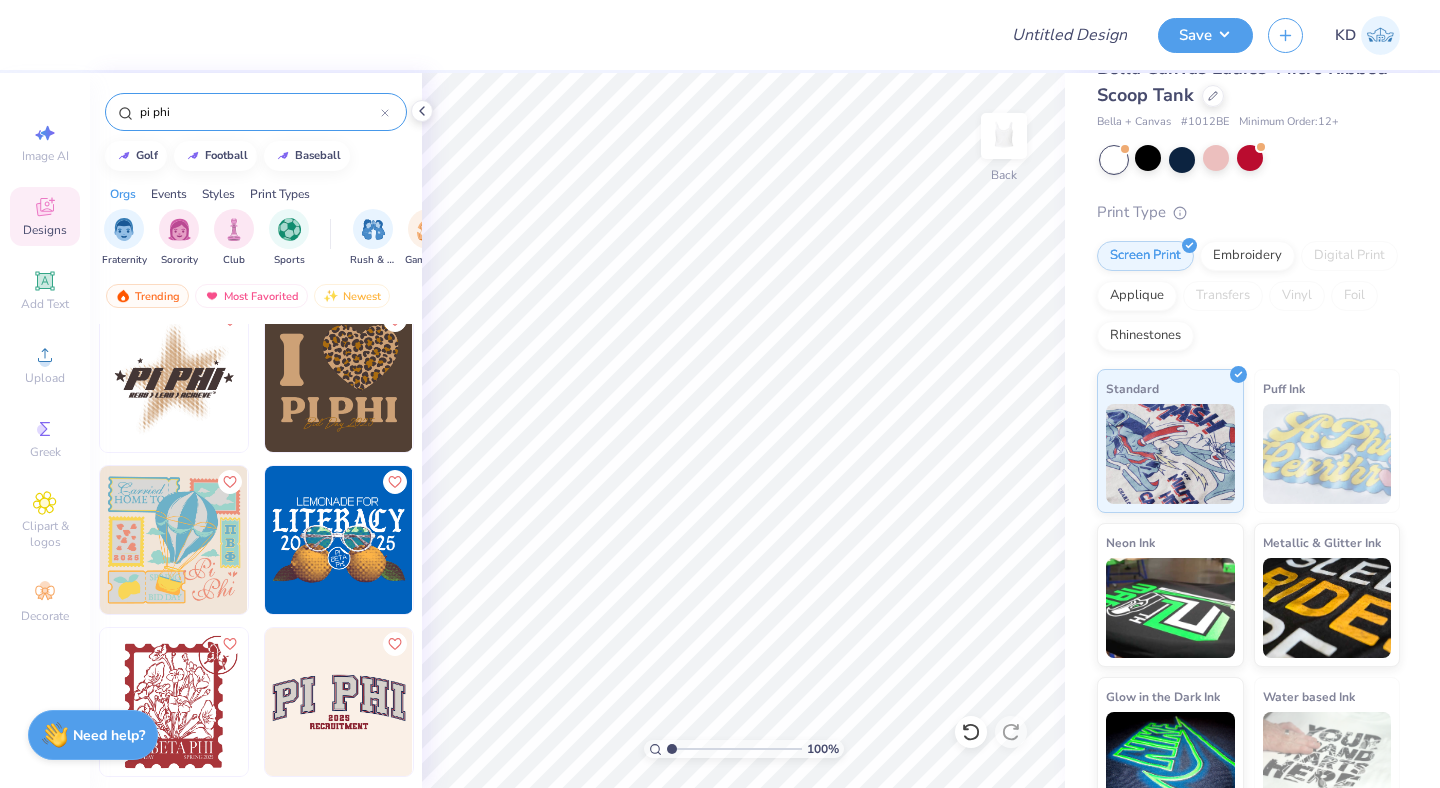 click at bounding box center [339, 378] 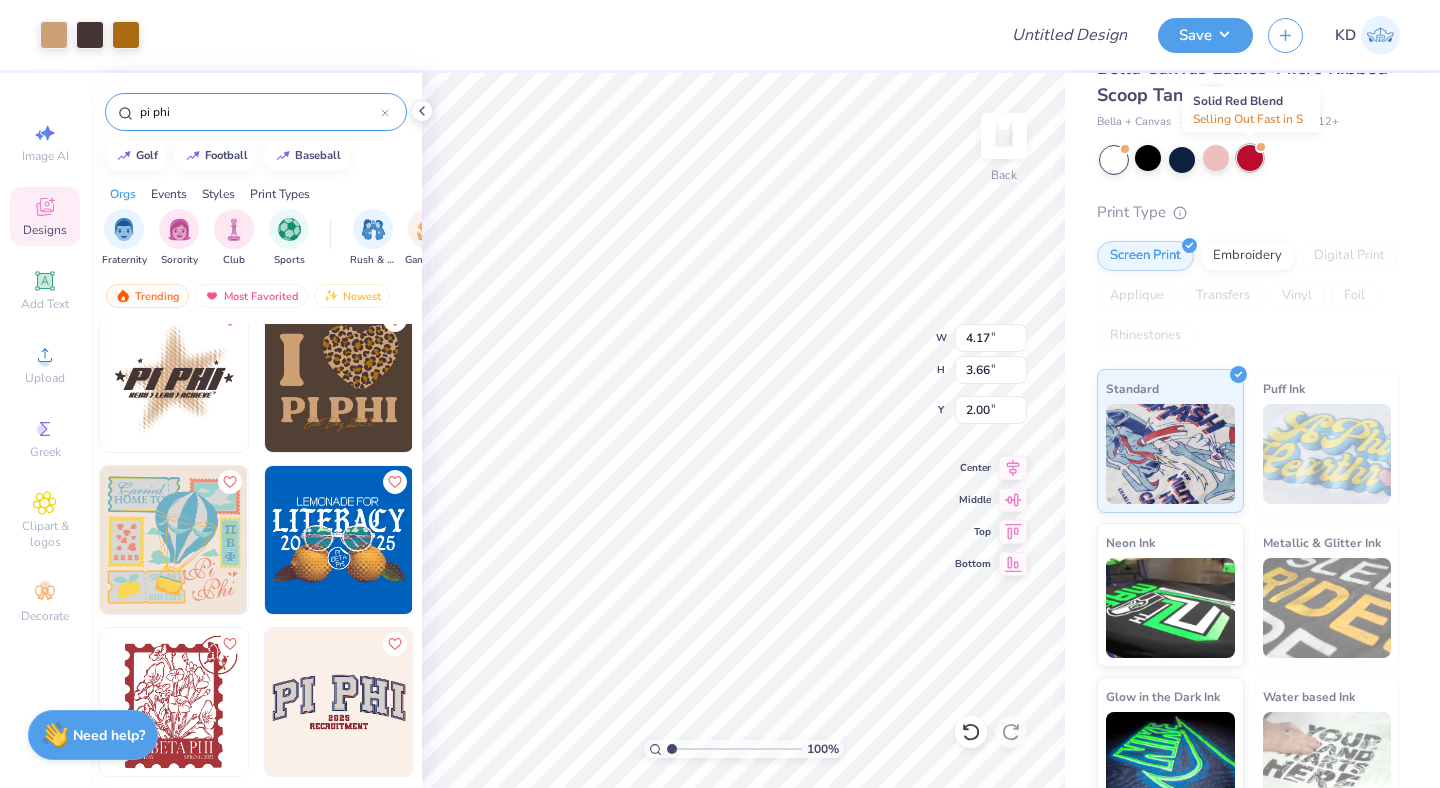 click at bounding box center [1250, 158] 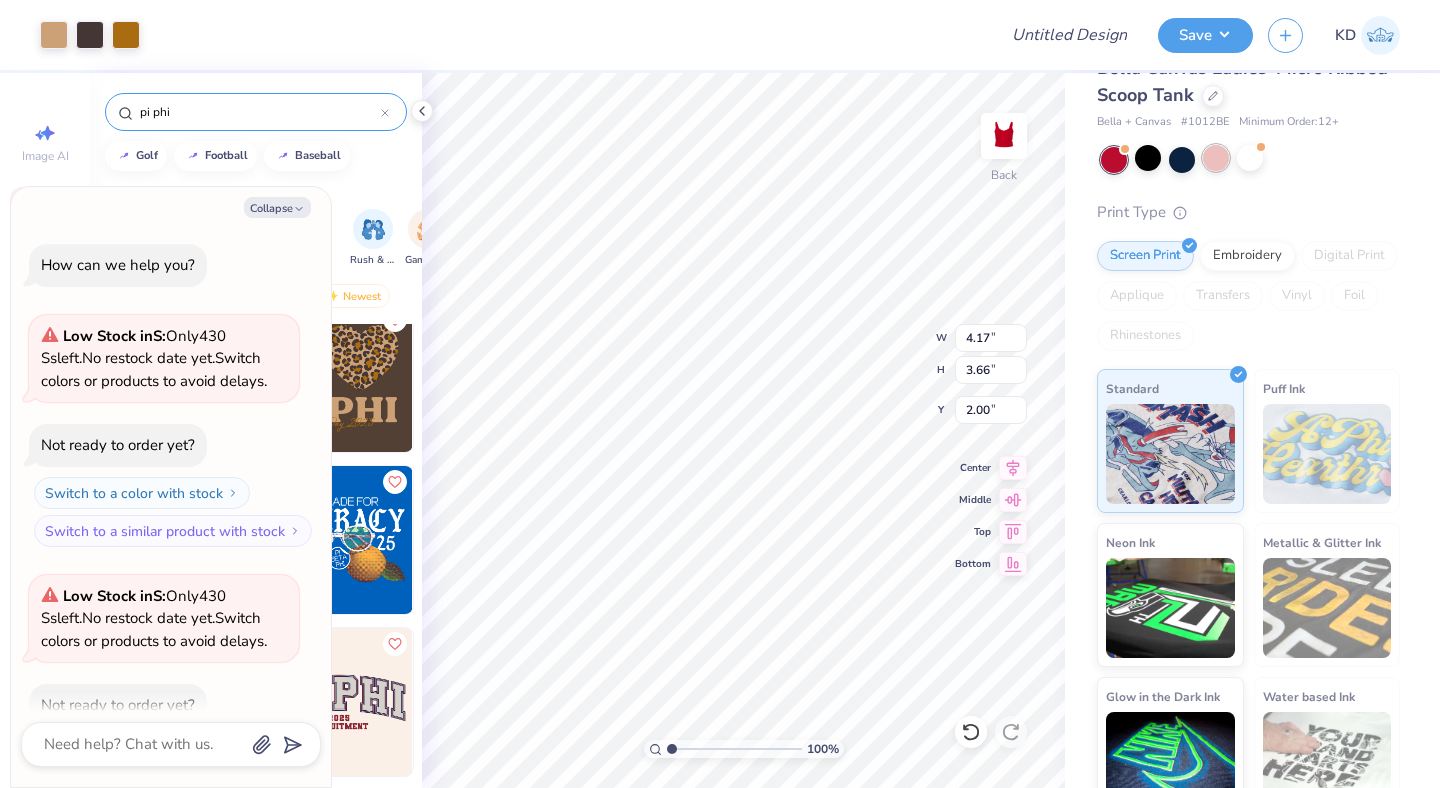 scroll, scrollTop: 890, scrollLeft: 0, axis: vertical 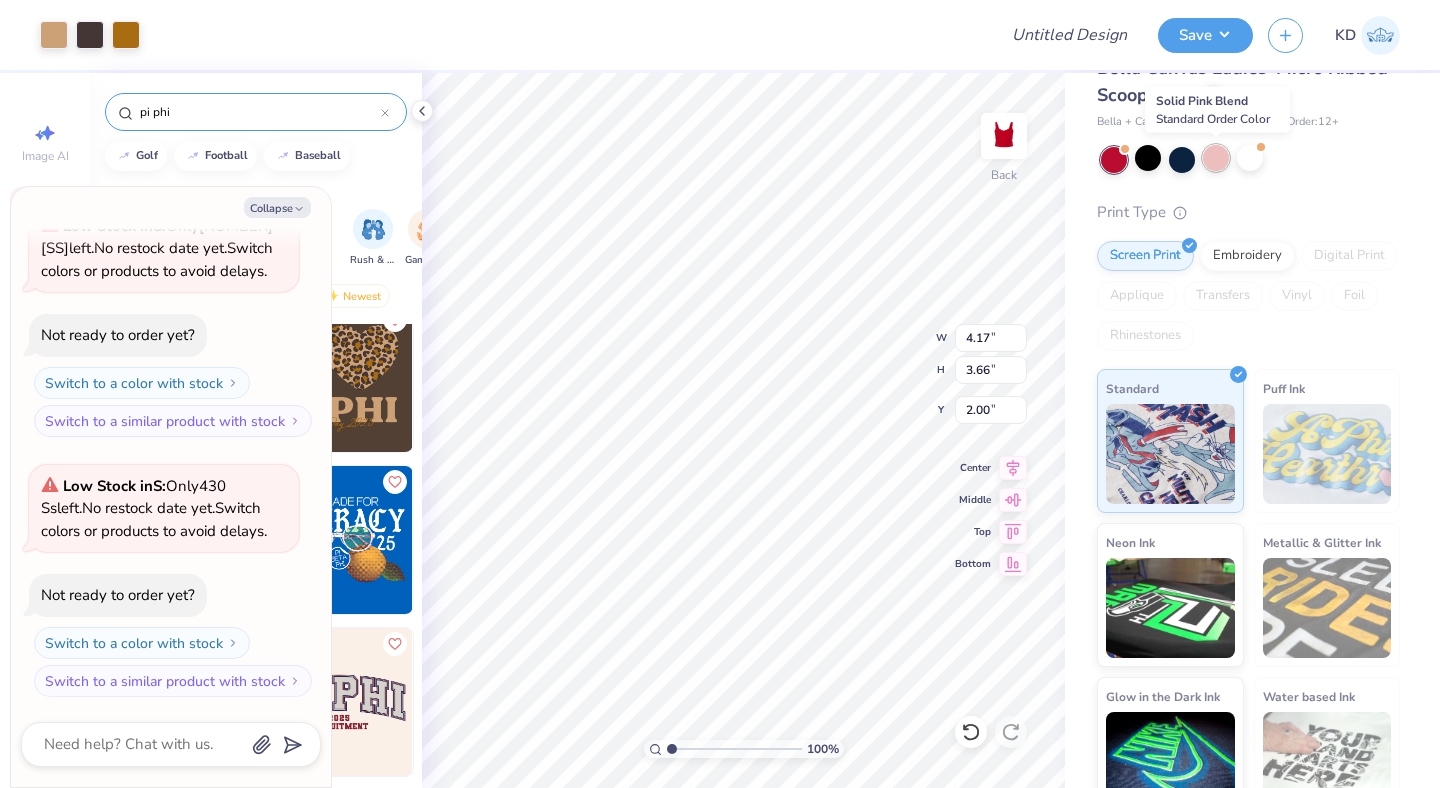 click at bounding box center (1216, 158) 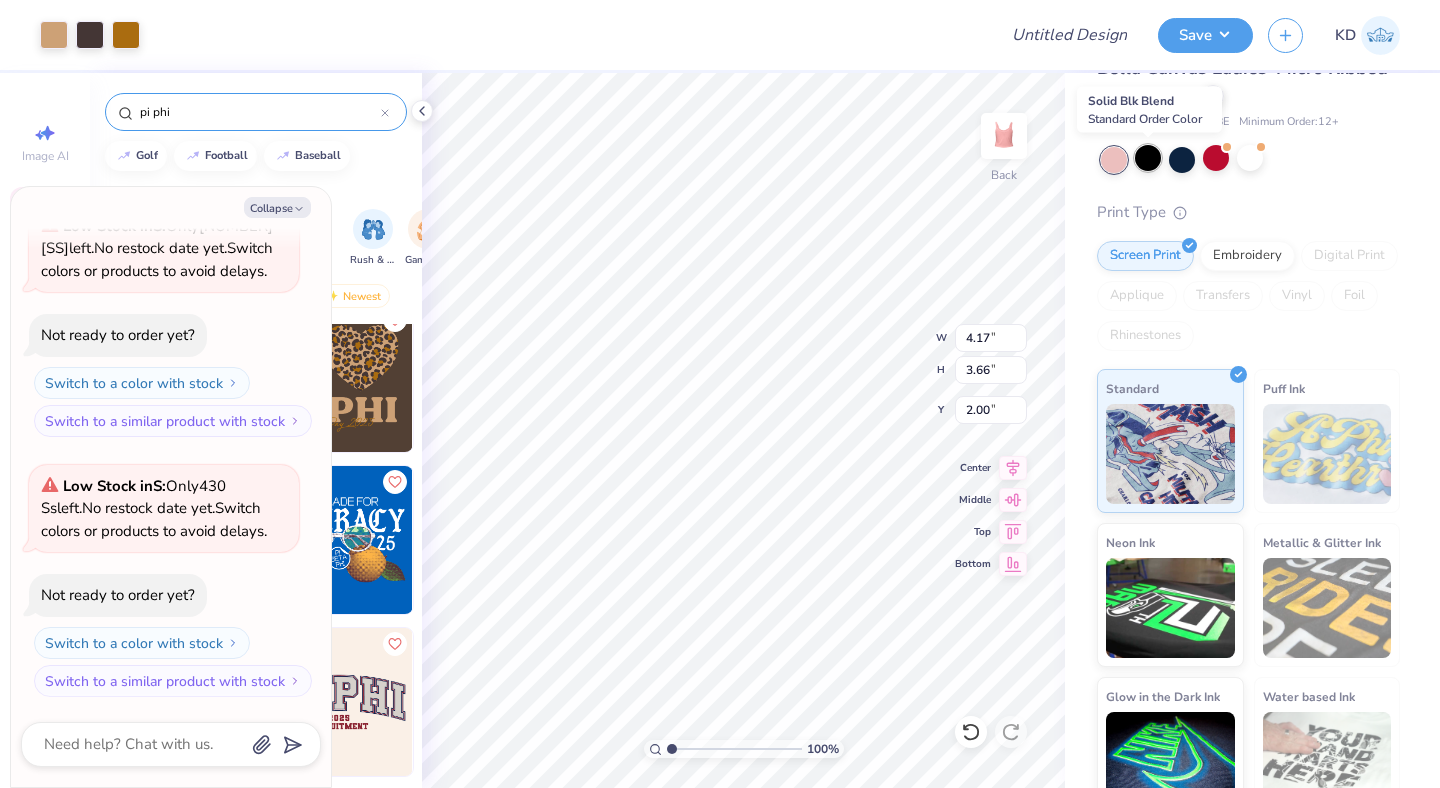click at bounding box center [1148, 158] 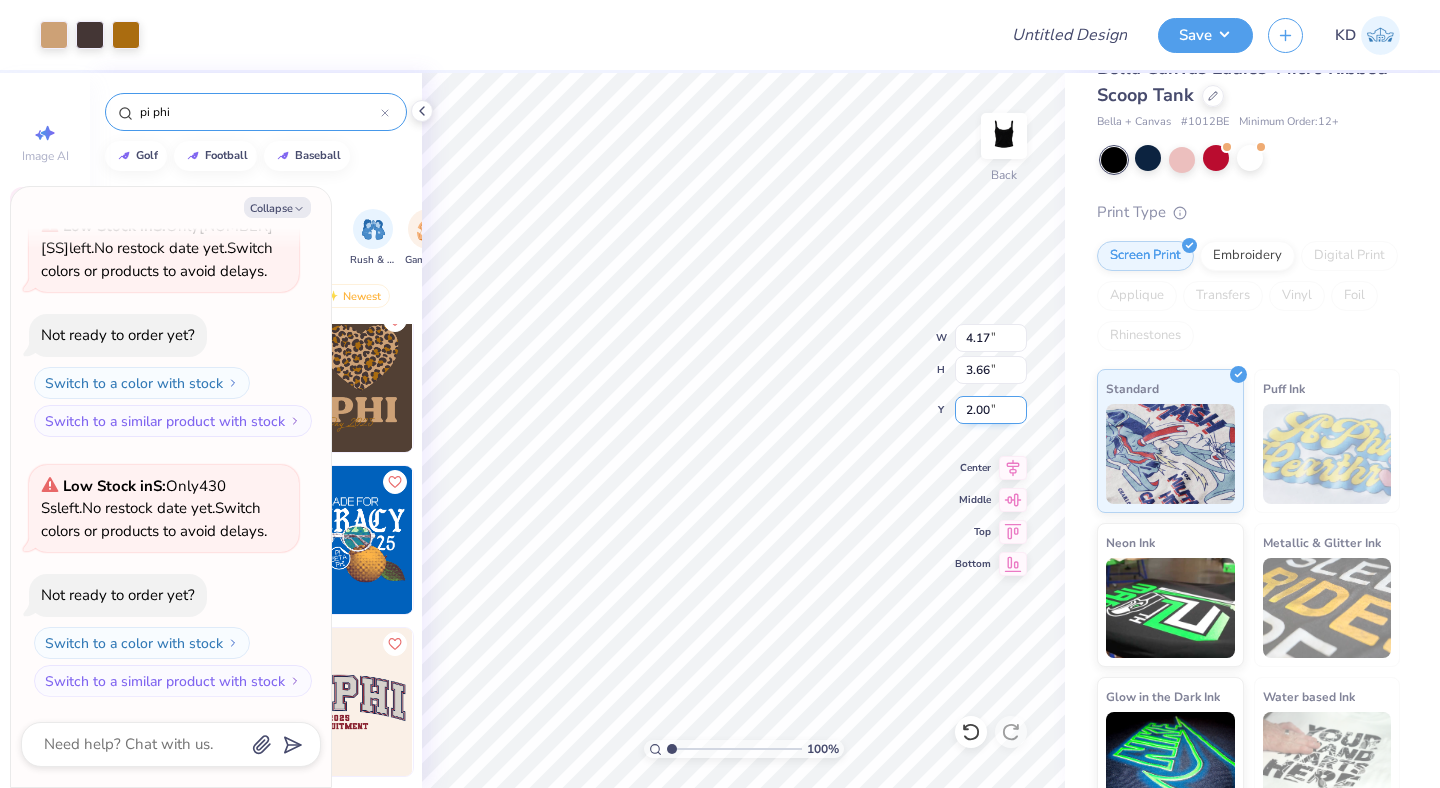 type on "x" 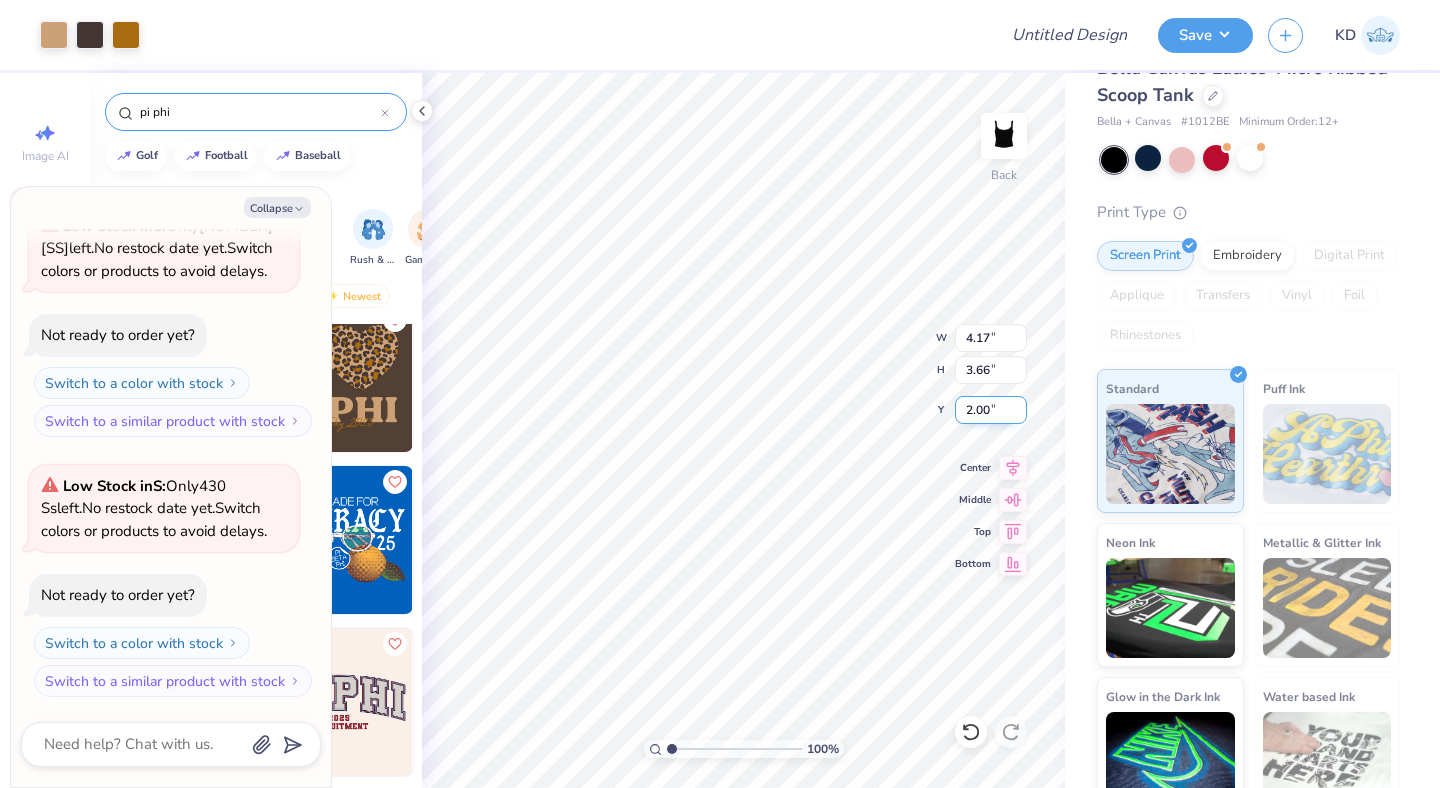 type on "1.12" 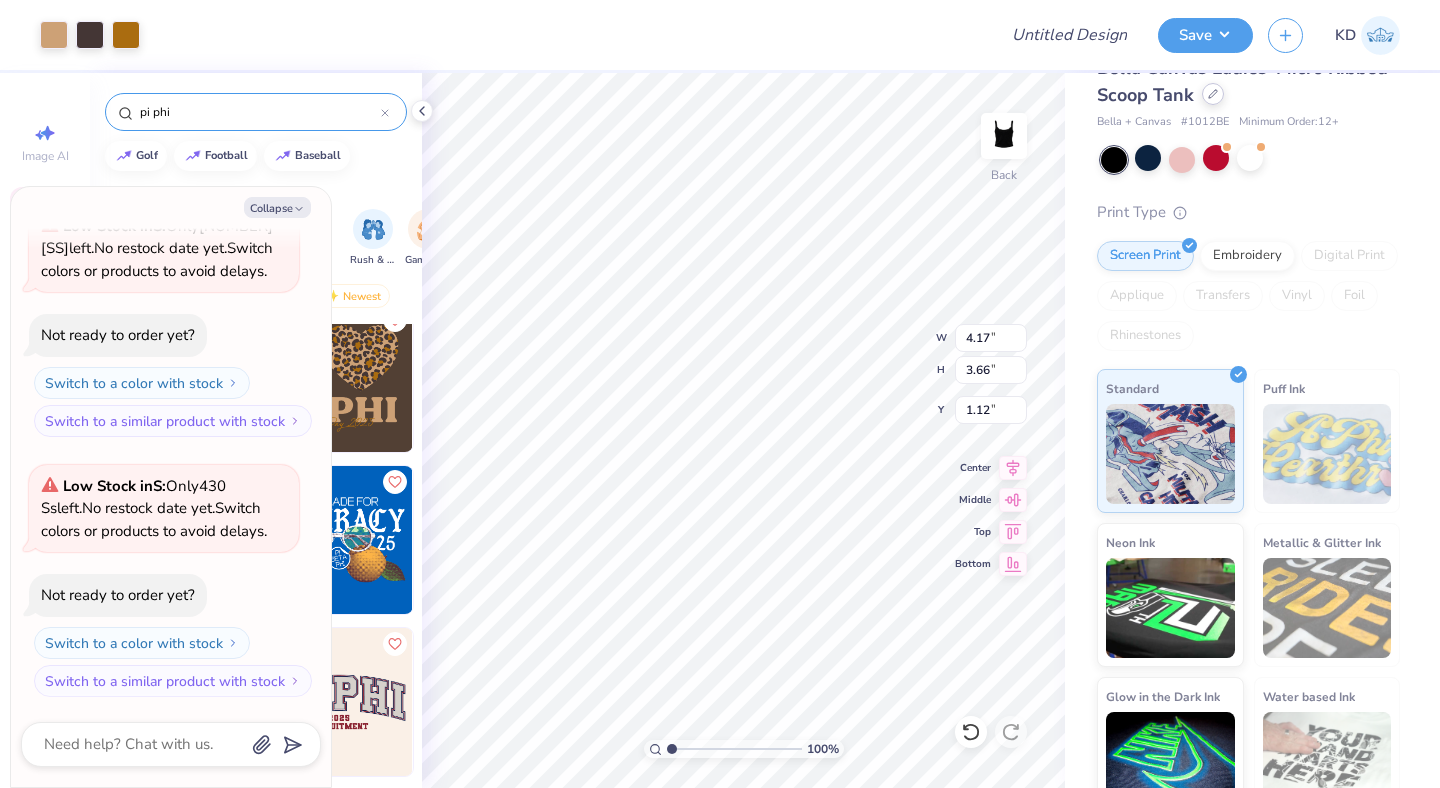 click at bounding box center [1213, 94] 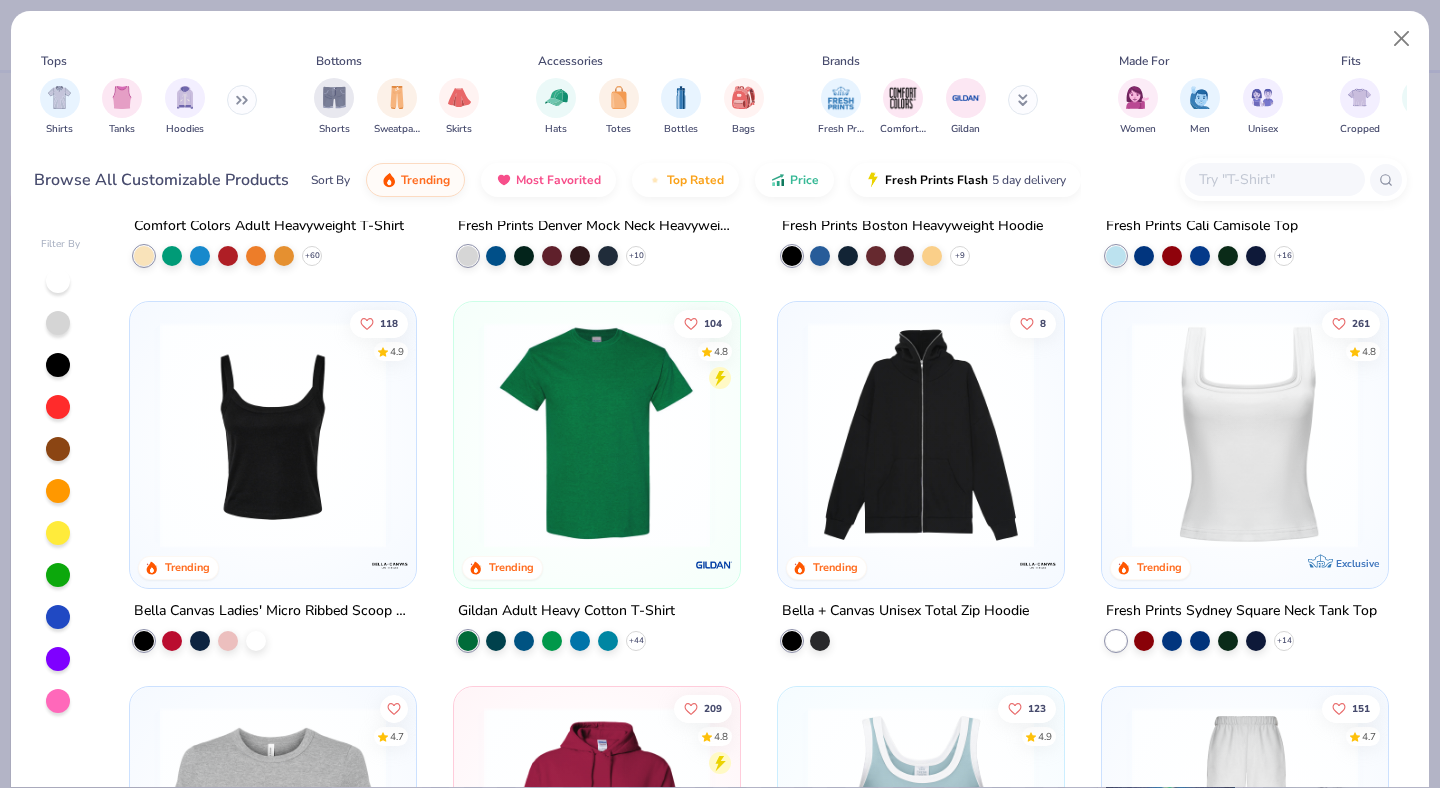scroll, scrollTop: 0, scrollLeft: 0, axis: both 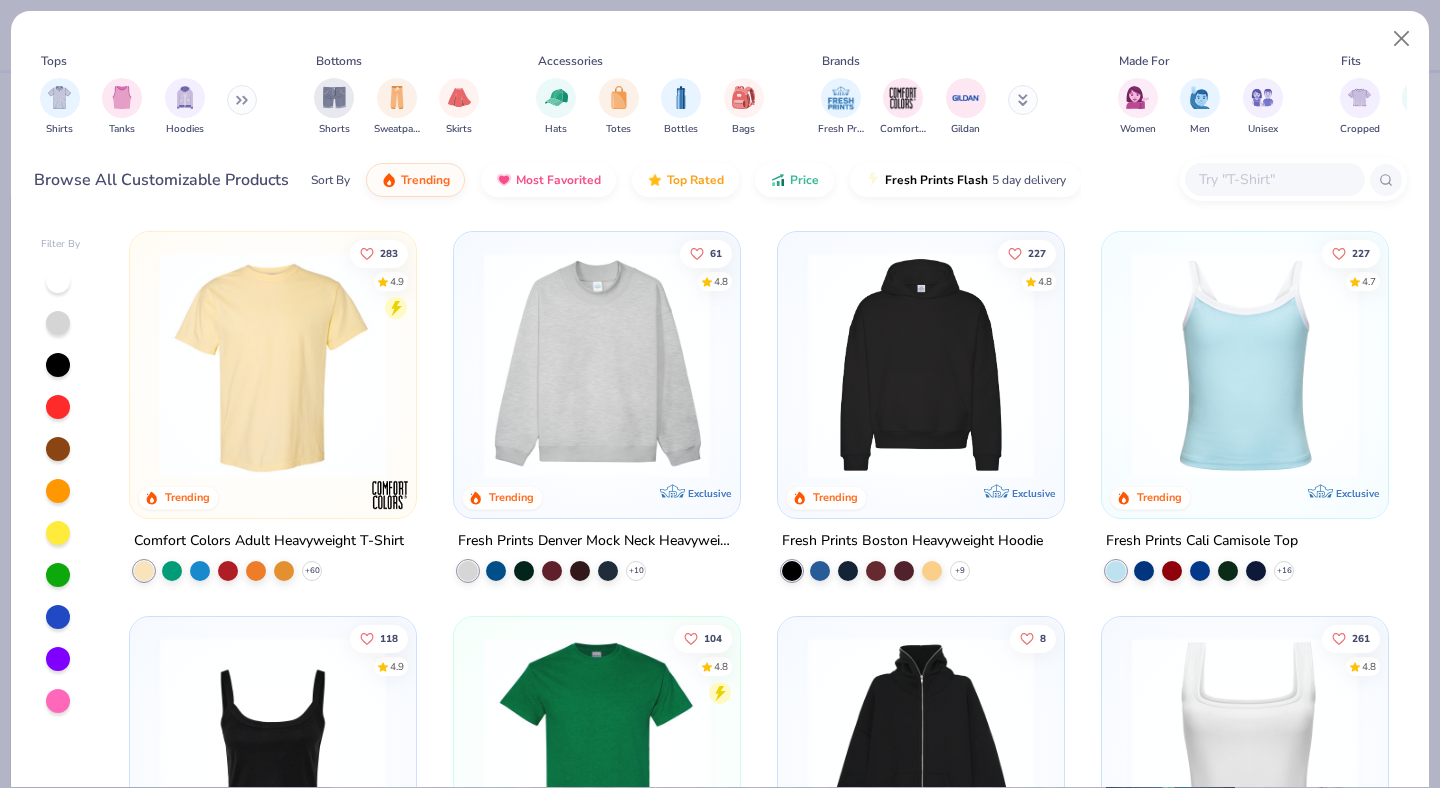 click at bounding box center [273, 365] 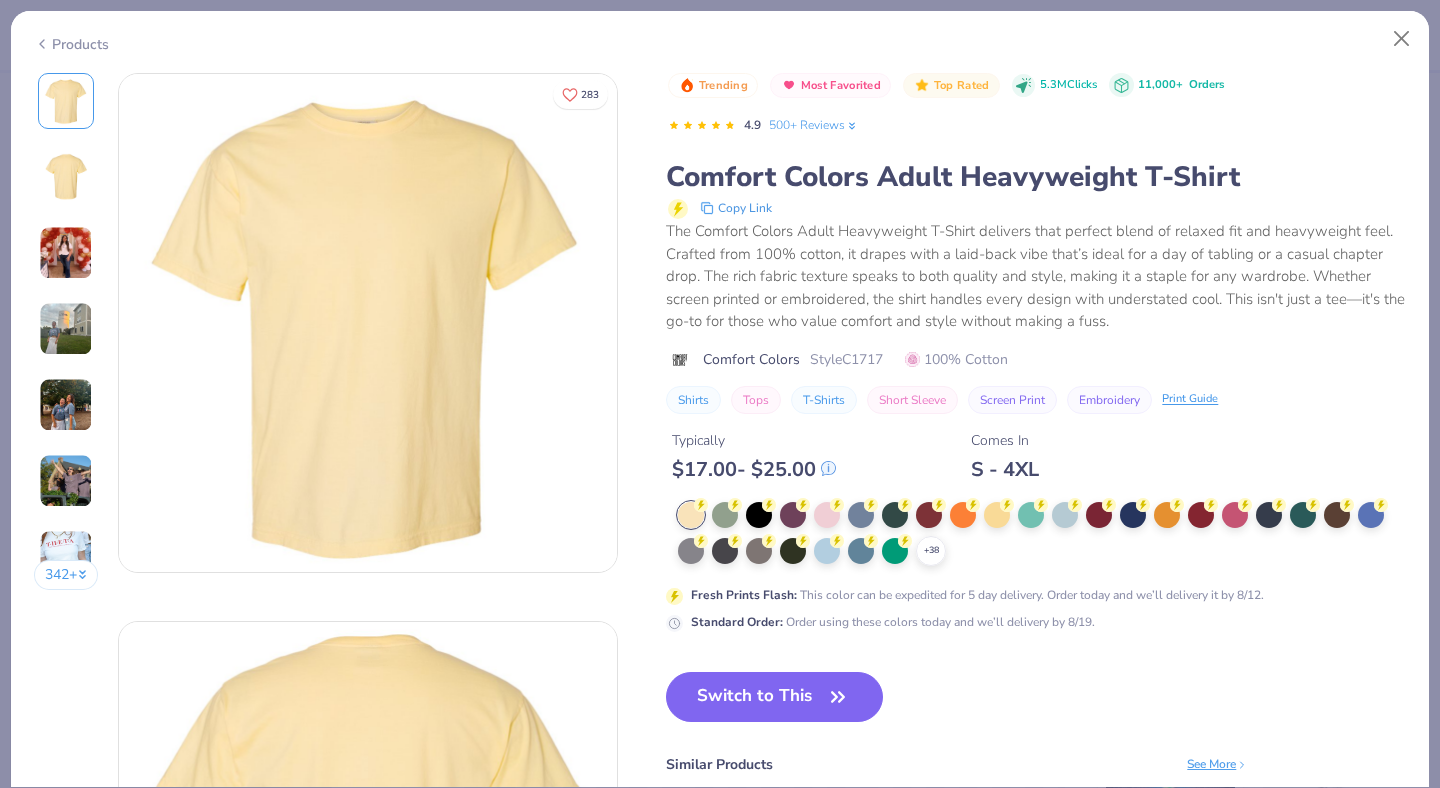 click on "Trending Most Favorited Top Rated 5.3M  Clicks 11,000+    Orders 4.9 500+ Reviews Comfort Colors Adult Heavyweight T-Shirt Copy Link The Comfort Colors Adult Heavyweight T-Shirt delivers that perfect blend of relaxed fit and heavyweight feel. Crafted from 100% cotton, it drapes with a laid-back vibe that’s ideal for a day of tabling or a casual chapter drop. The rich fabric texture speaks to both quality and style, making it a staple for any wardrobe. Whether screen printed or embroidered, the shirt handles every design with understated cool. This isn't just a tee—it's the go-to for those who value comfort and style without making a fuss. Comfort Colors Style  C1717   100% Cotton Shirts Tops T-Shirts Short Sleeve Screen Print Embroidery Print Guide Typically   $ 17.00  - $ 25.00   Comes In S - 4XL     + 38 Fresh Prints Flash :   This color can be expedited for 5 day delivery. Order today and we’ll delivery it by 8/12. Standard Order :   Order using these colors today and we’ll delivery by 8/19. ★" at bounding box center [1036, 507] 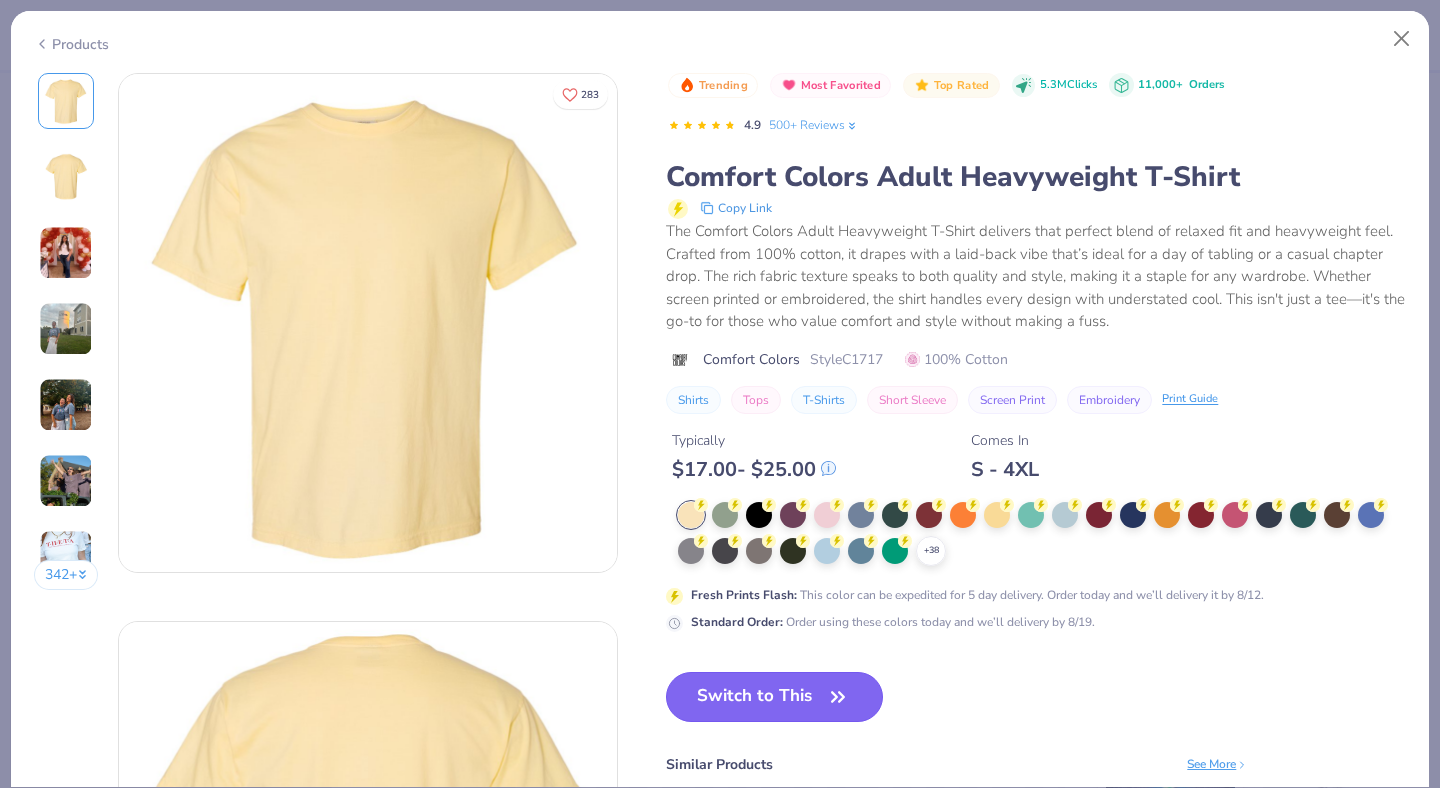 click on "Switch to This" at bounding box center (774, 697) 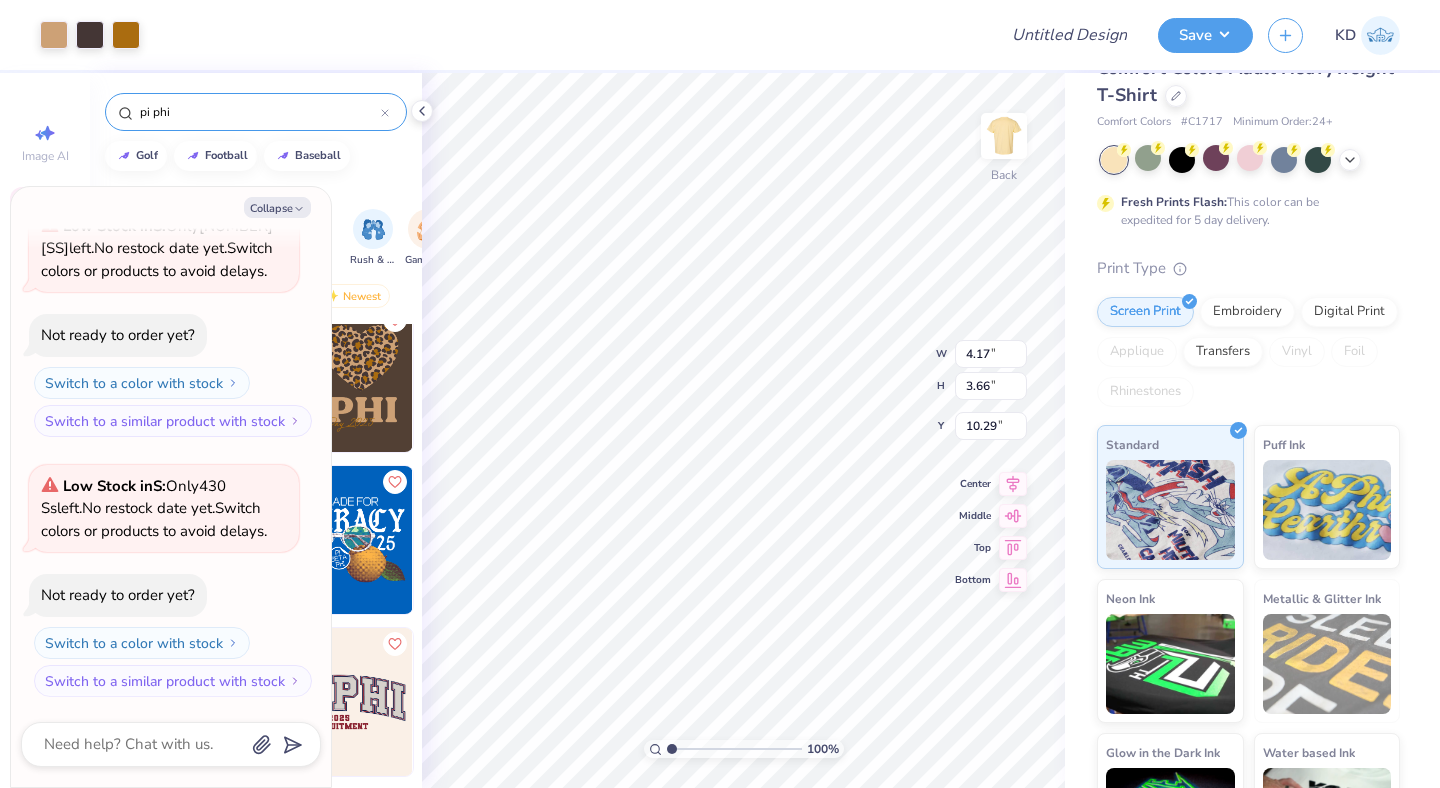 type on "x" 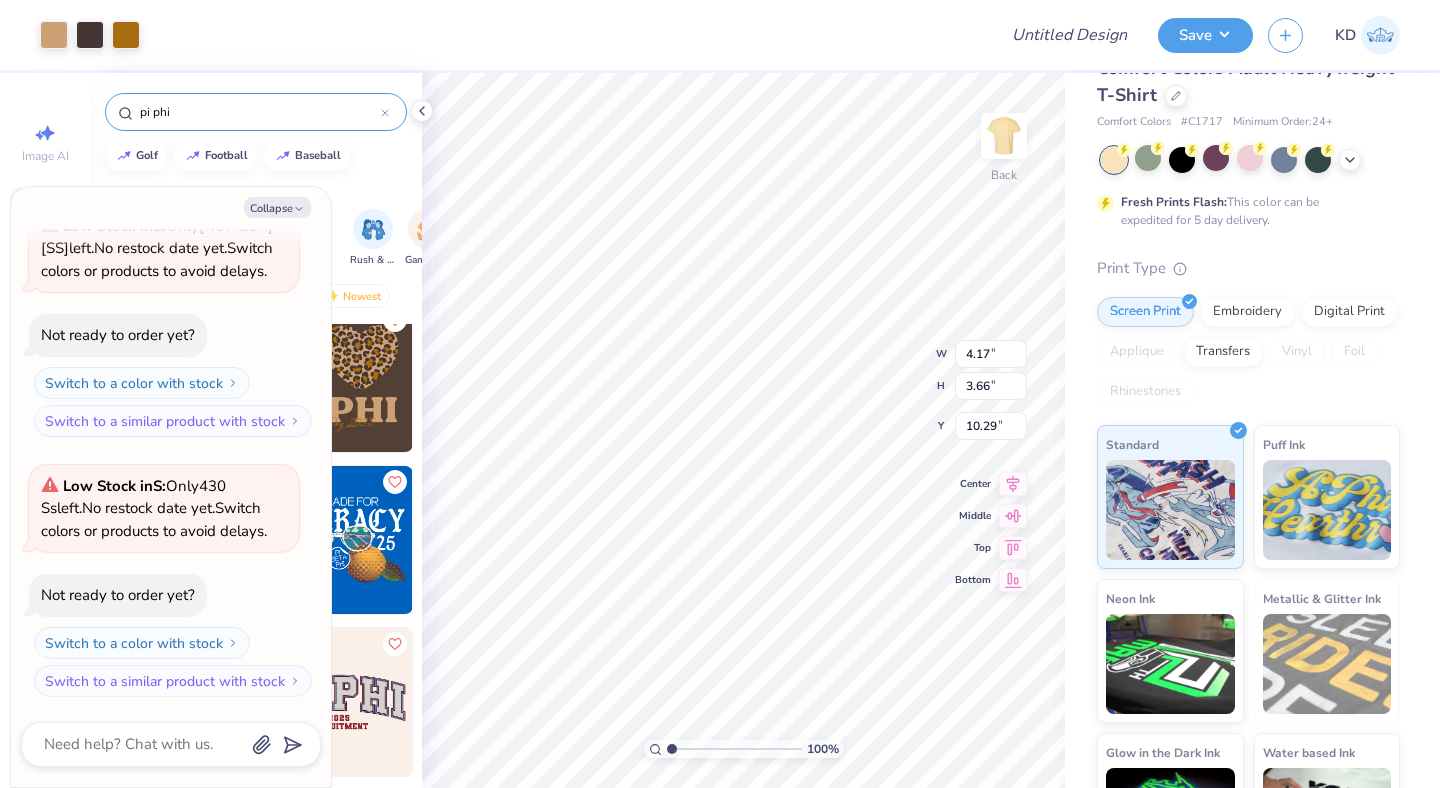 type on "7.68" 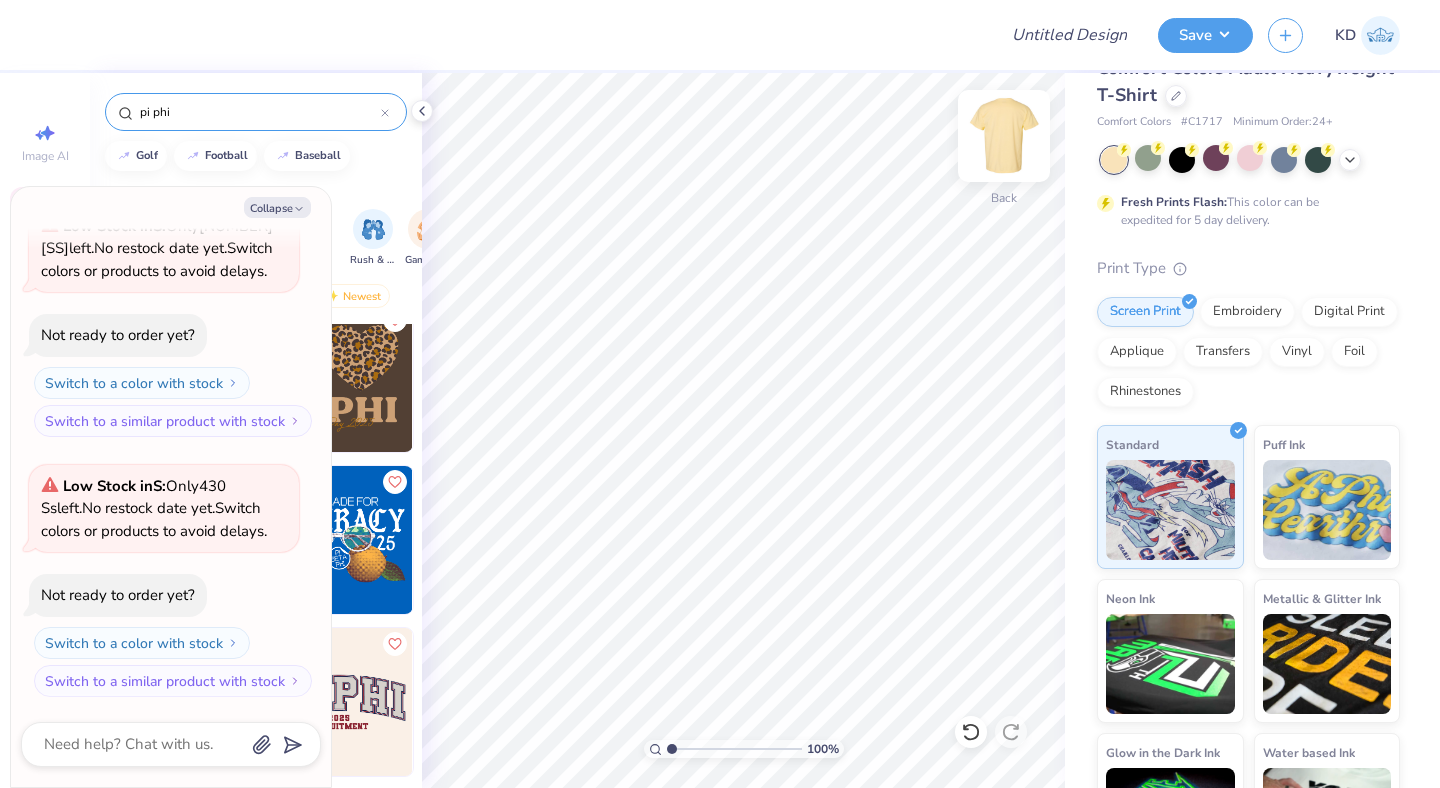 click at bounding box center (1004, 136) 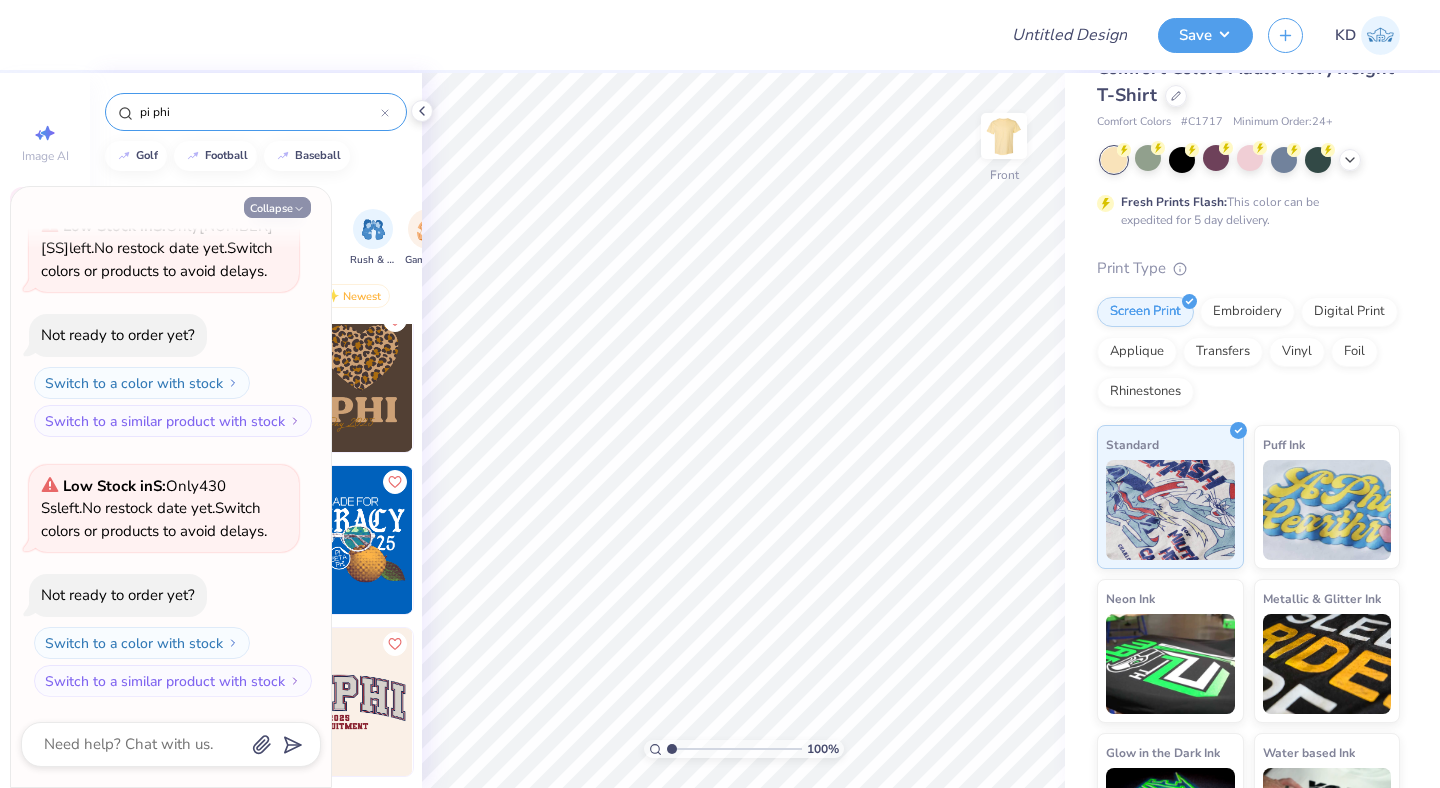 click on "Collapse" at bounding box center [277, 207] 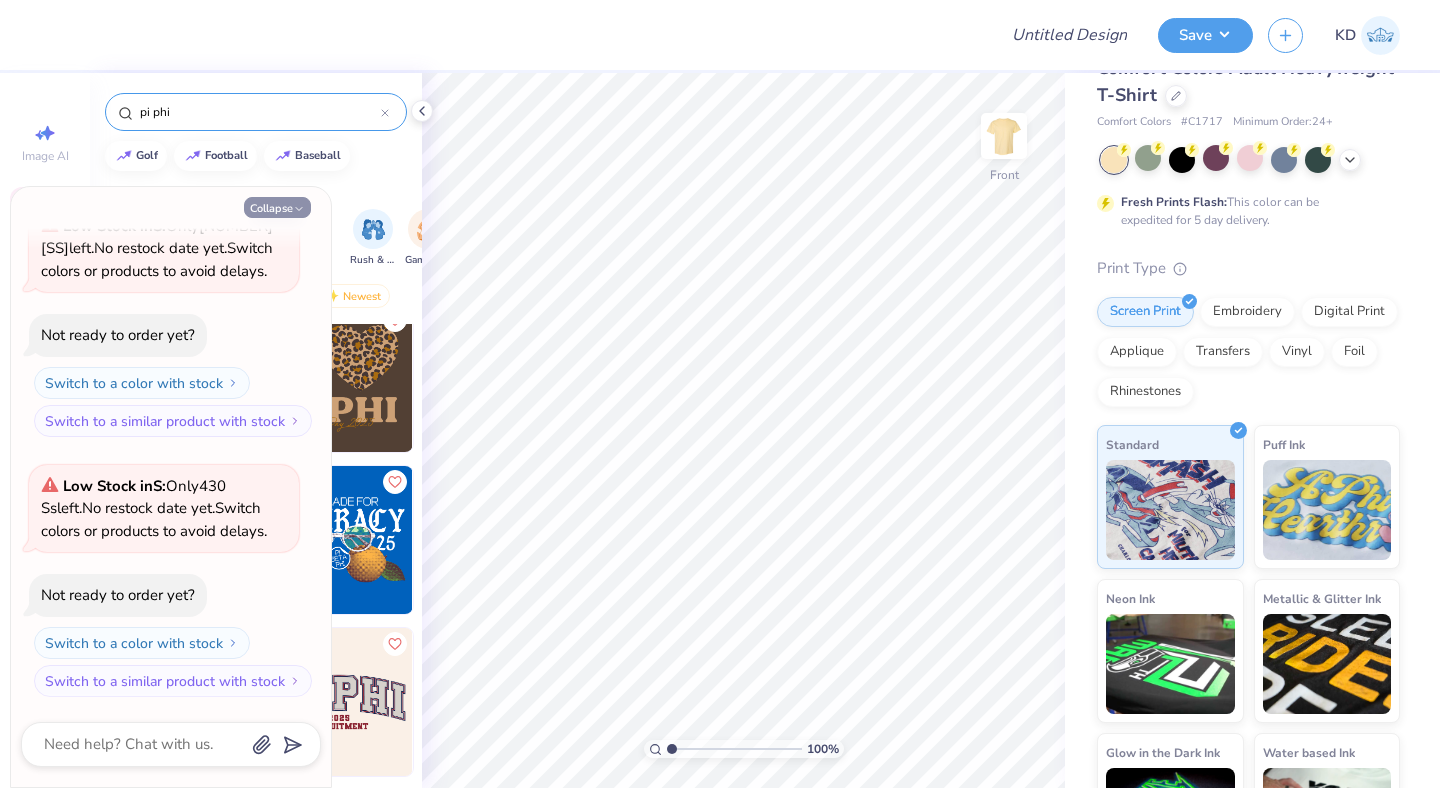 type on "x" 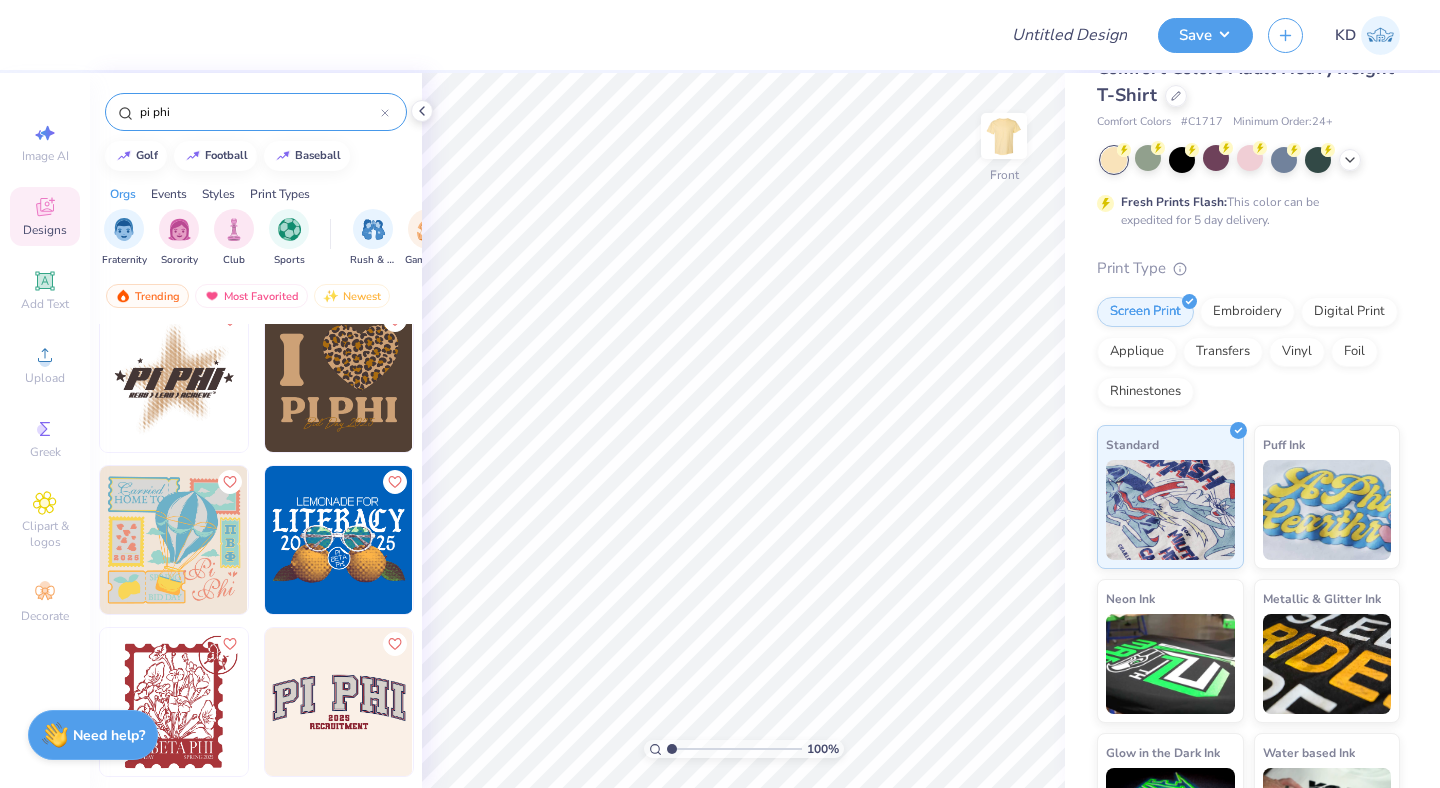 click at bounding box center [339, 378] 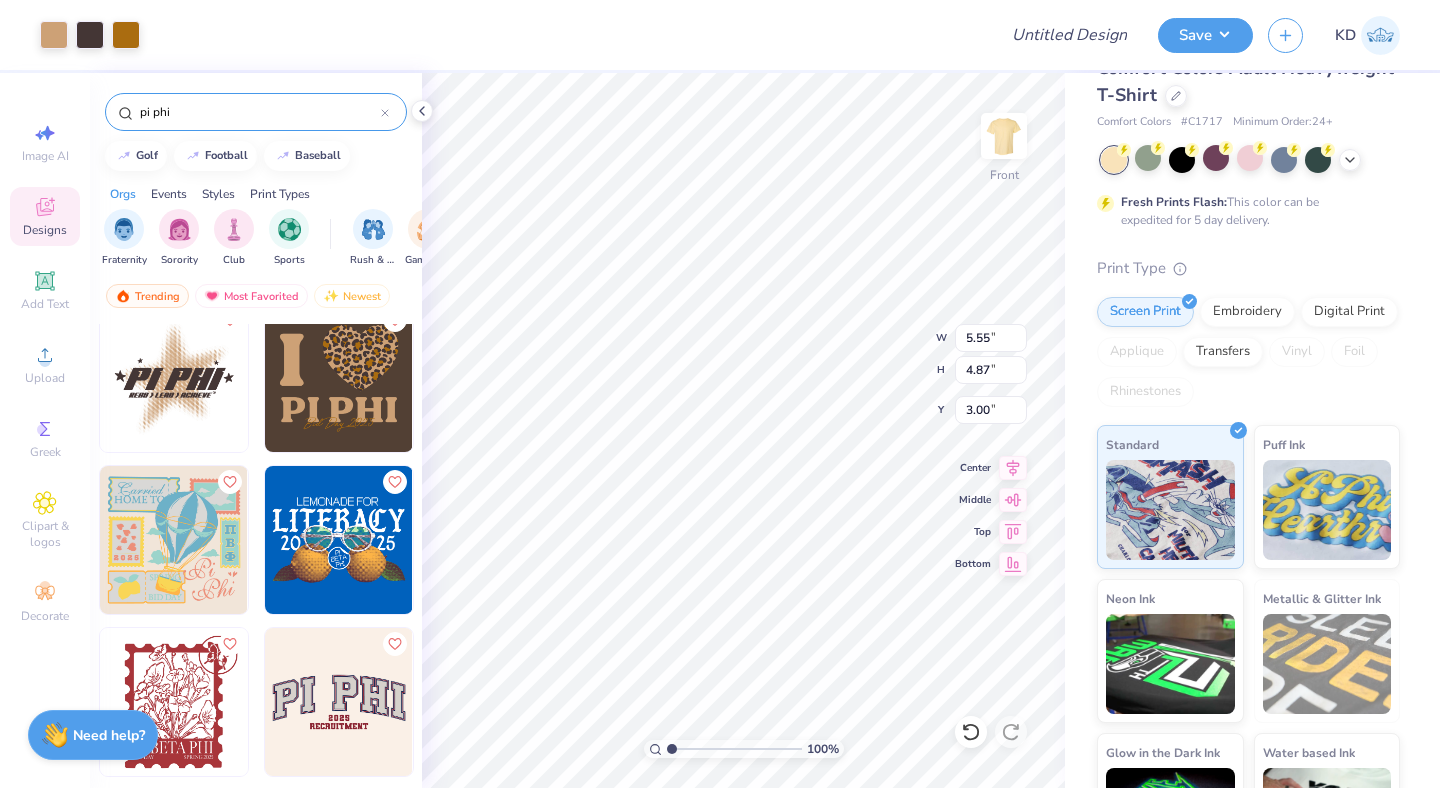 type on "3.44" 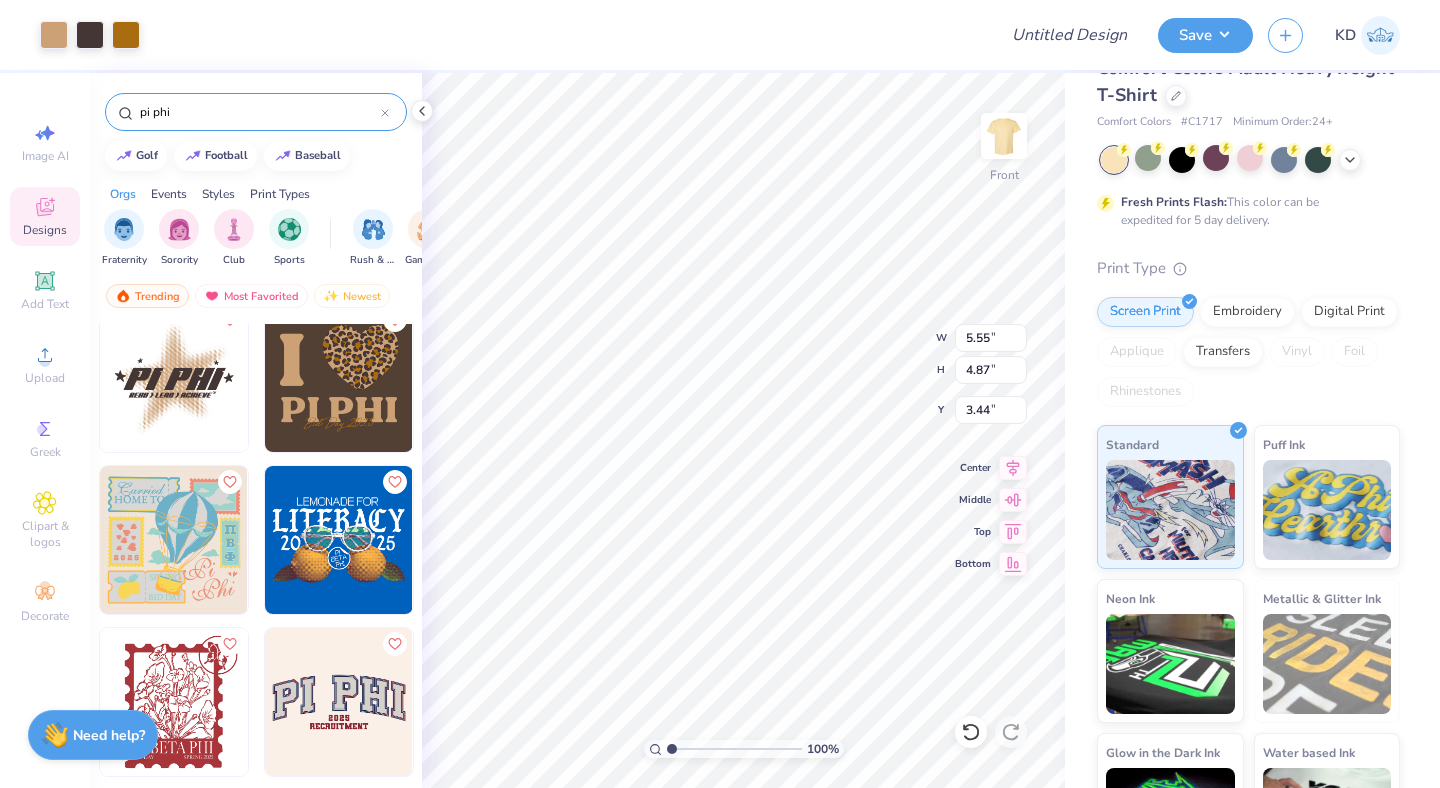 type on "11.35" 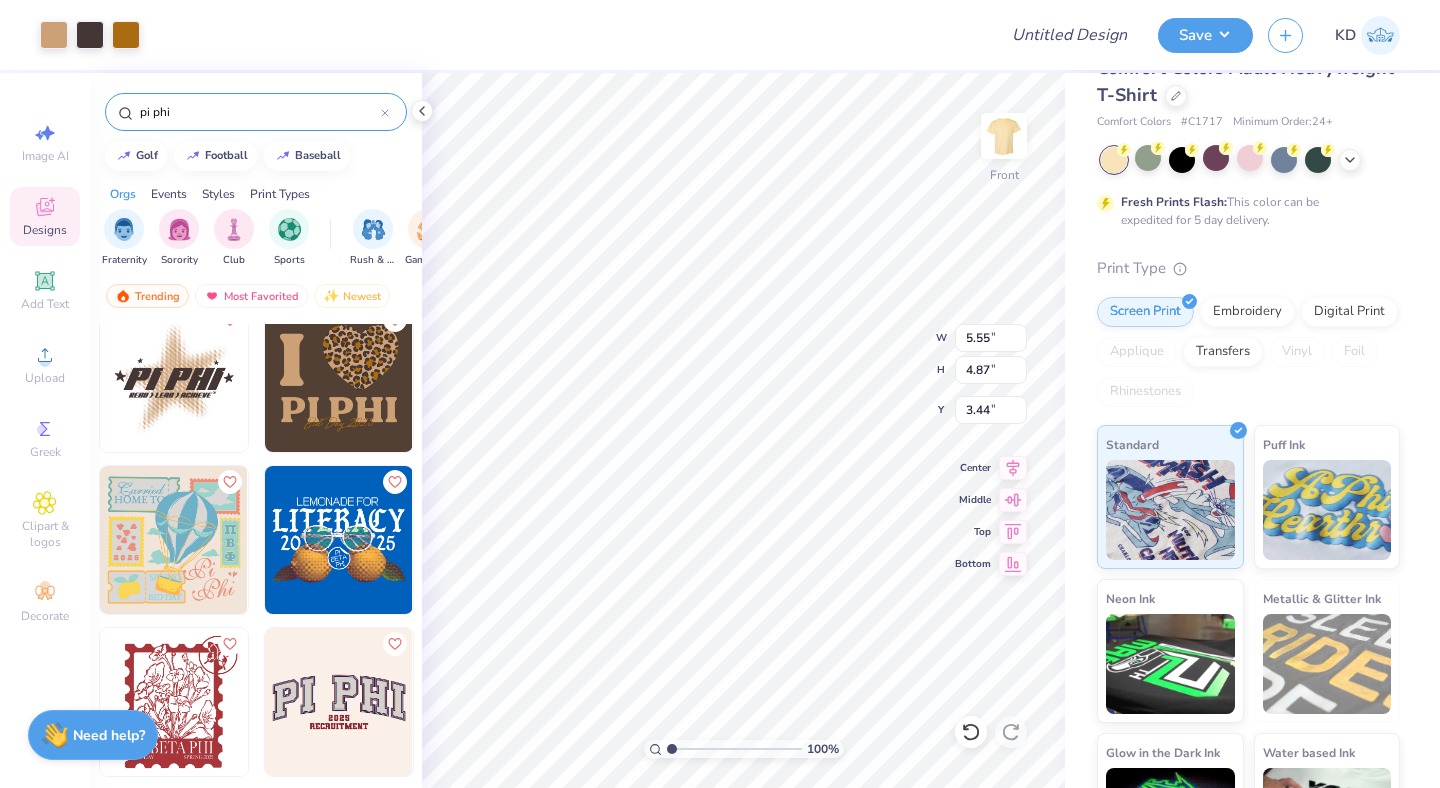 type on "9.96" 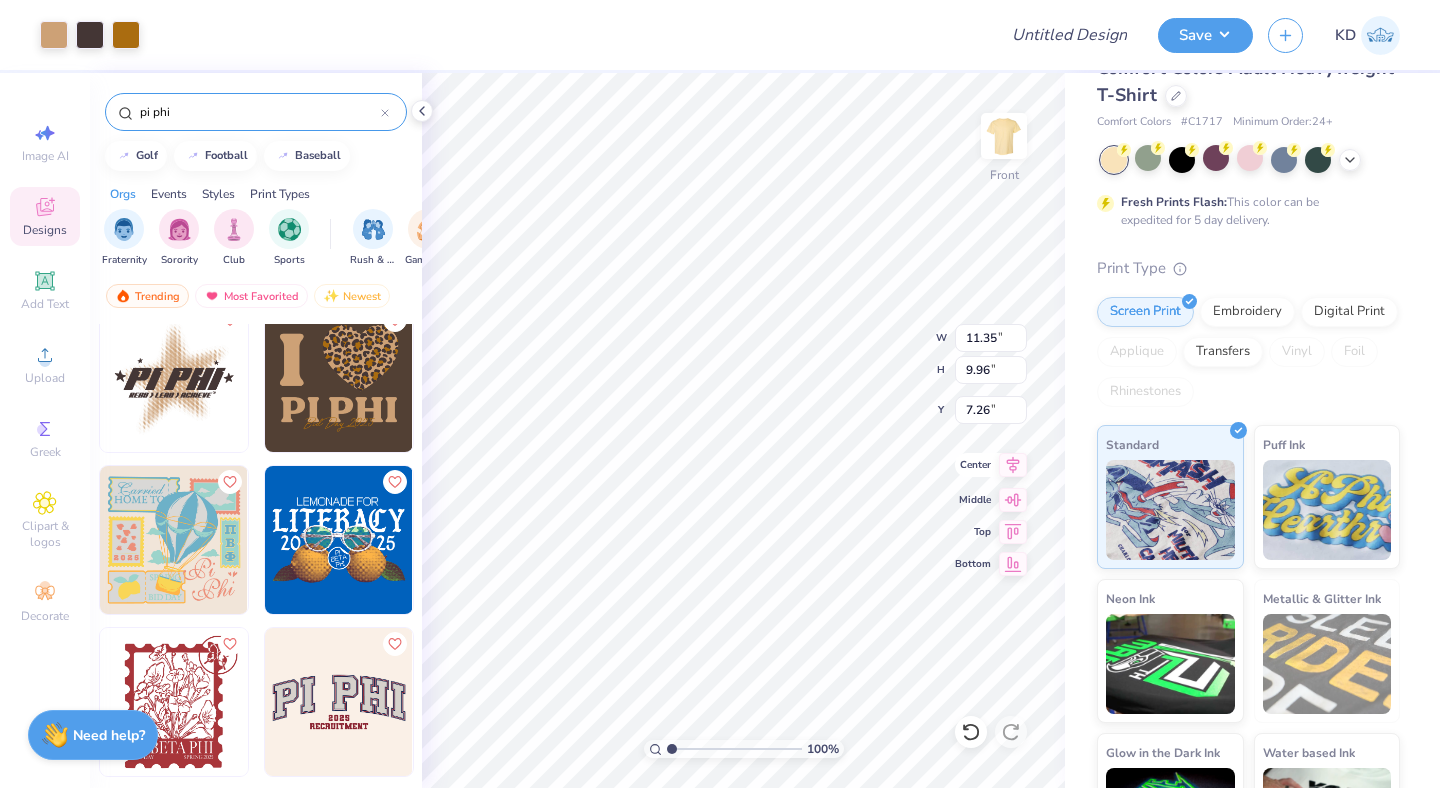 click 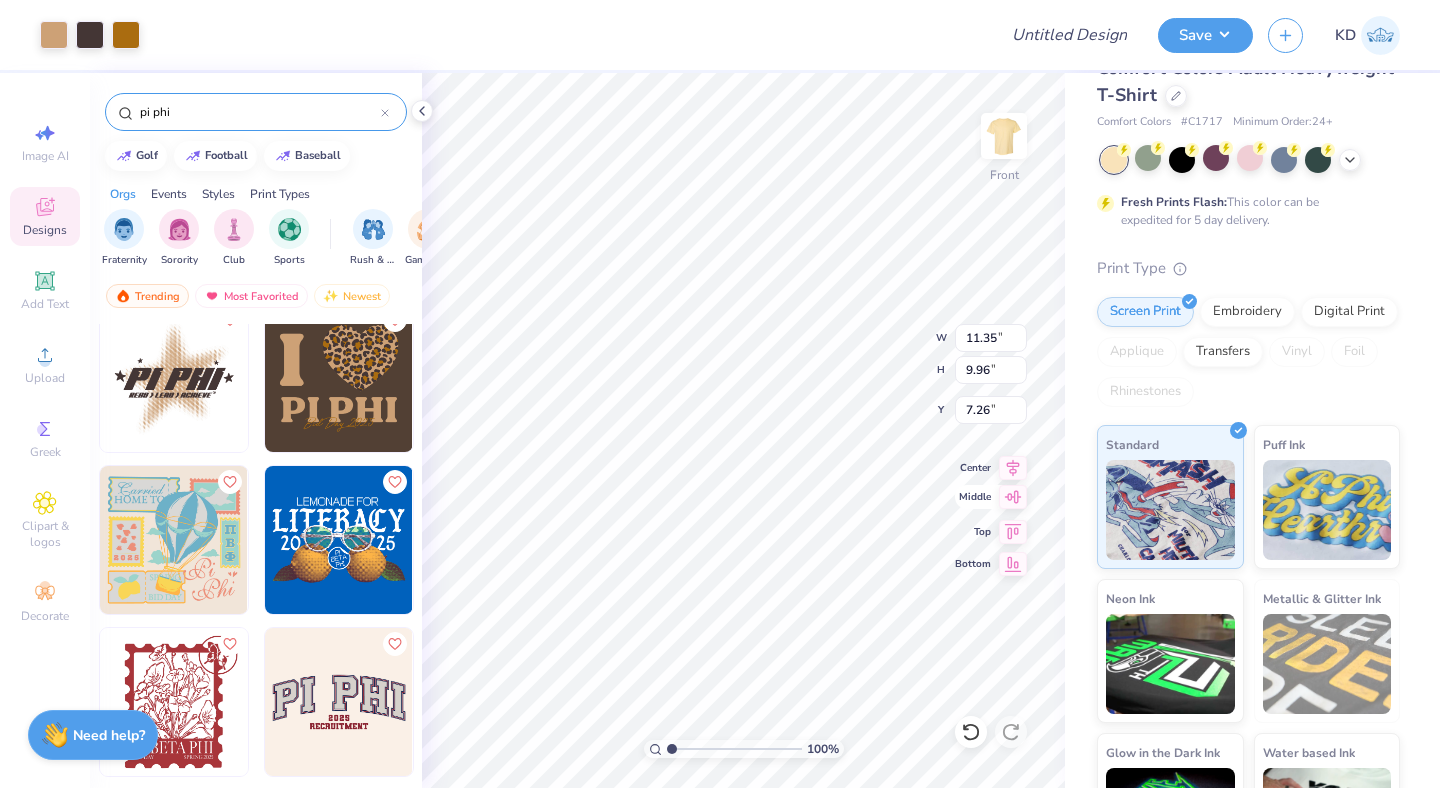 click 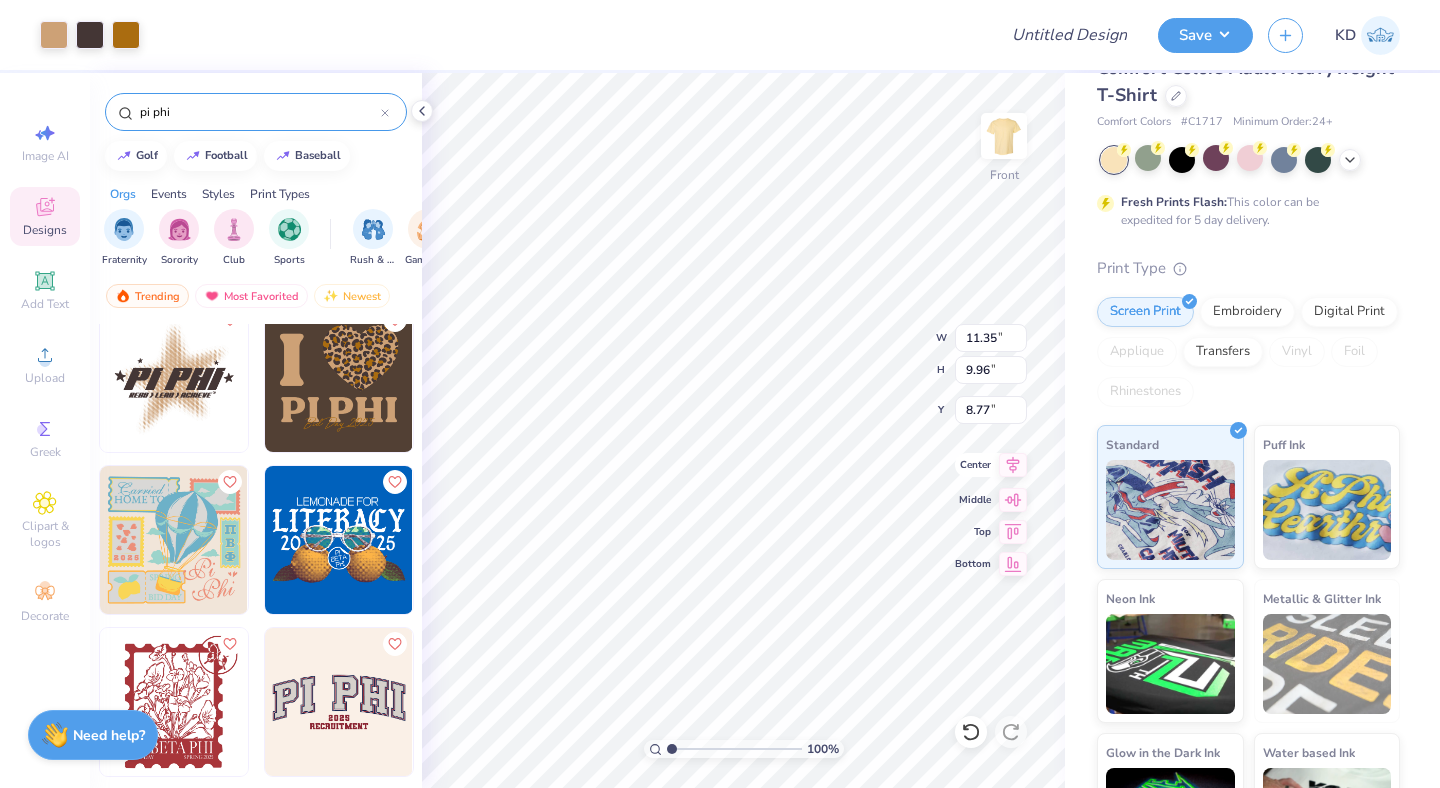 type on "4.77" 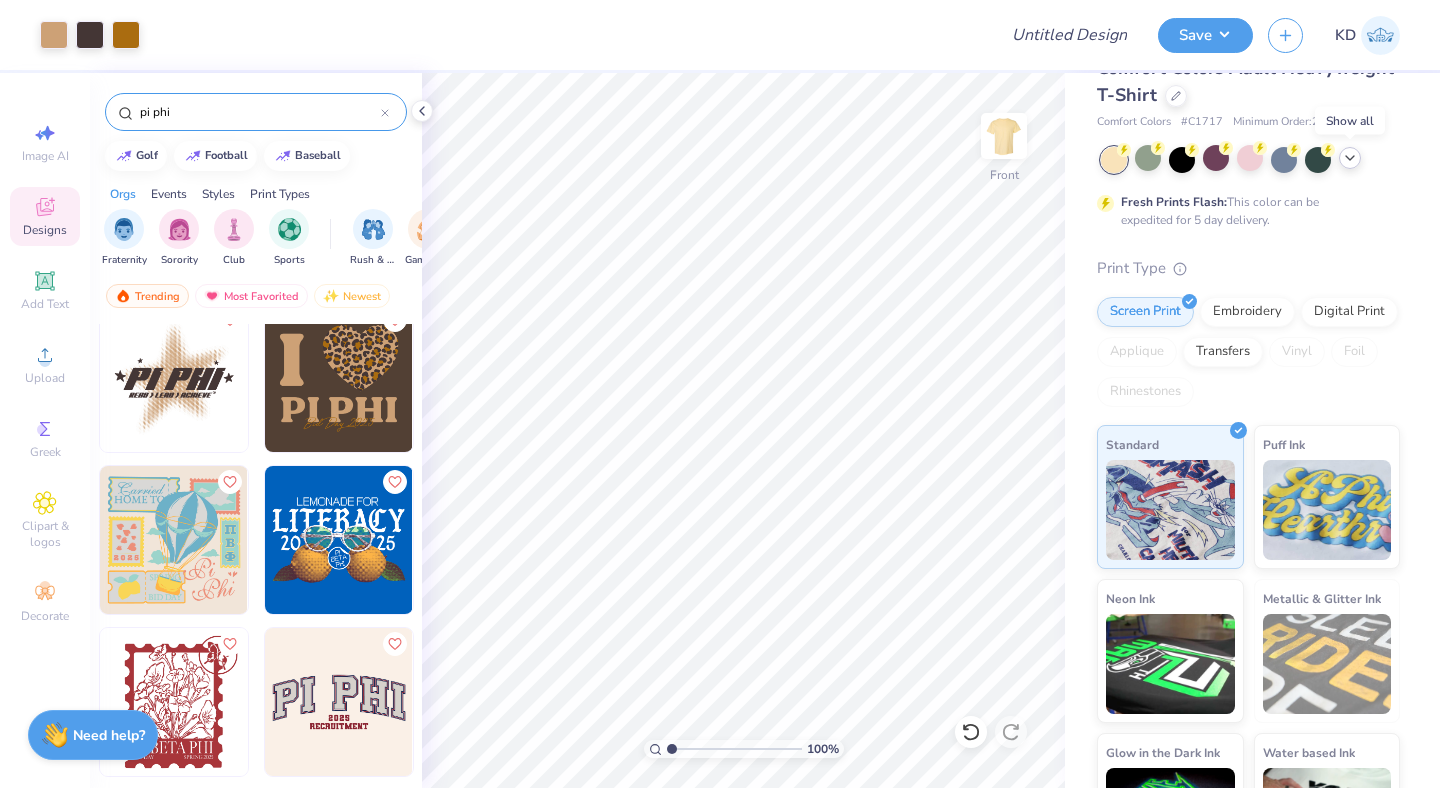click 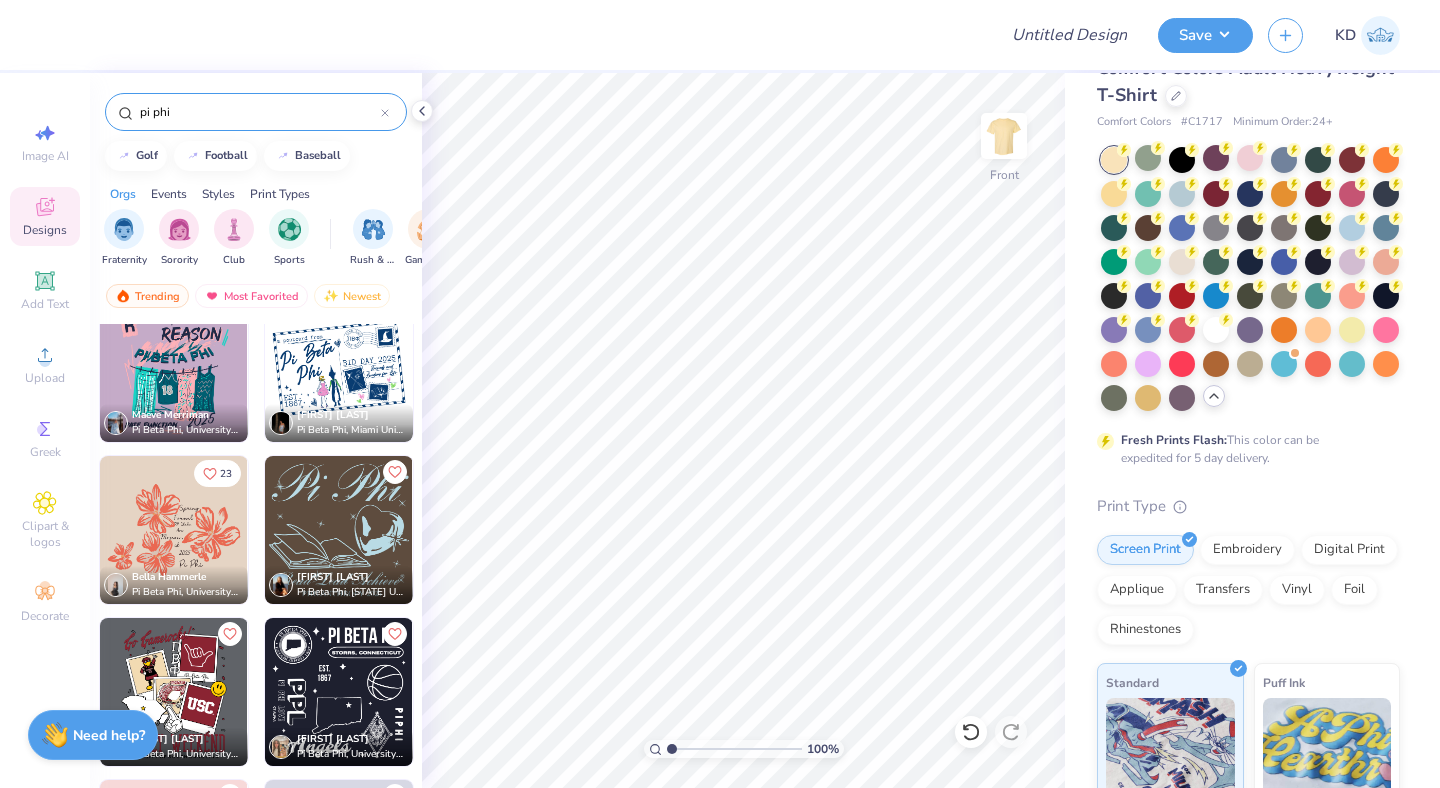scroll, scrollTop: 5702, scrollLeft: 0, axis: vertical 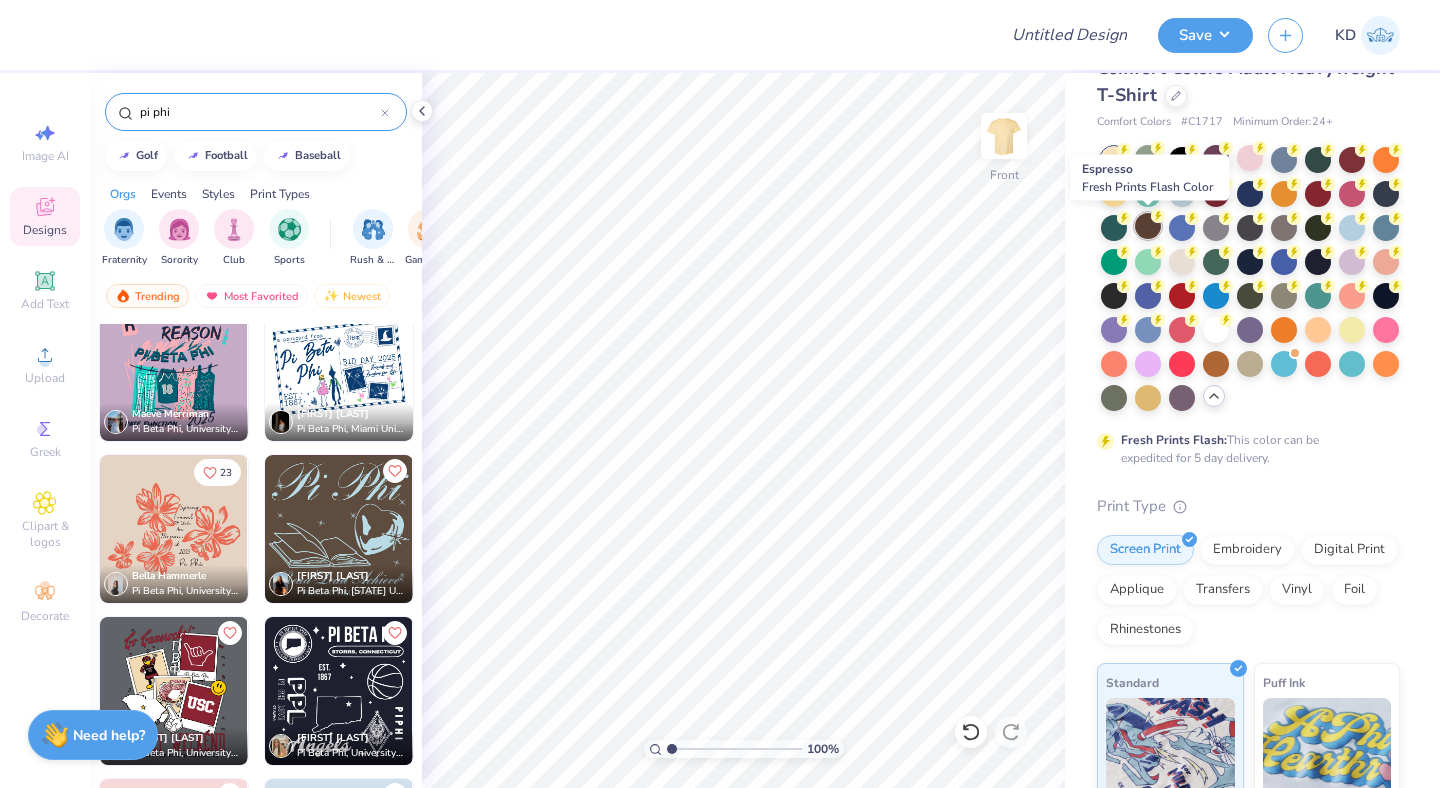 click at bounding box center (1148, 226) 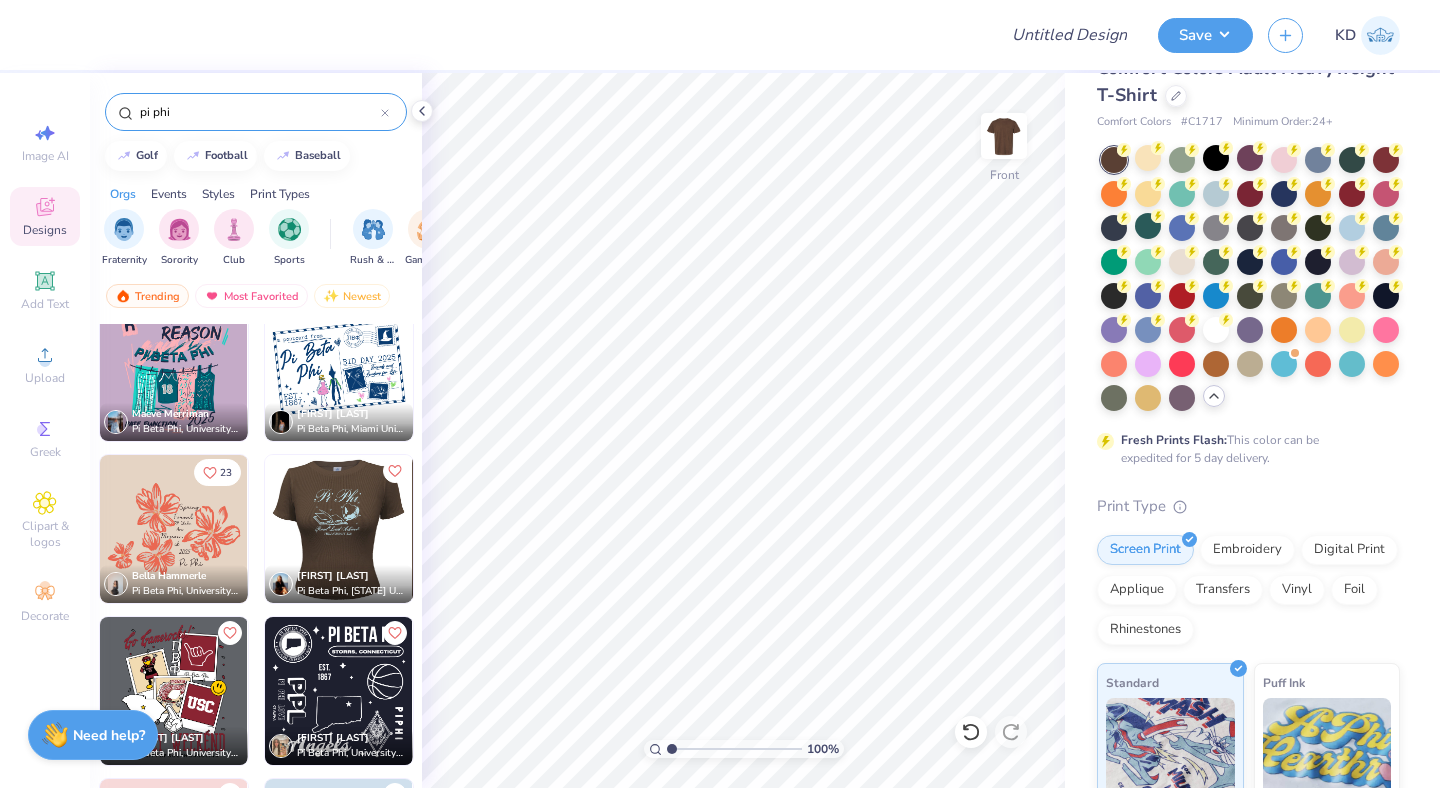 click at bounding box center [338, 529] 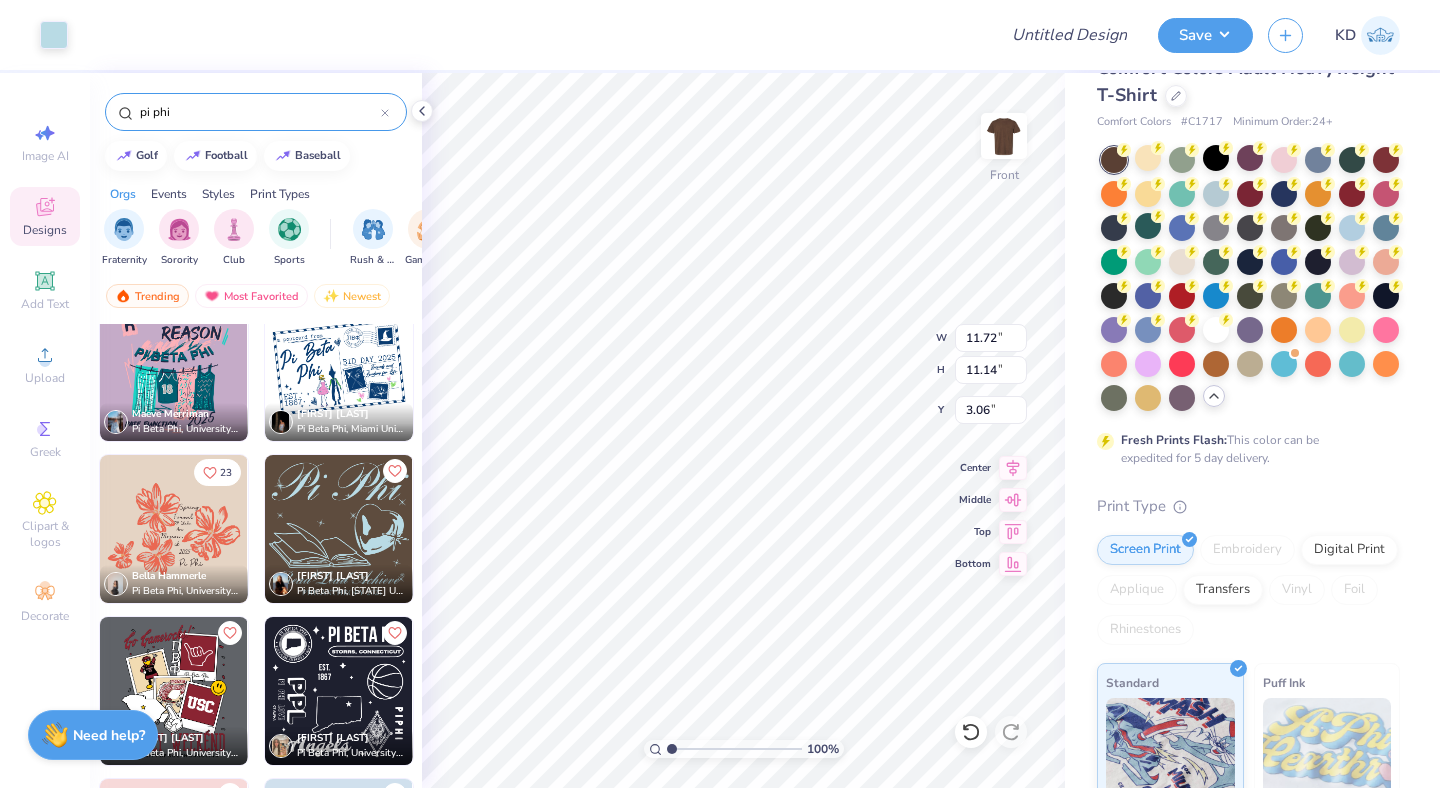 type on "11.72" 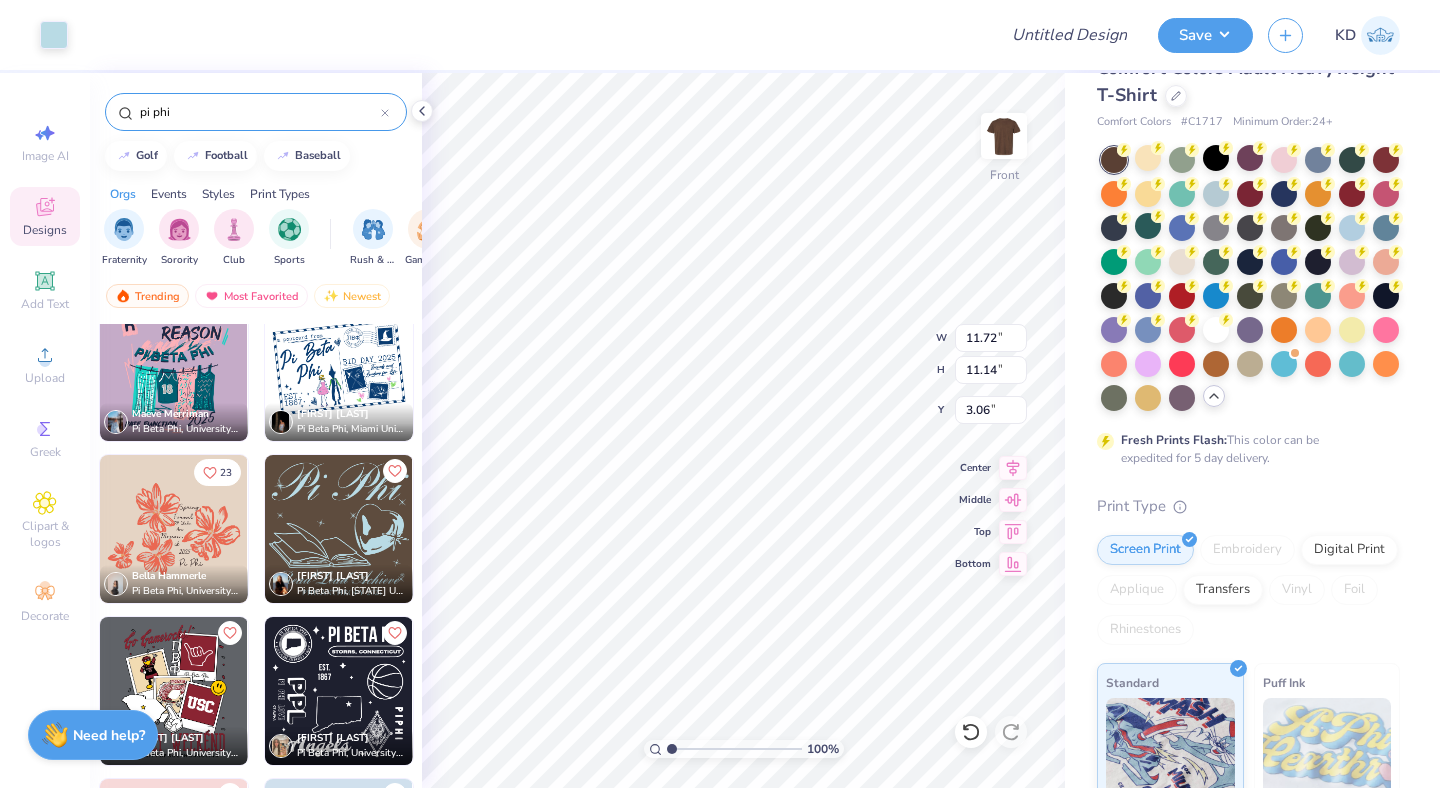 type on "11.14" 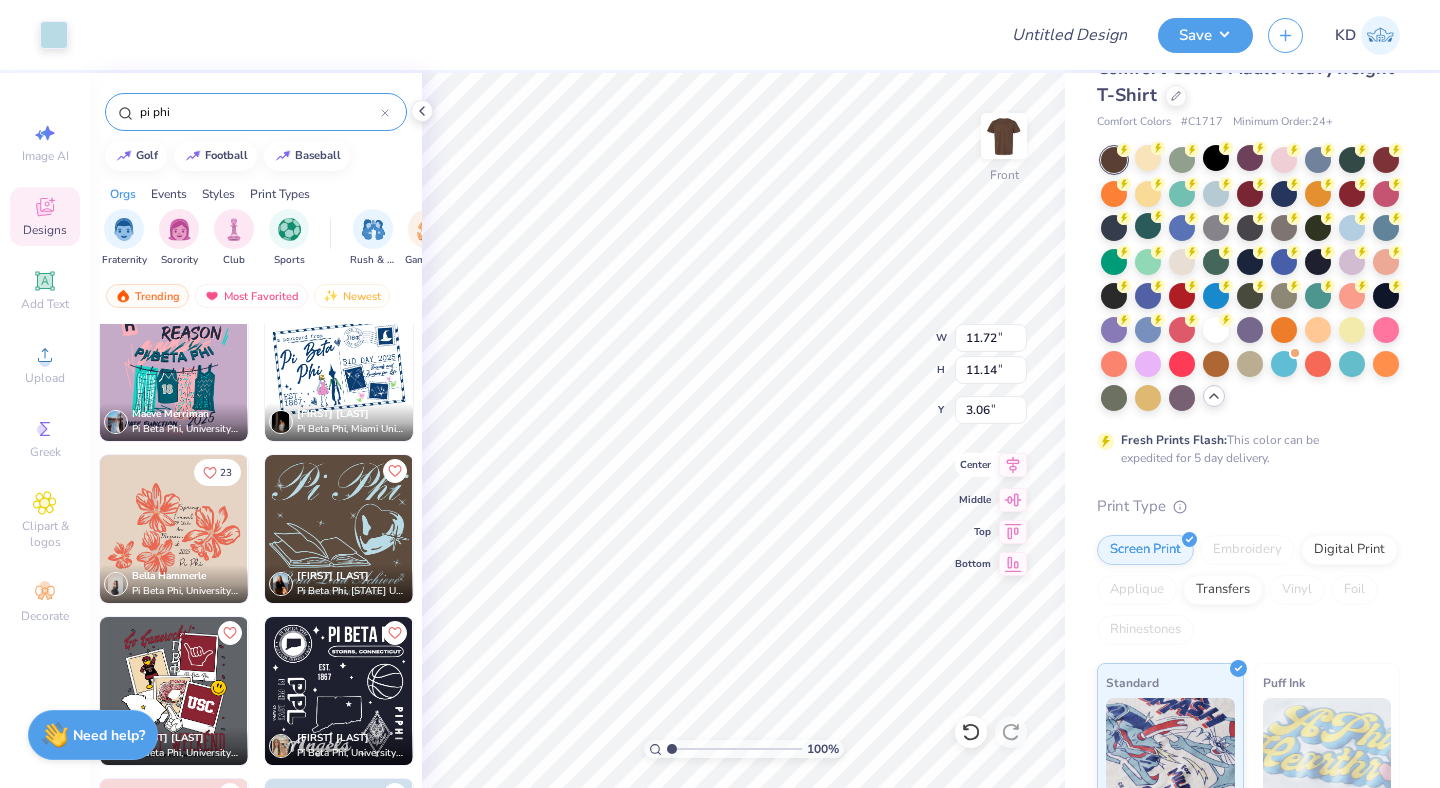 click 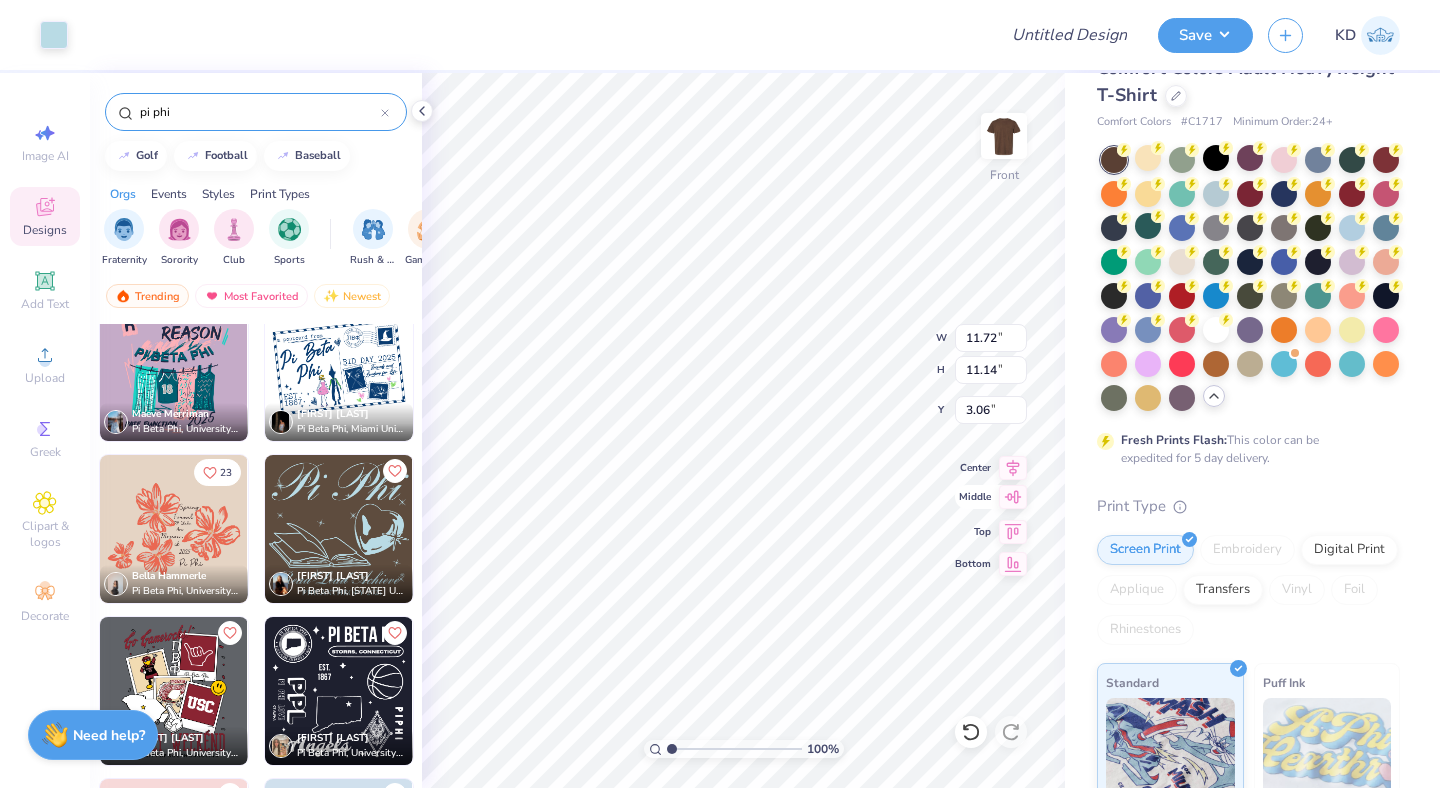 click 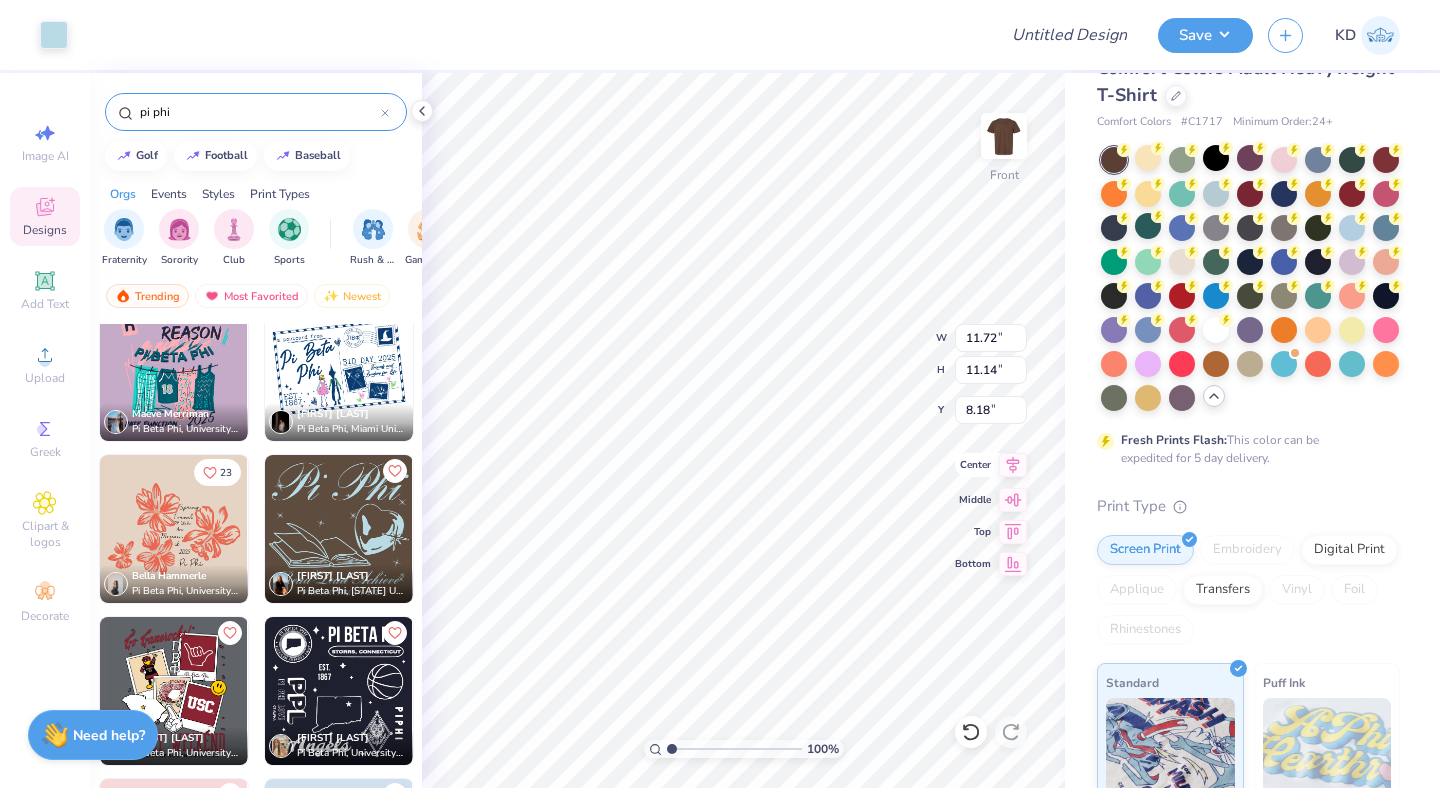 click 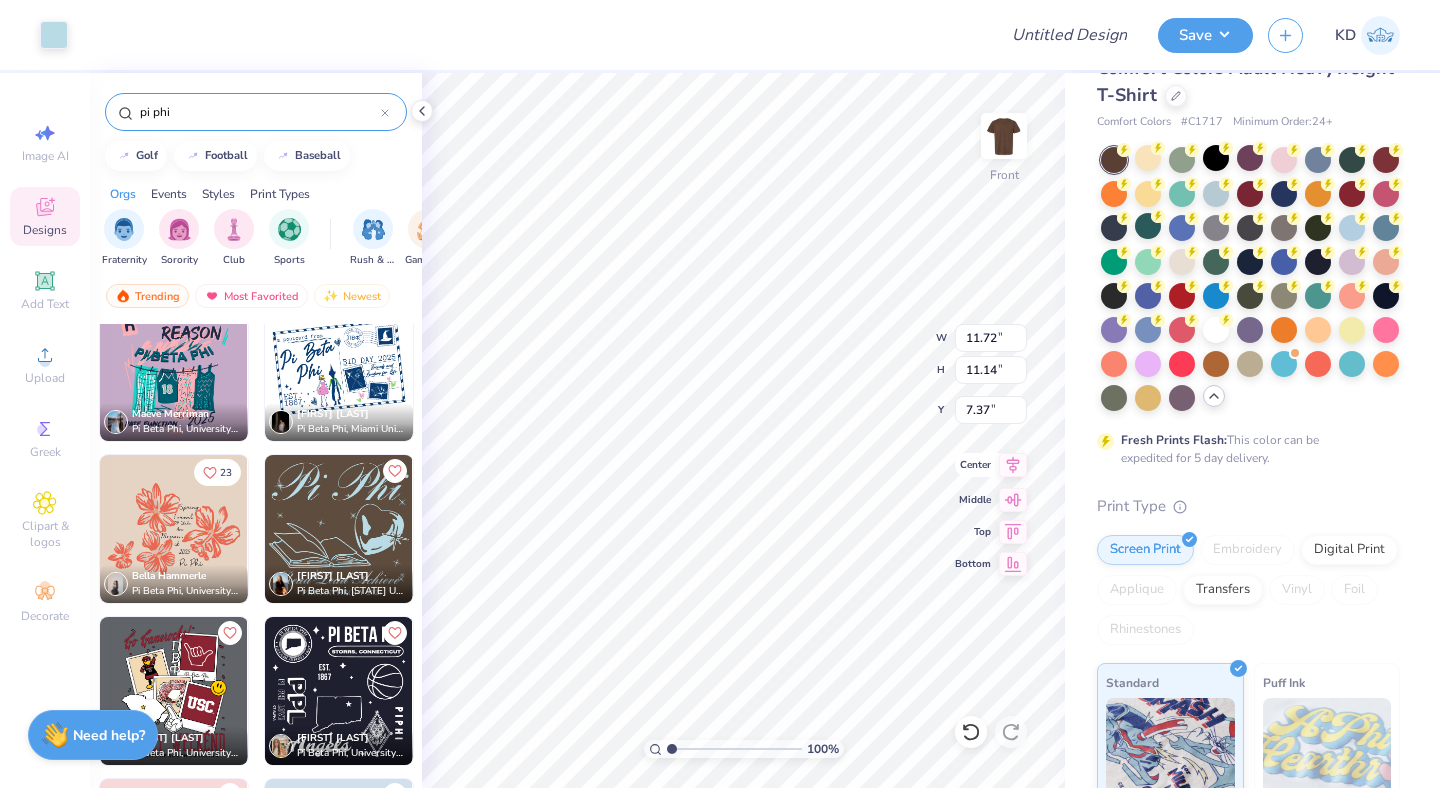 type on "4.69" 